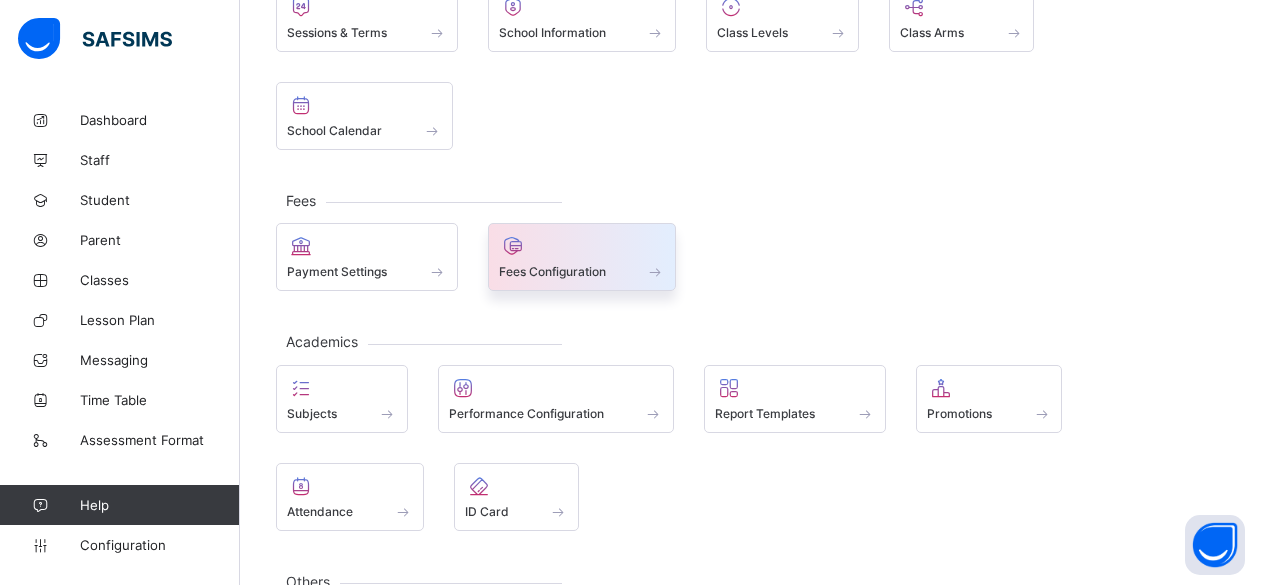 scroll, scrollTop: 0, scrollLeft: 0, axis: both 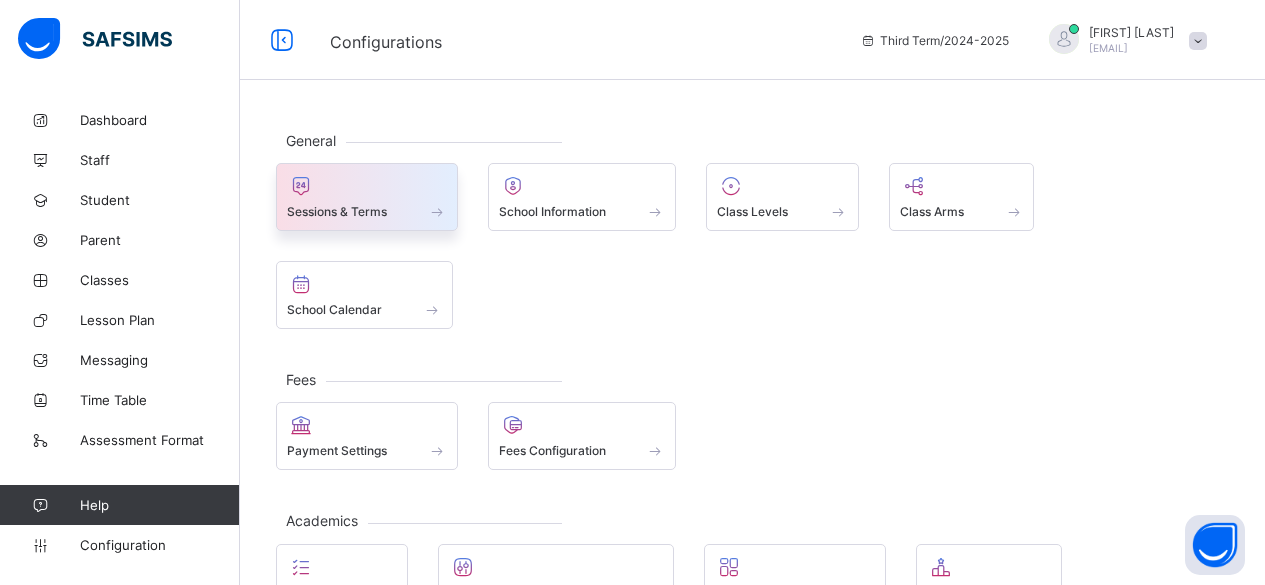 click on "Sessions & Terms" at bounding box center [367, 211] 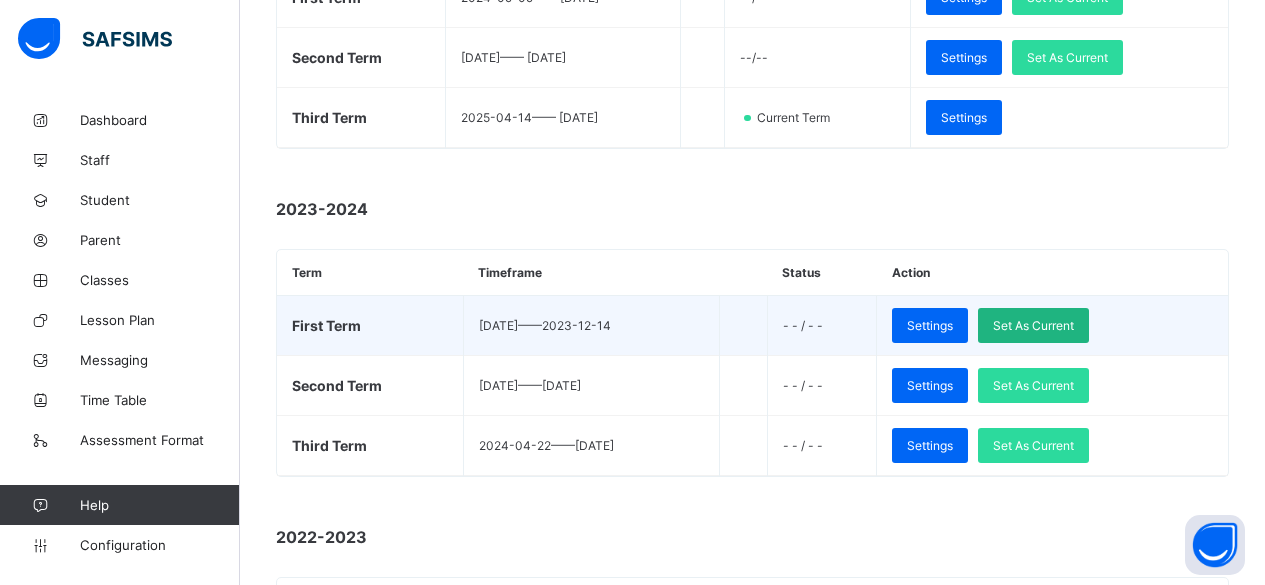 scroll, scrollTop: 440, scrollLeft: 0, axis: vertical 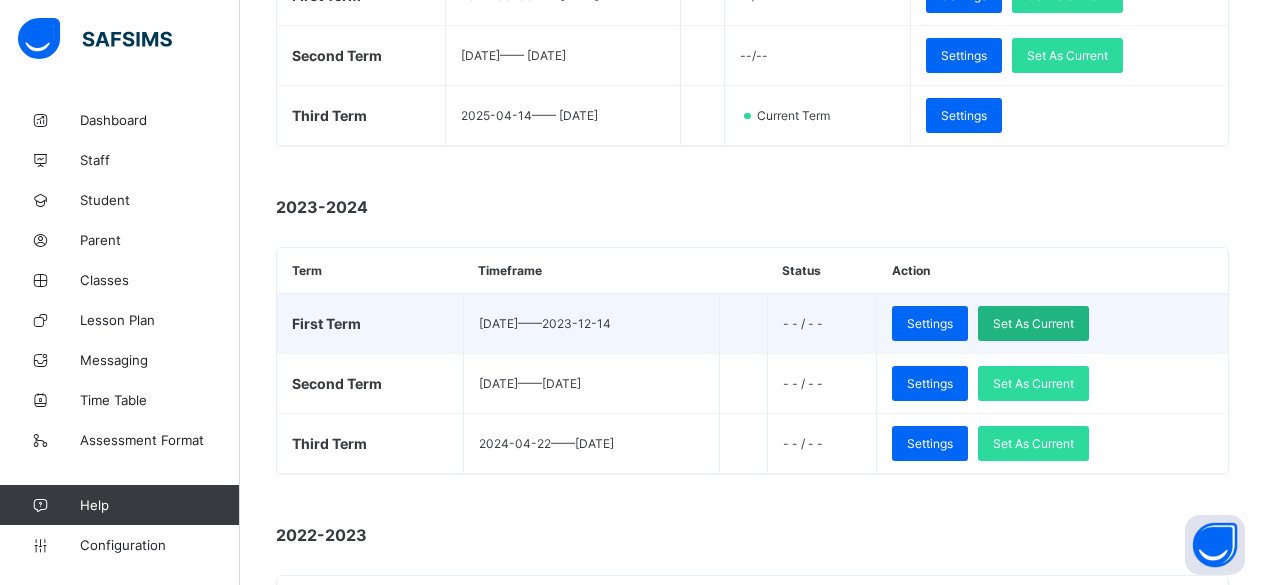 click on "Set As Current" at bounding box center [1033, 323] 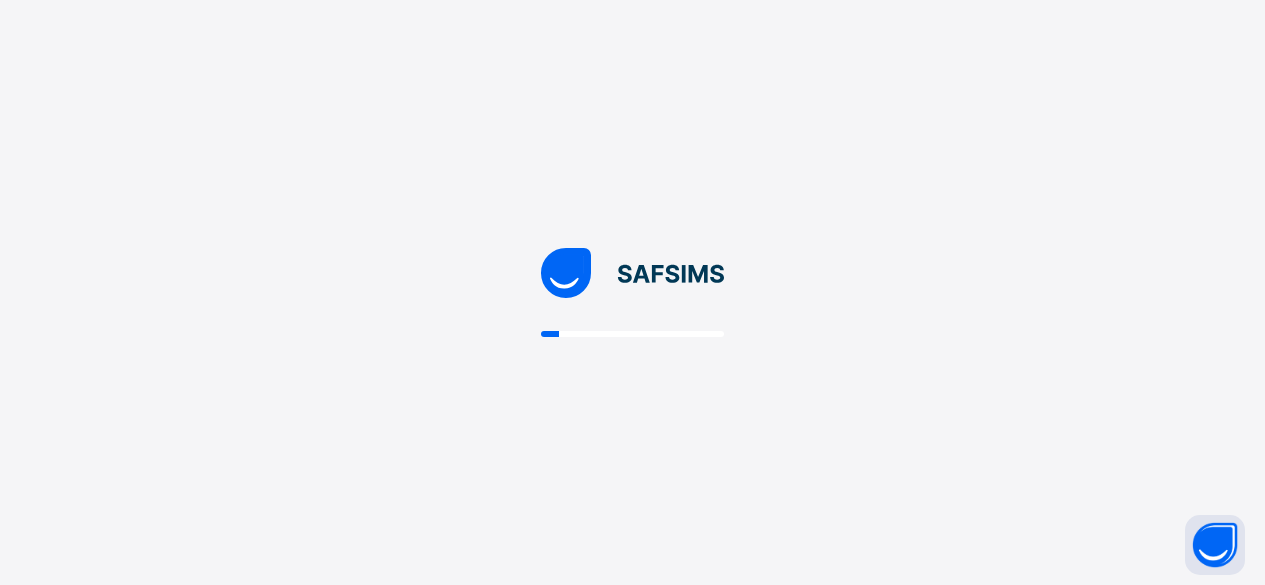 scroll, scrollTop: 0, scrollLeft: 0, axis: both 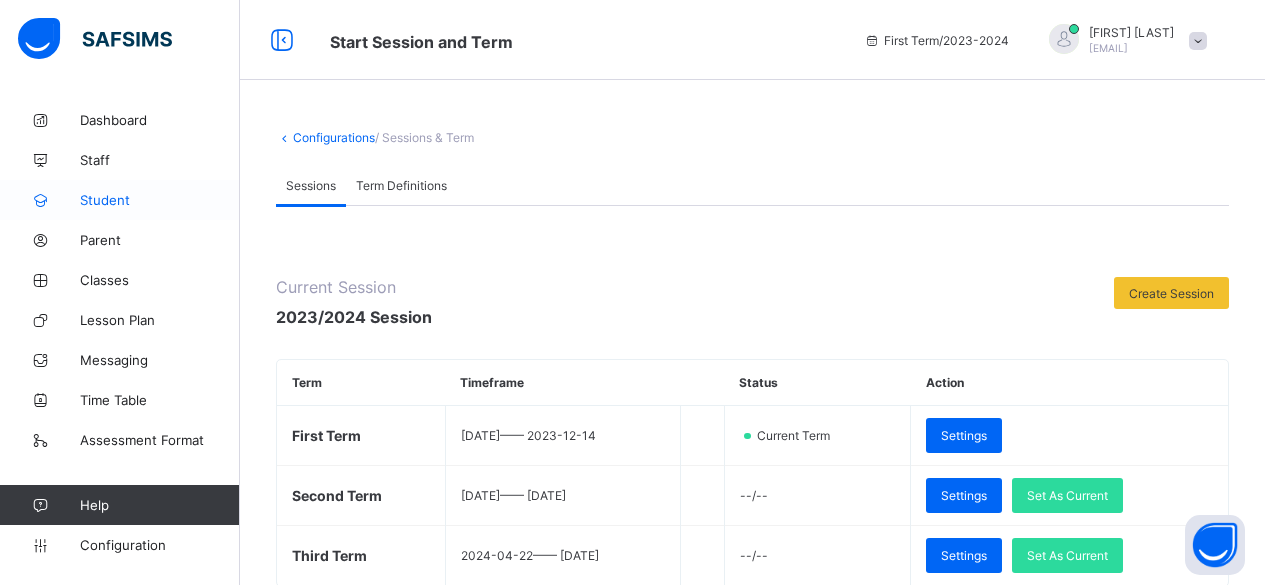 click on "Student" at bounding box center [160, 200] 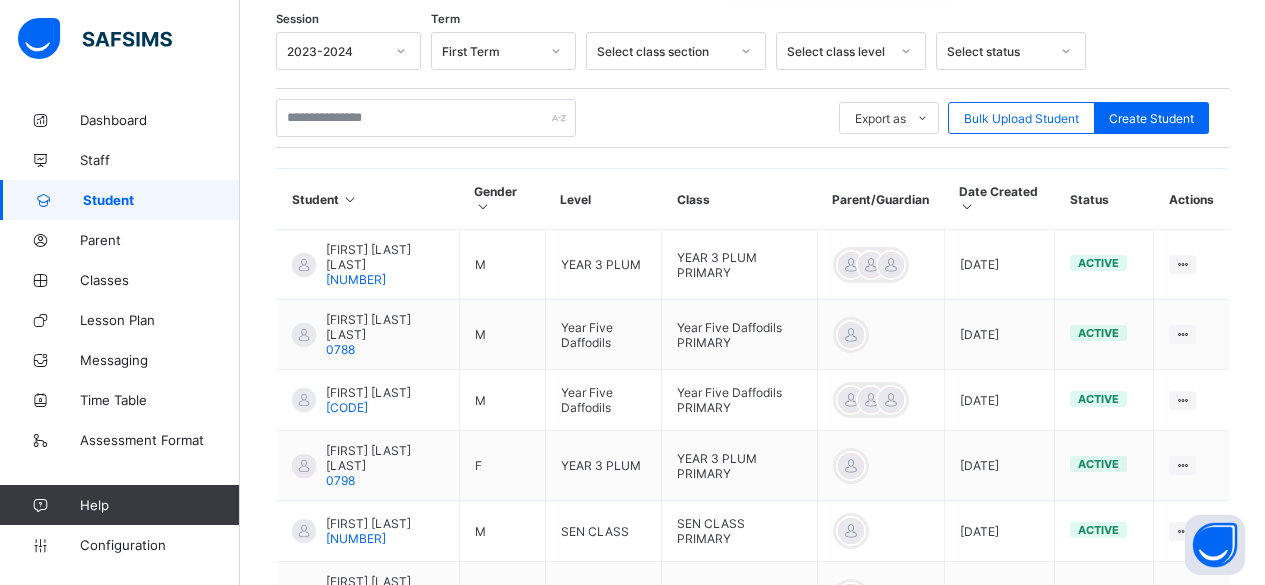 scroll, scrollTop: 329, scrollLeft: 0, axis: vertical 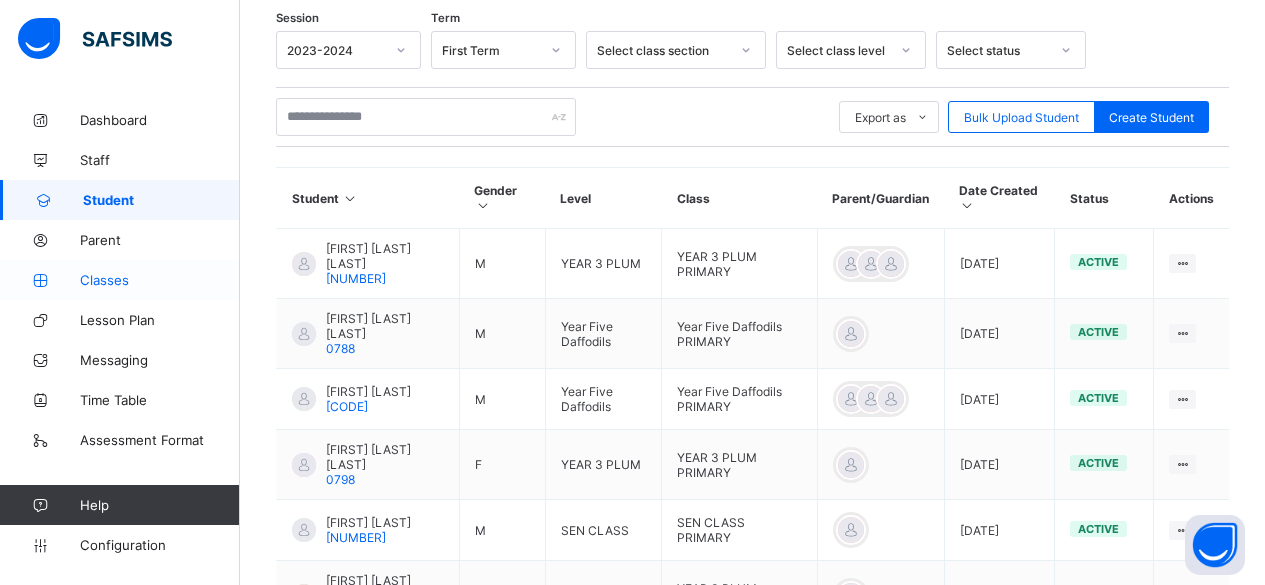 click on "Classes" at bounding box center (160, 280) 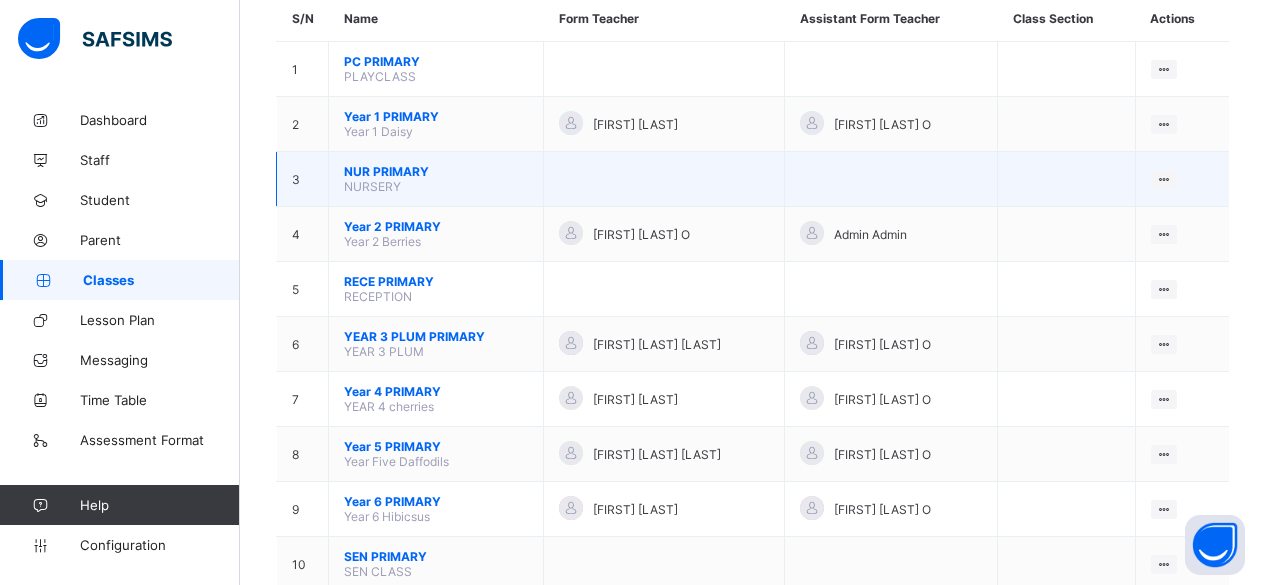 scroll, scrollTop: 194, scrollLeft: 0, axis: vertical 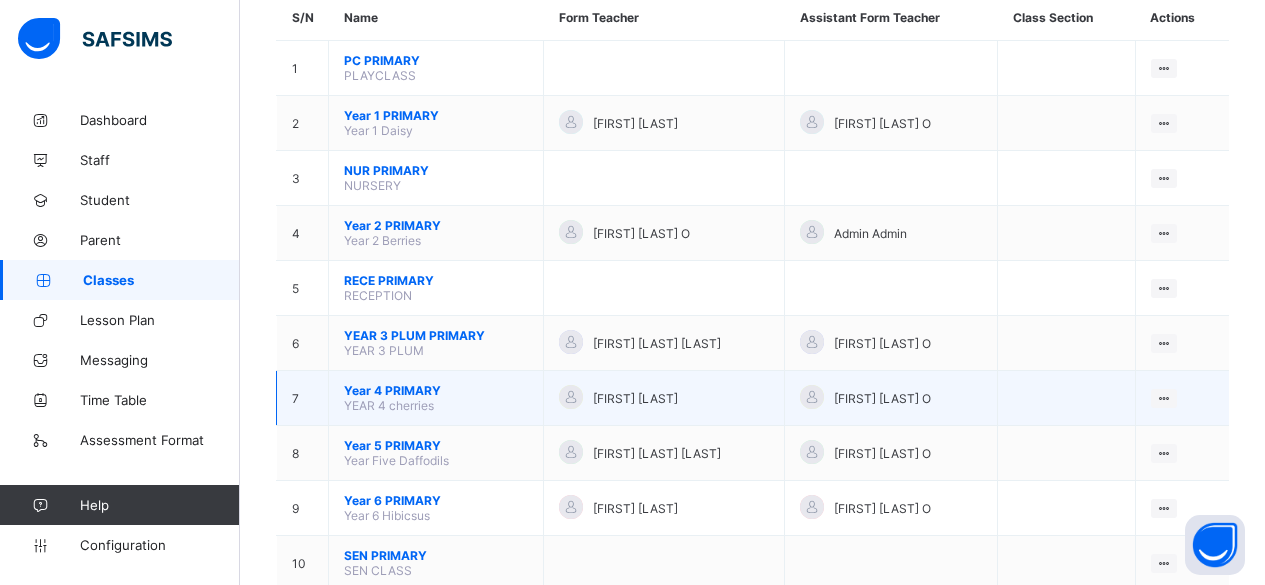 click on "Year 4   PRIMARY" at bounding box center (436, 390) 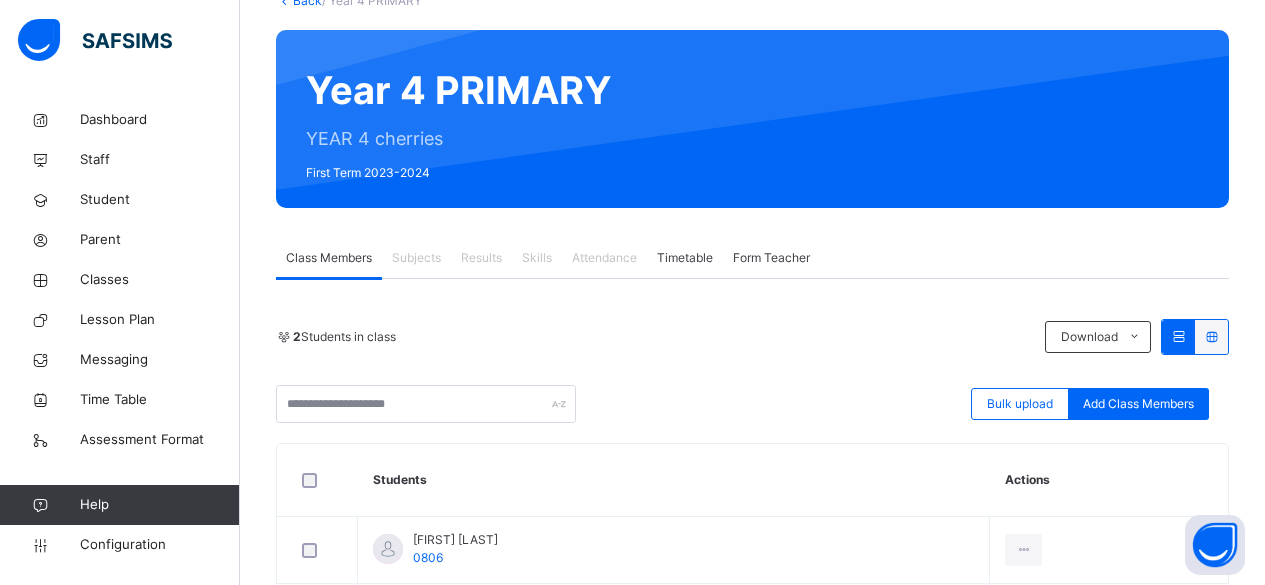 scroll, scrollTop: 139, scrollLeft: 0, axis: vertical 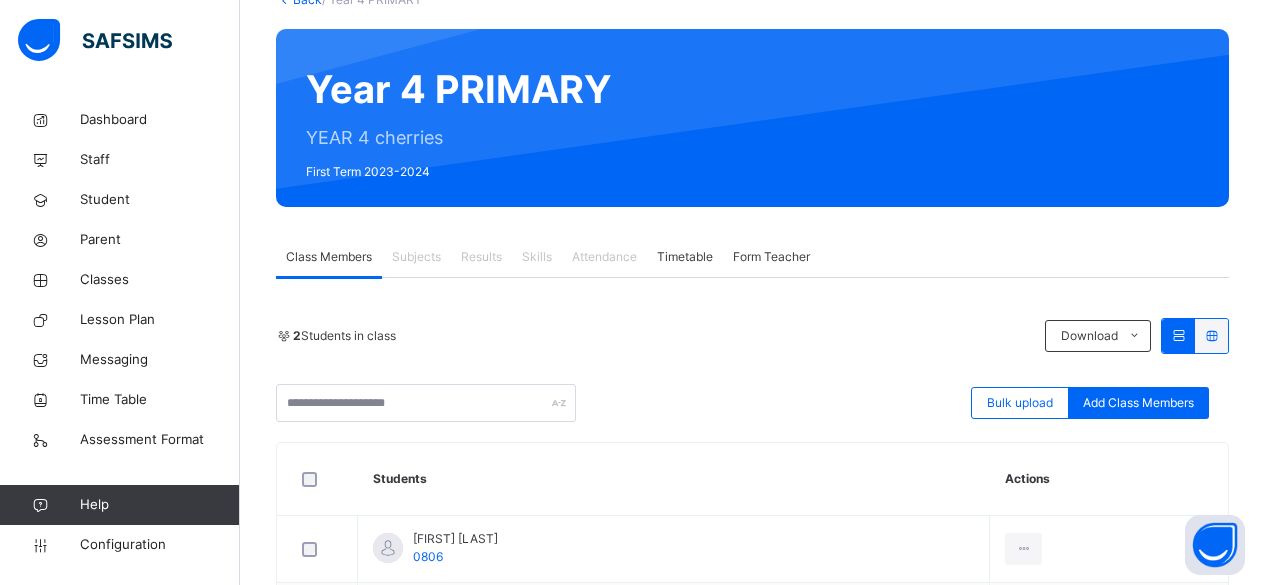 click on "Results" at bounding box center [481, 257] 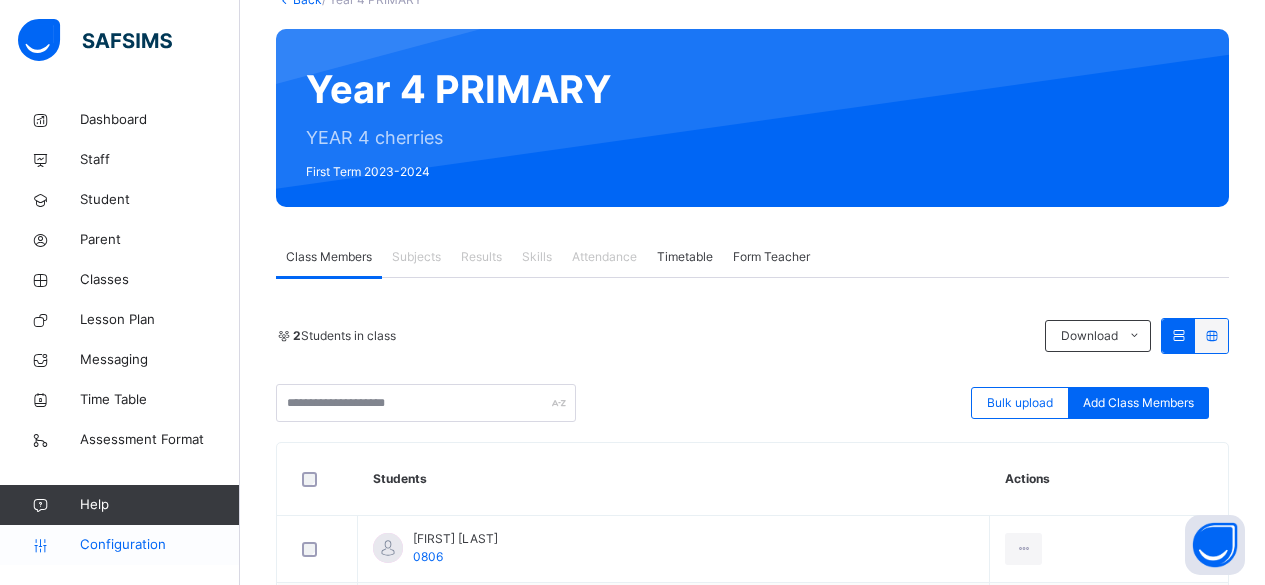 click on "Configuration" at bounding box center (159, 545) 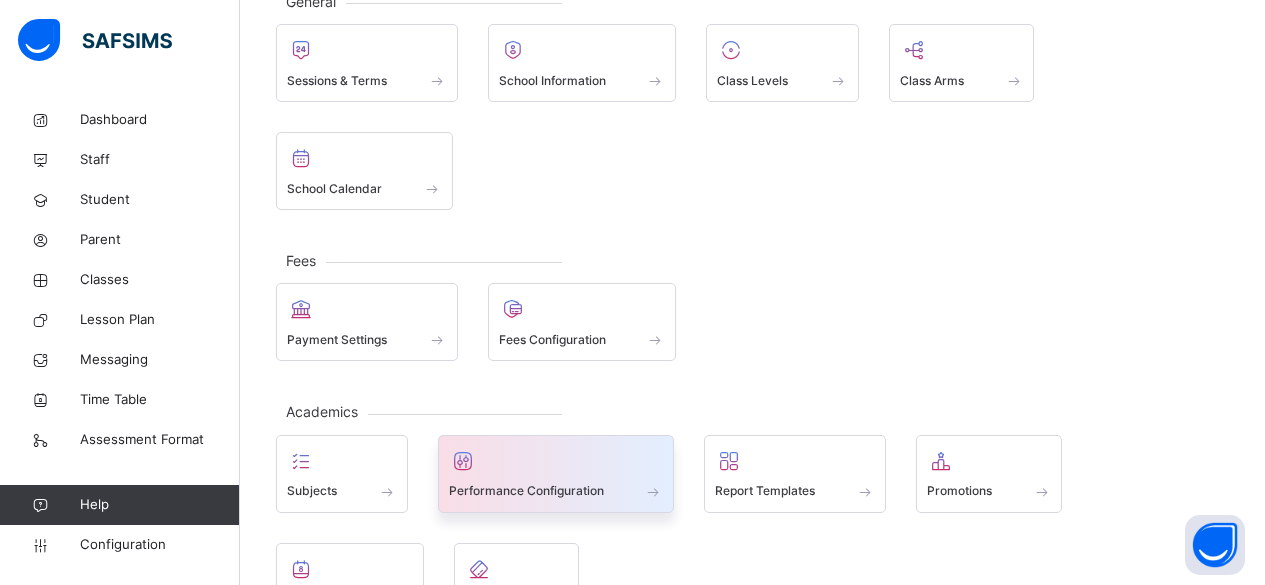 scroll, scrollTop: 0, scrollLeft: 0, axis: both 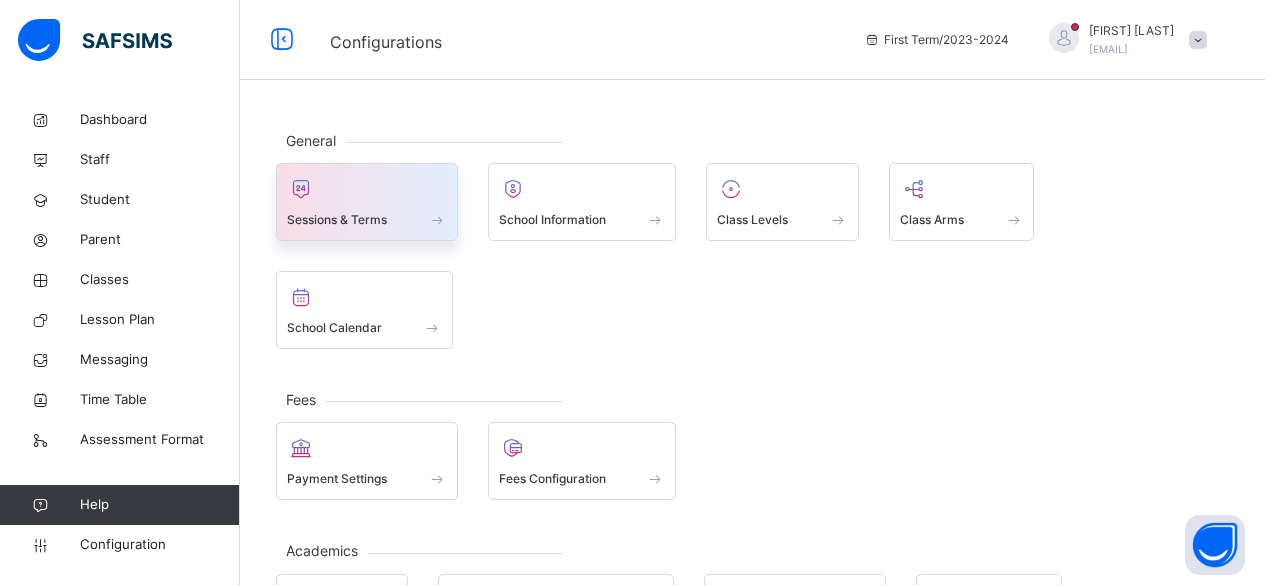 click on "Sessions & Terms" at bounding box center [367, 219] 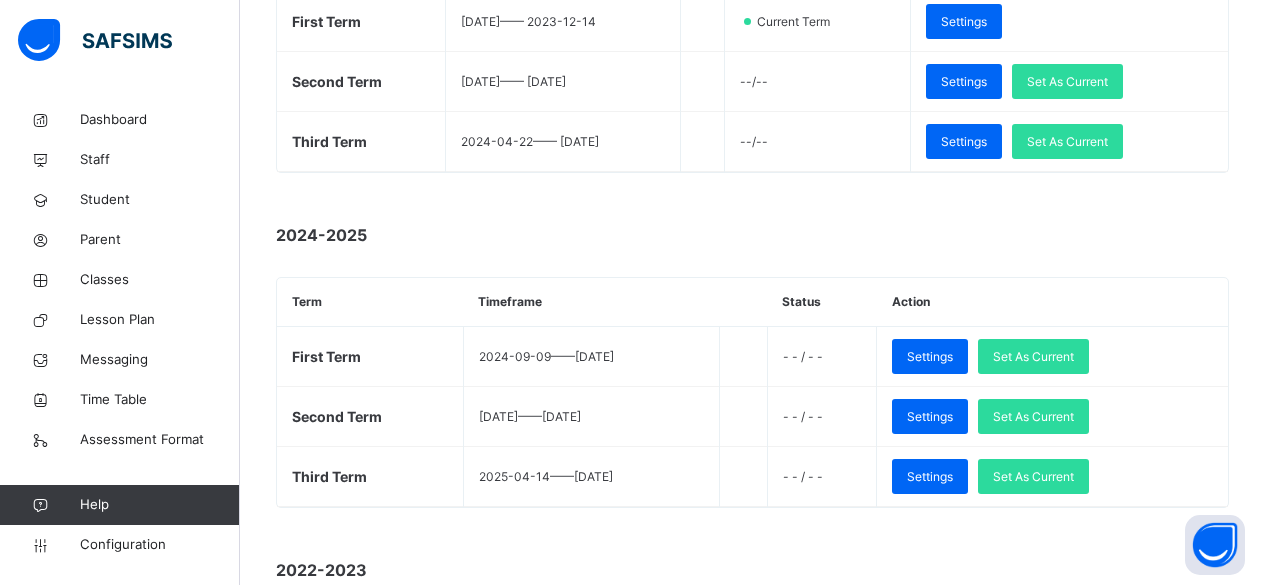 scroll, scrollTop: 427, scrollLeft: 0, axis: vertical 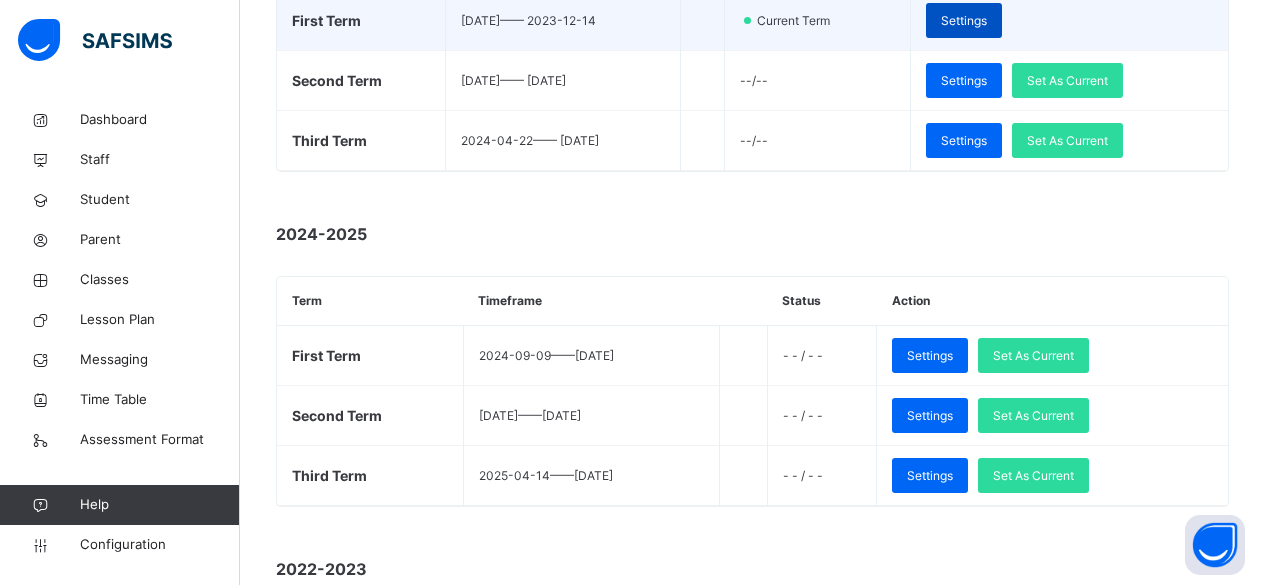 click on "Settings" at bounding box center [964, 21] 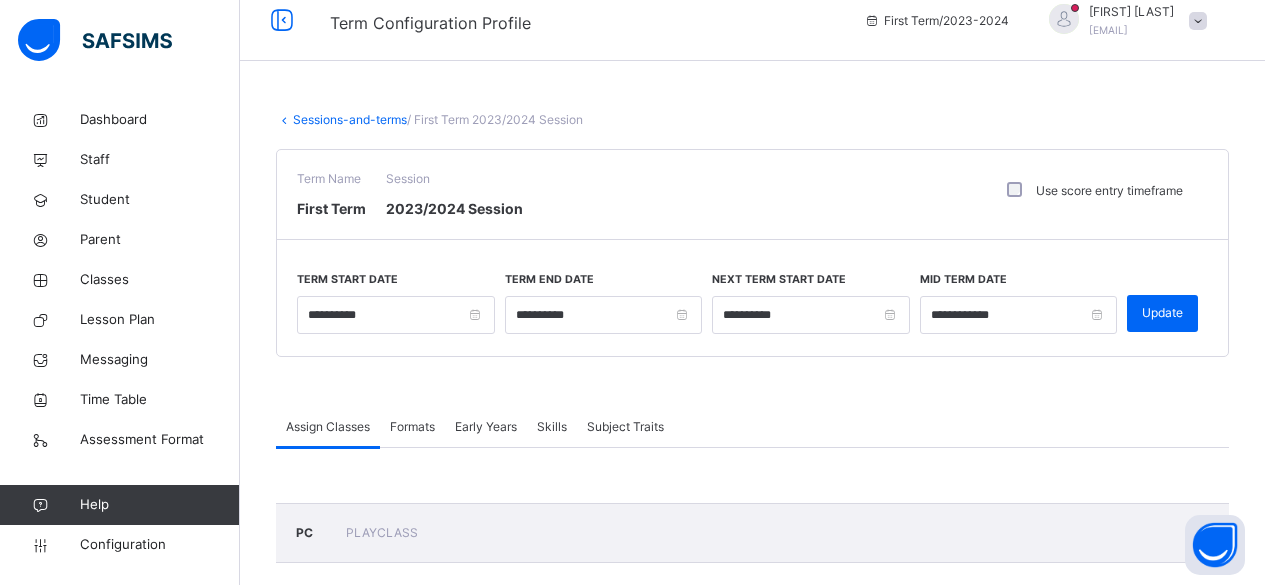 scroll, scrollTop: 0, scrollLeft: 0, axis: both 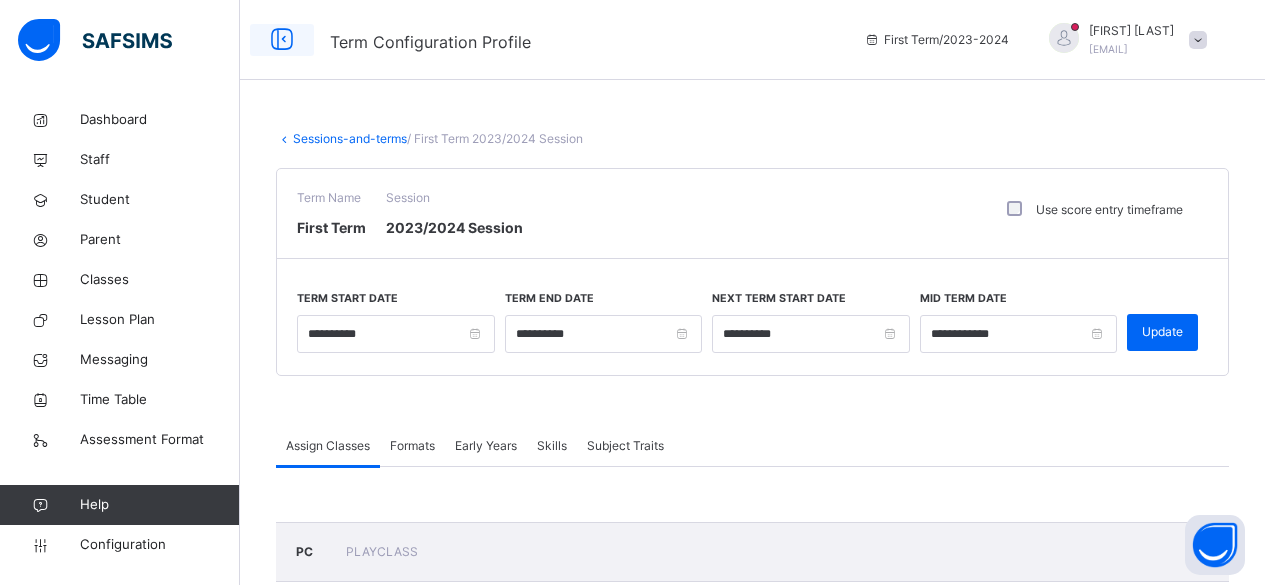 click at bounding box center [282, 40] 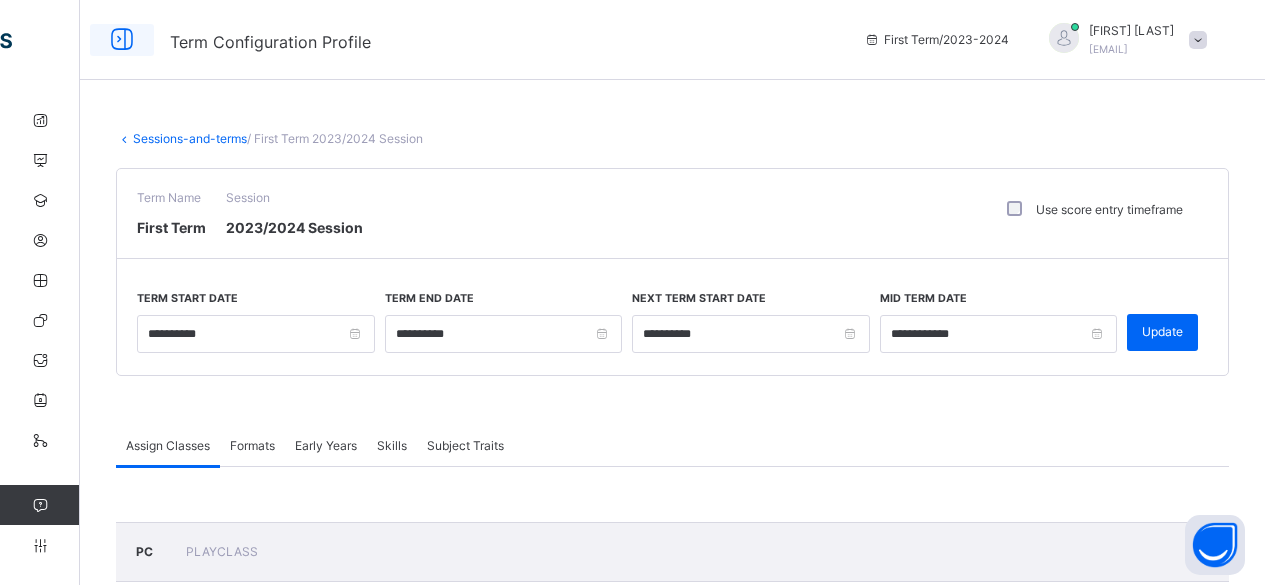 click at bounding box center [122, 40] 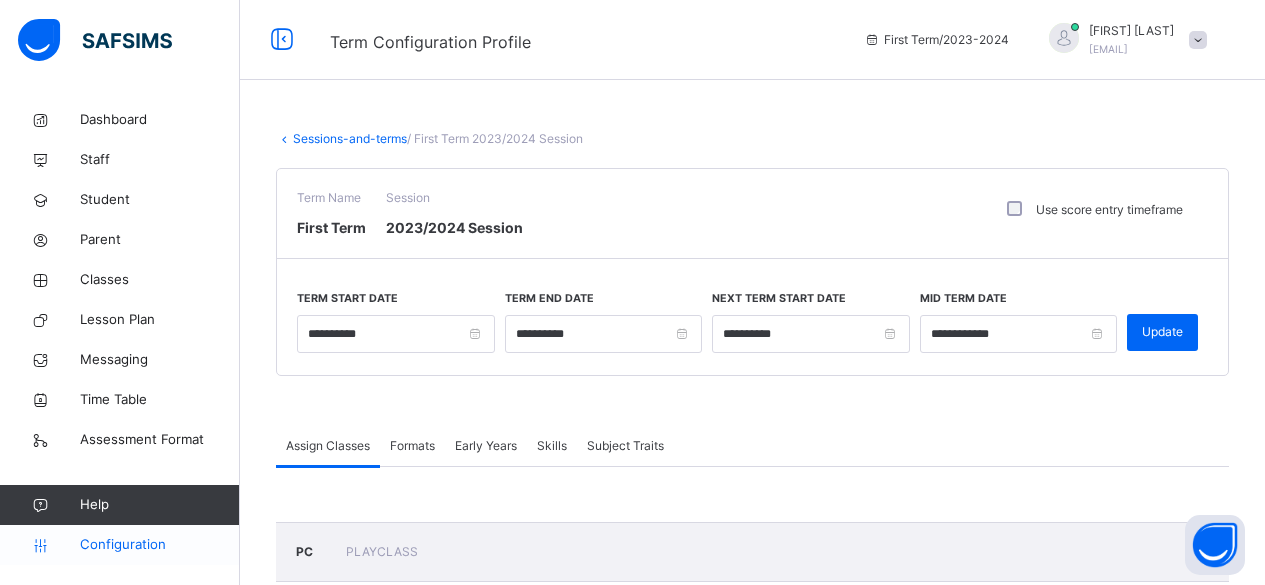 click on "Configuration" at bounding box center (159, 545) 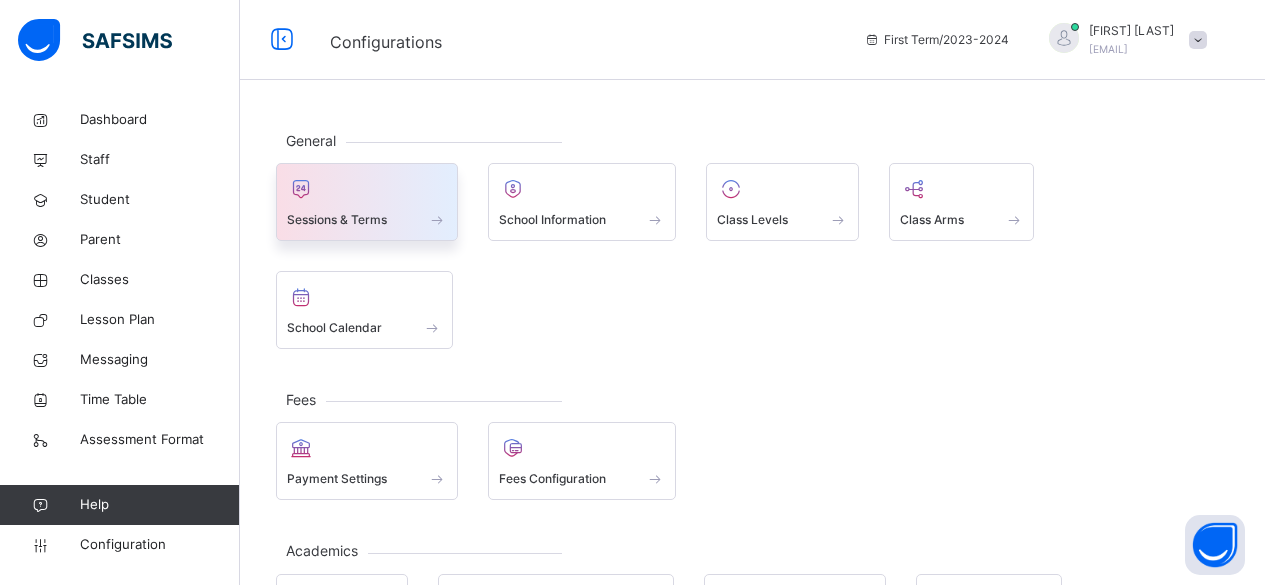 click on "Sessions & Terms" at bounding box center (367, 219) 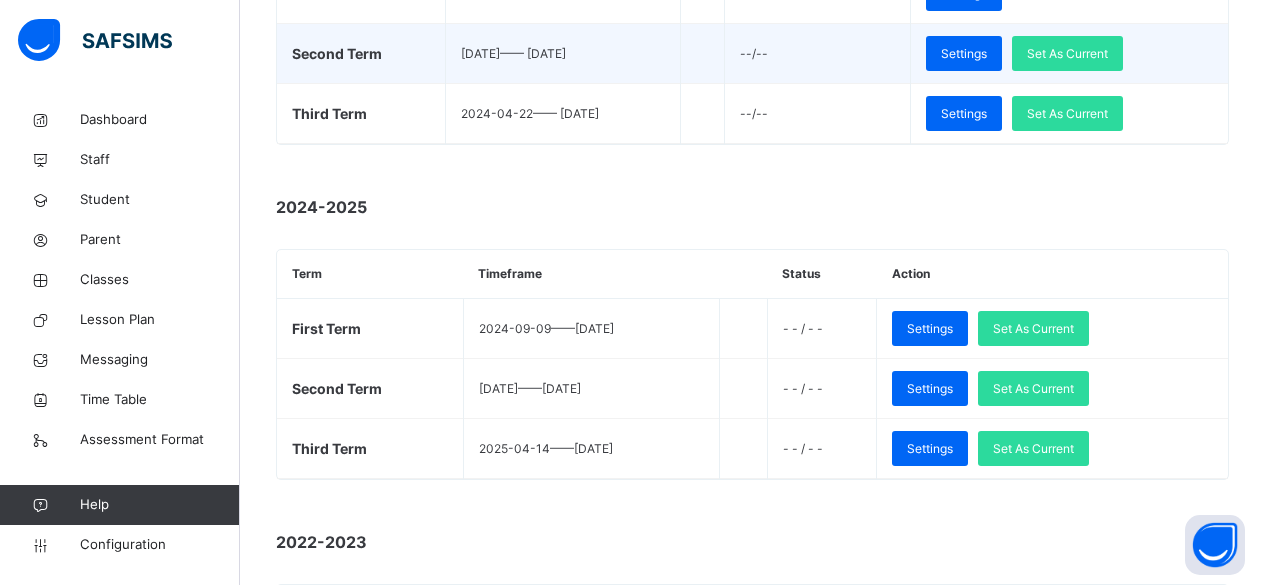 scroll, scrollTop: 456, scrollLeft: 0, axis: vertical 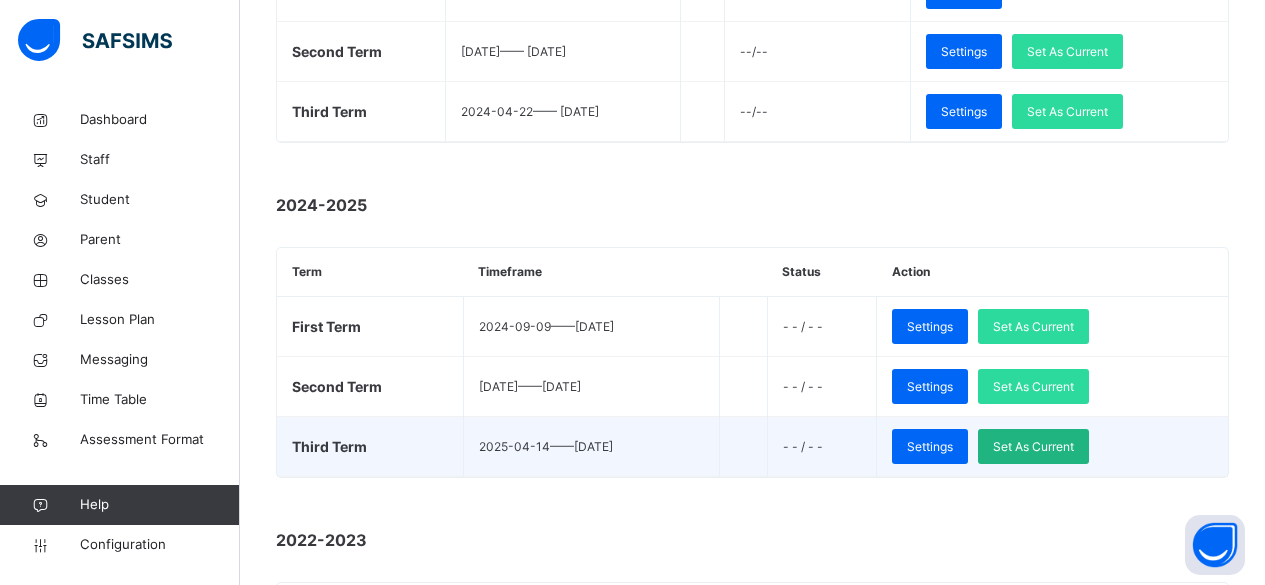 click on "Set As Current" at bounding box center [1033, 447] 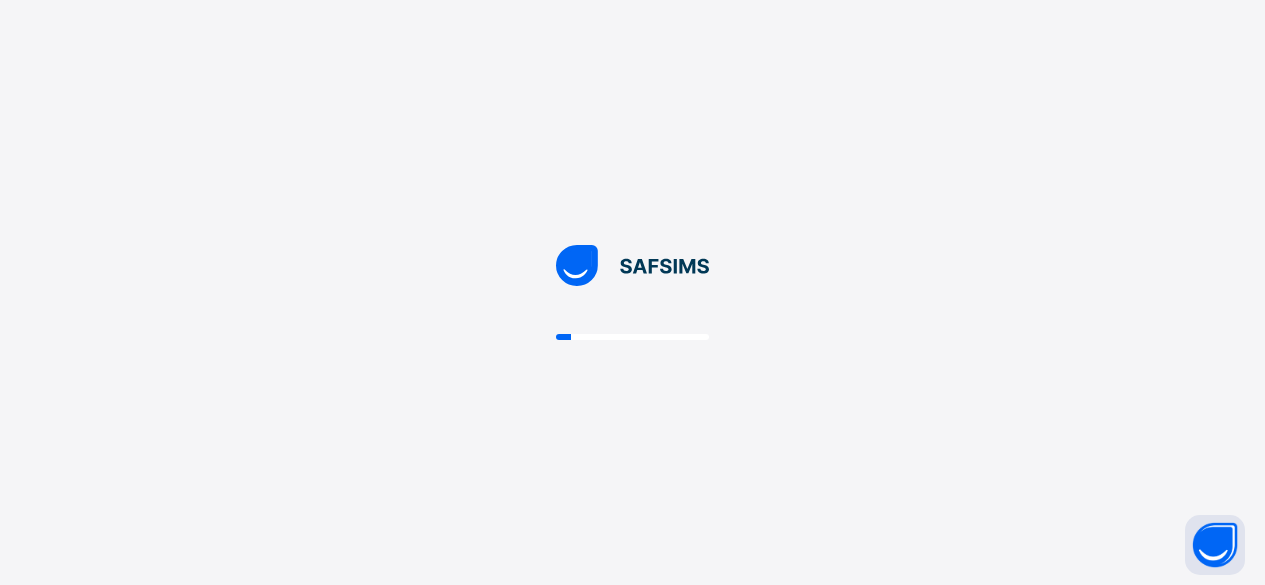 scroll, scrollTop: 0, scrollLeft: 0, axis: both 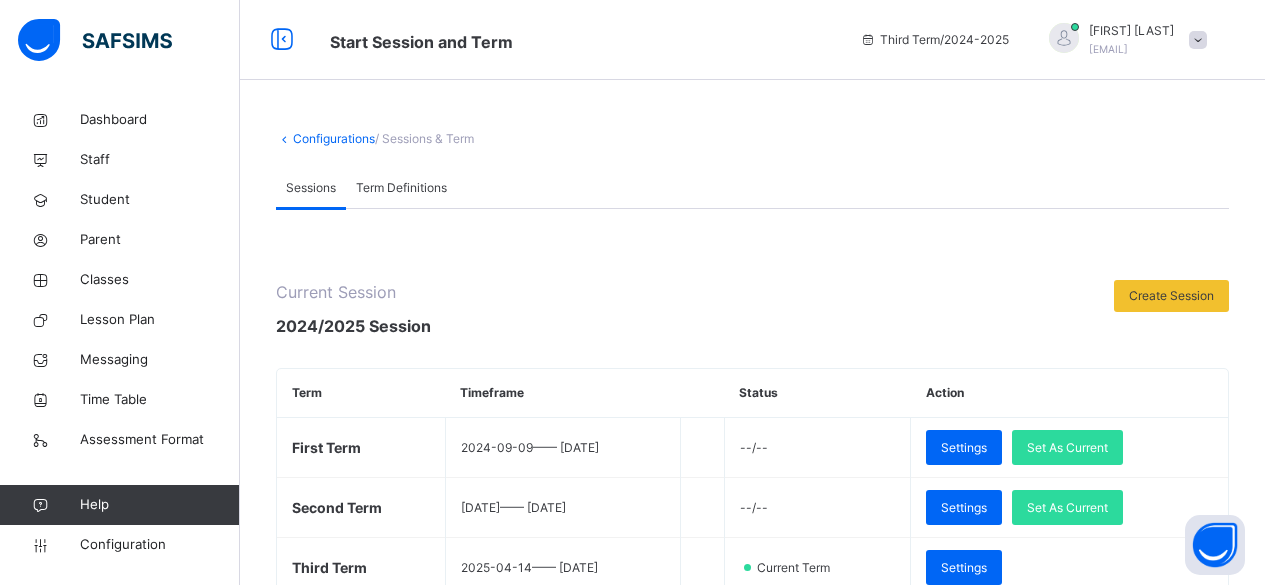 click on "Term Definitions" at bounding box center (401, 188) 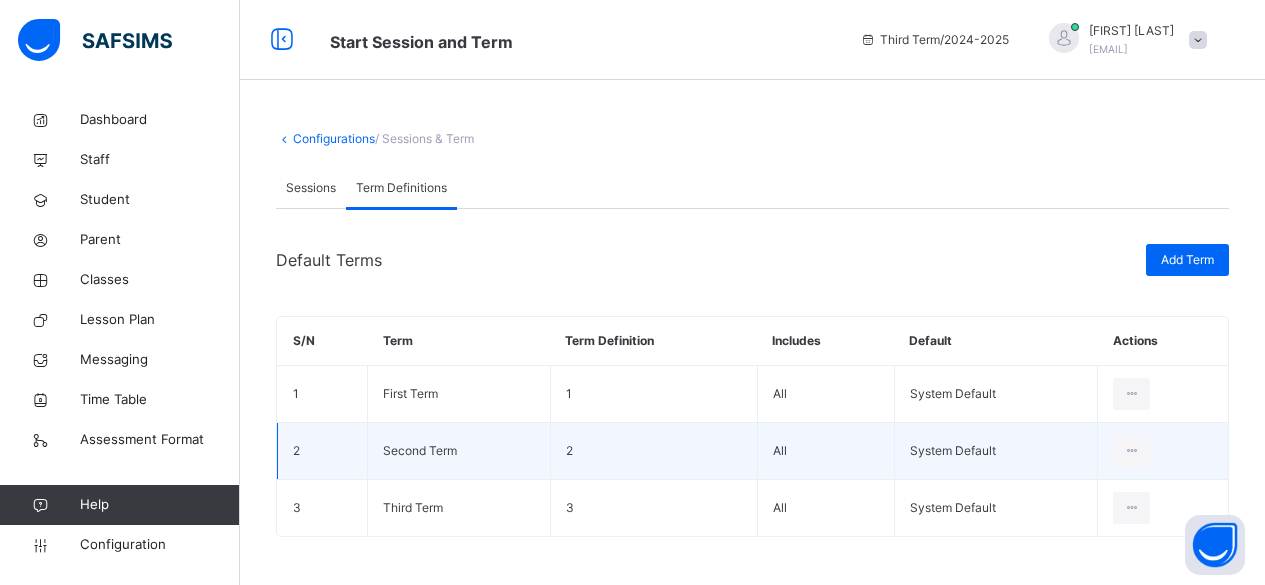 scroll, scrollTop: 12, scrollLeft: 0, axis: vertical 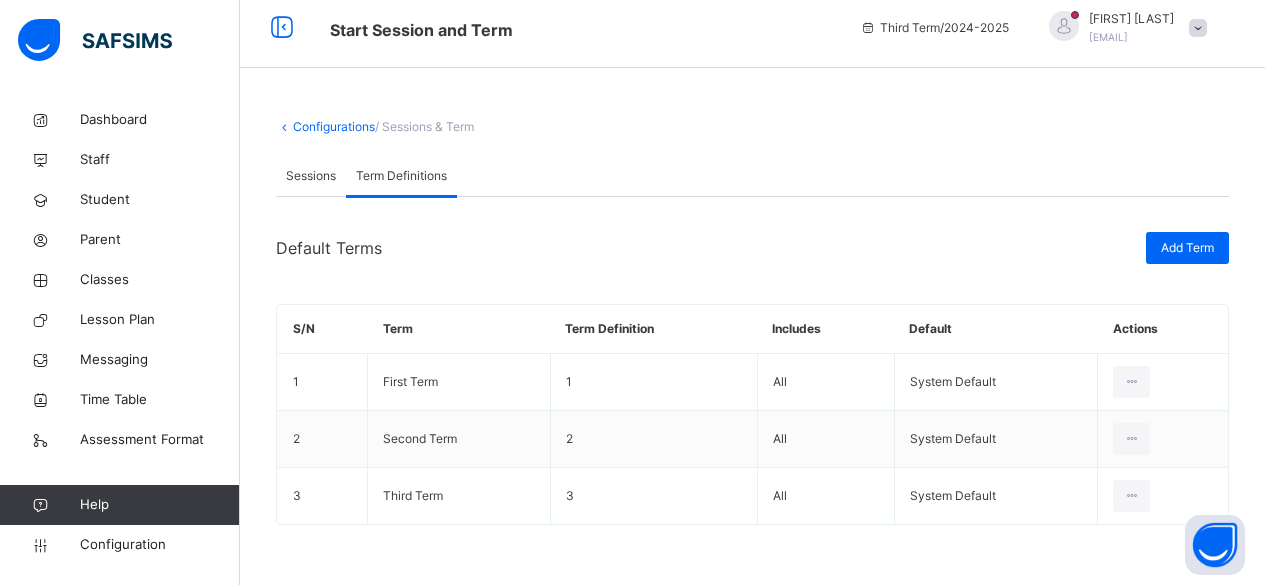 click on "Sessions" at bounding box center [311, 176] 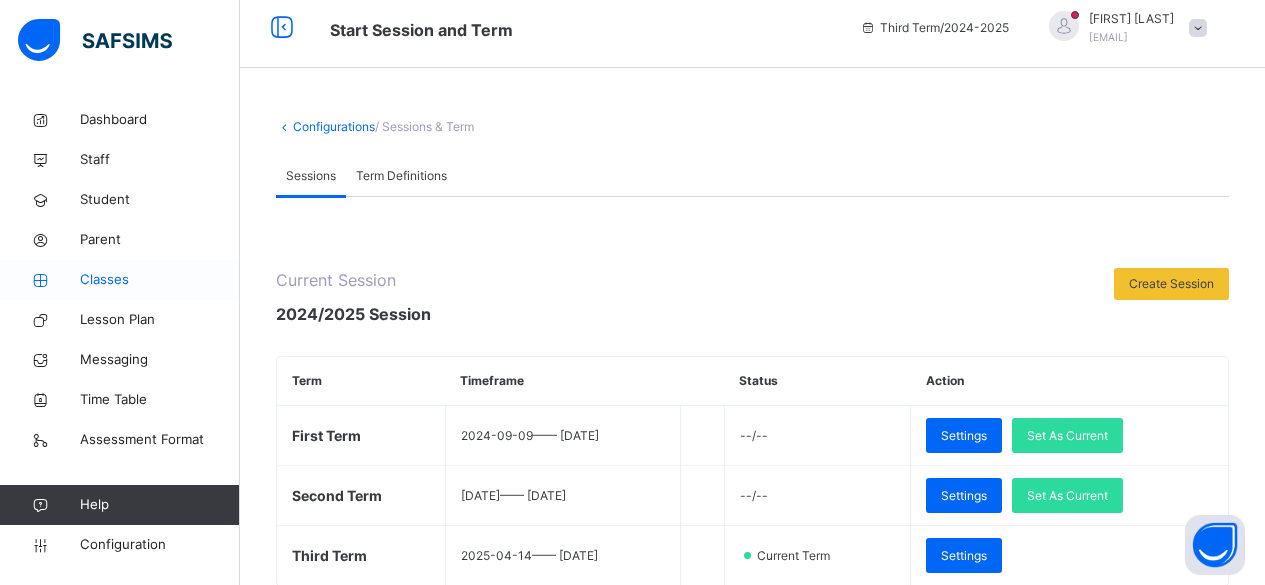 click on "Classes" at bounding box center (160, 280) 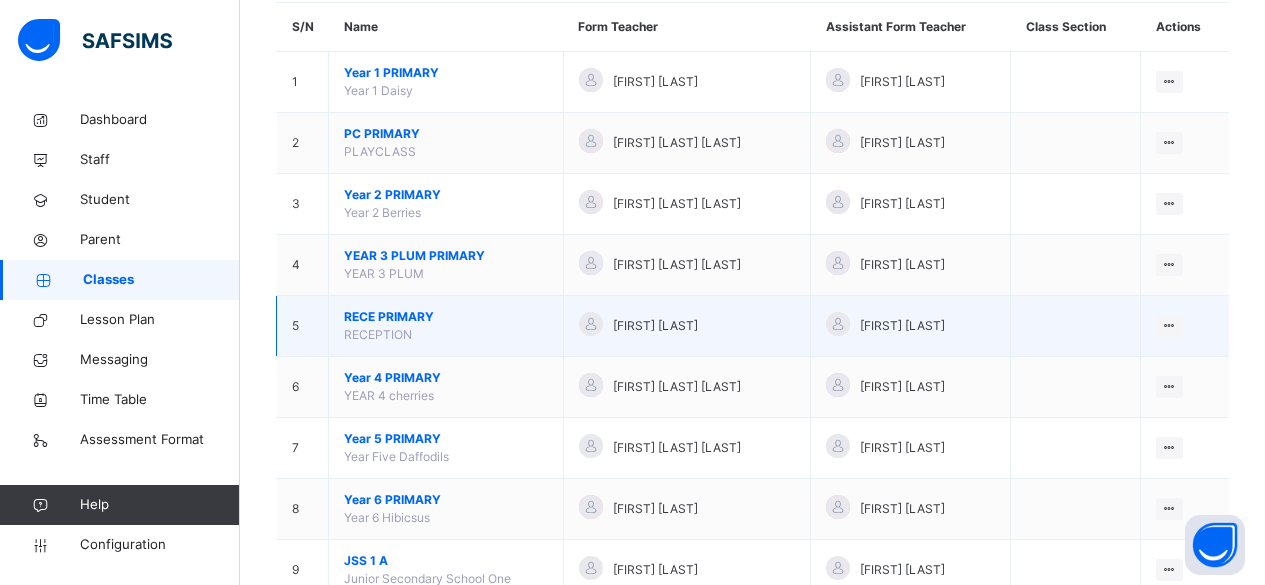 scroll, scrollTop: 187, scrollLeft: 0, axis: vertical 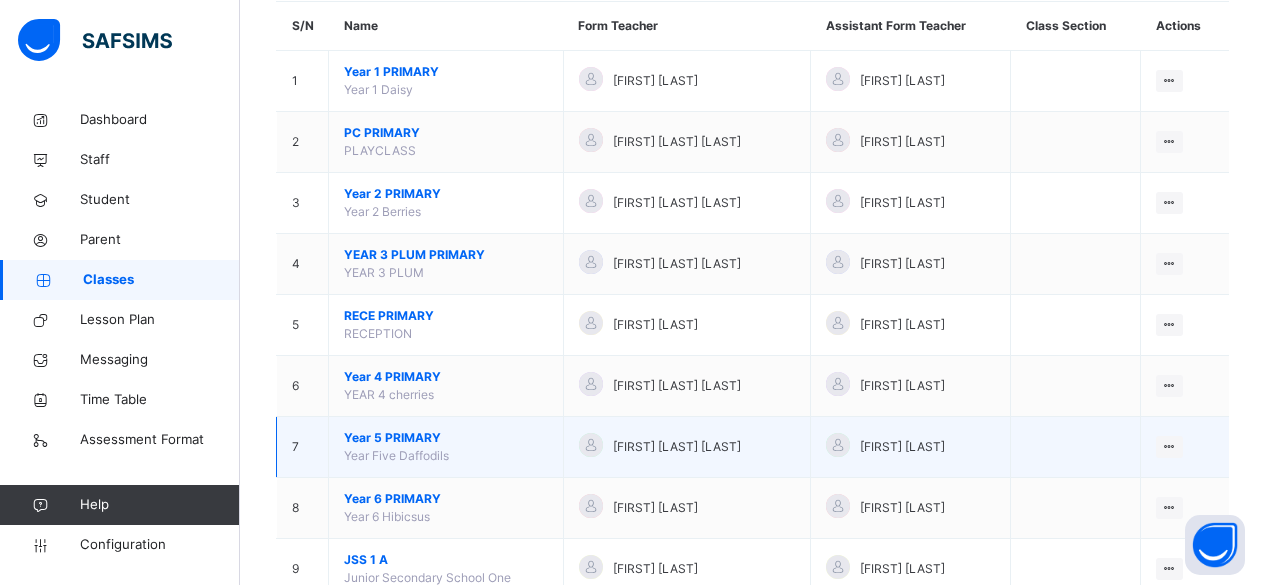 click on "Year 5    PRIMARY" at bounding box center (446, 438) 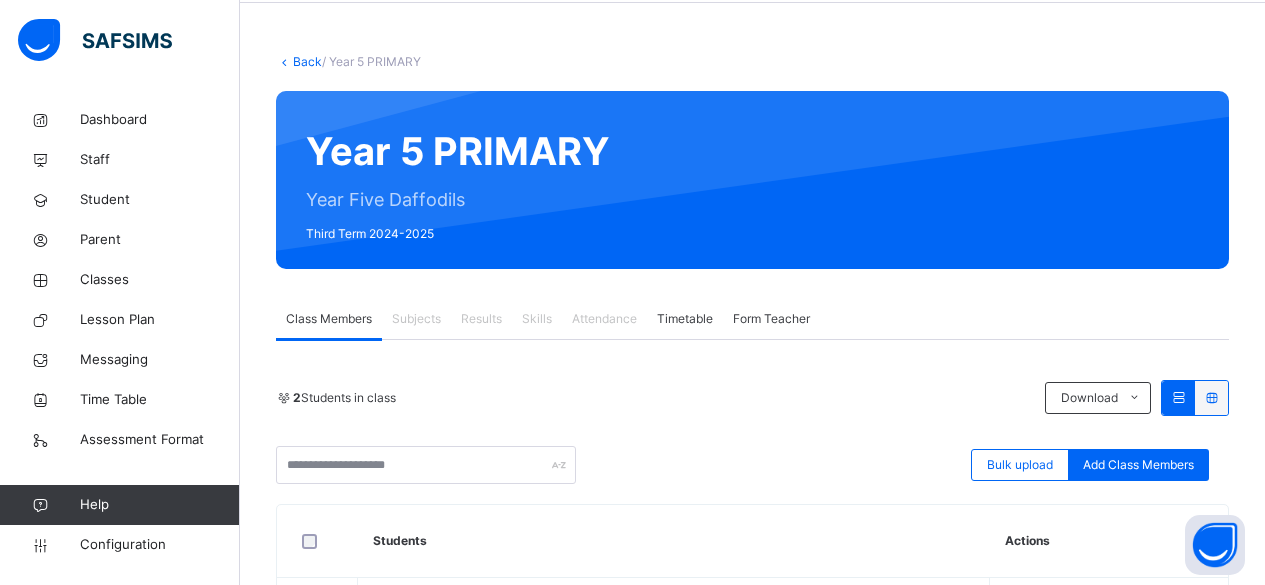 scroll, scrollTop: 82, scrollLeft: 0, axis: vertical 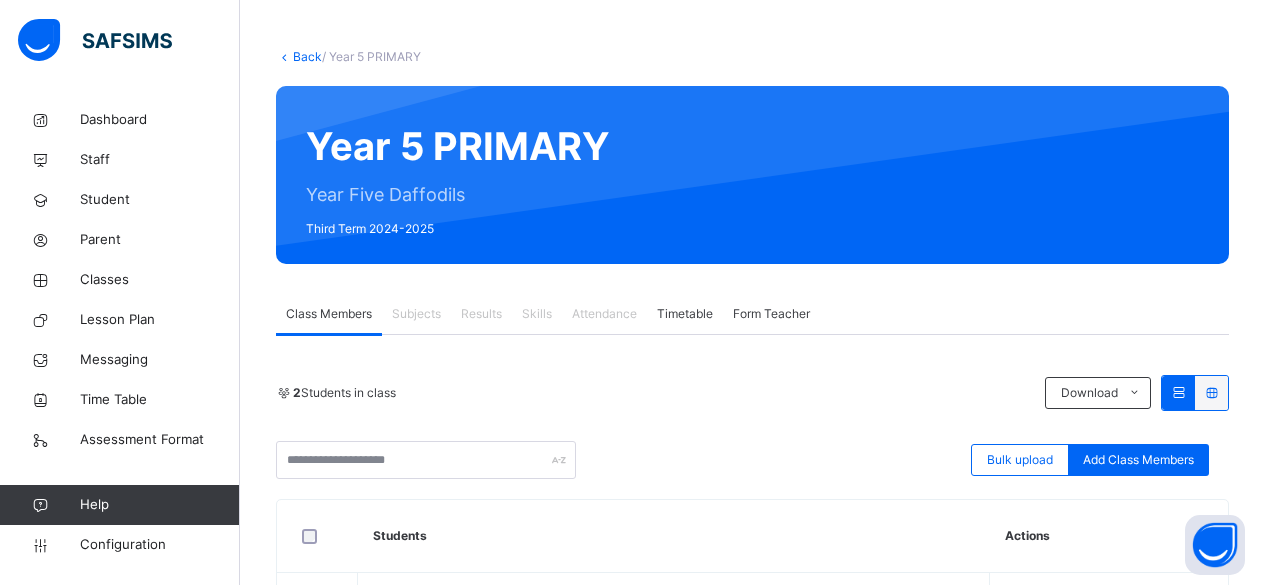 click on "Subjects" at bounding box center [416, 314] 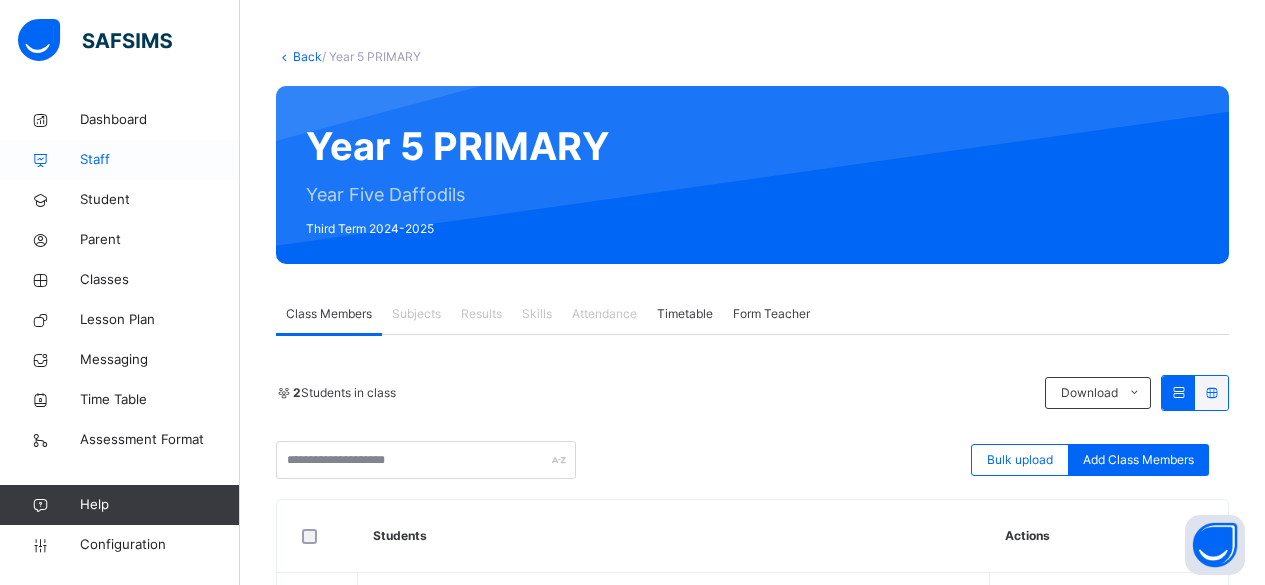 scroll, scrollTop: 0, scrollLeft: 0, axis: both 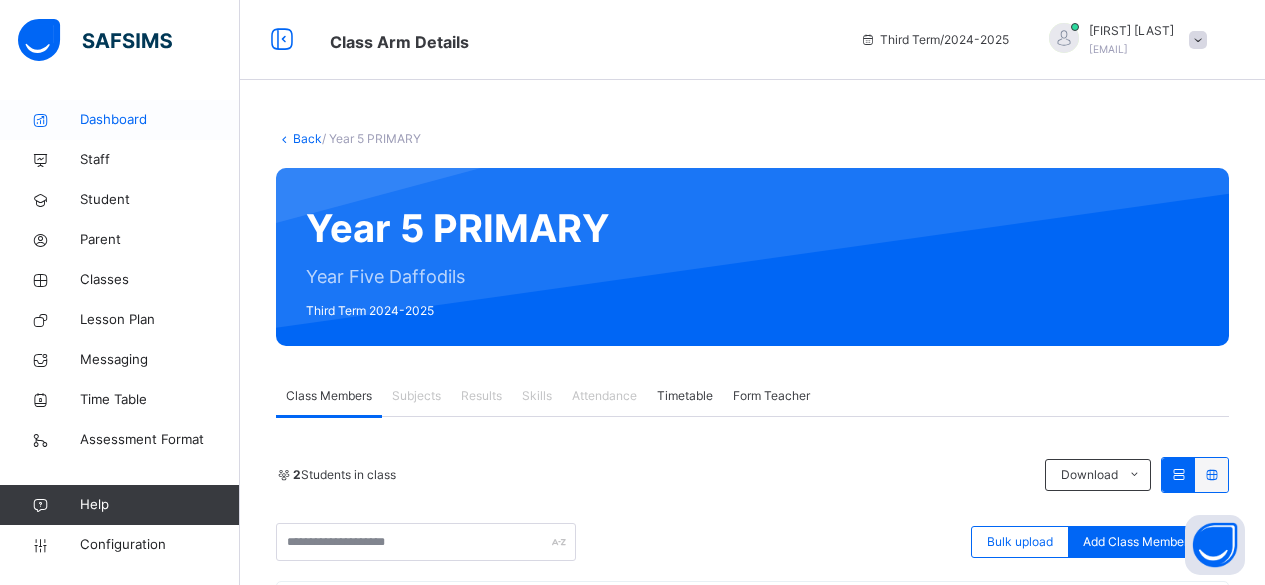 click on "Dashboard" at bounding box center [160, 120] 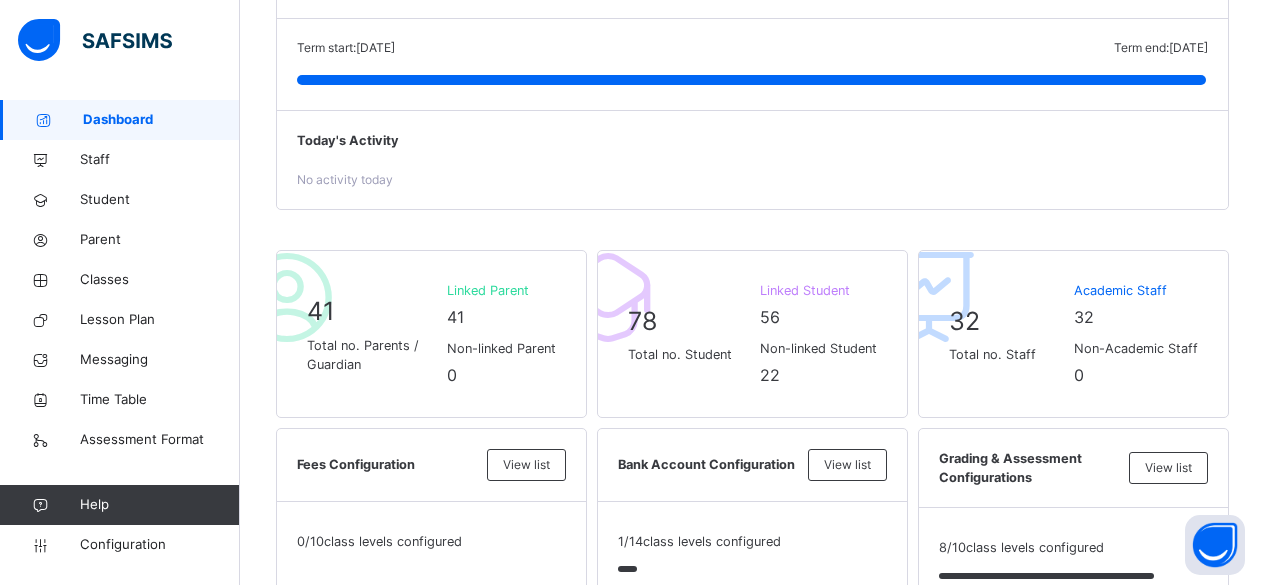 scroll, scrollTop: 283, scrollLeft: 0, axis: vertical 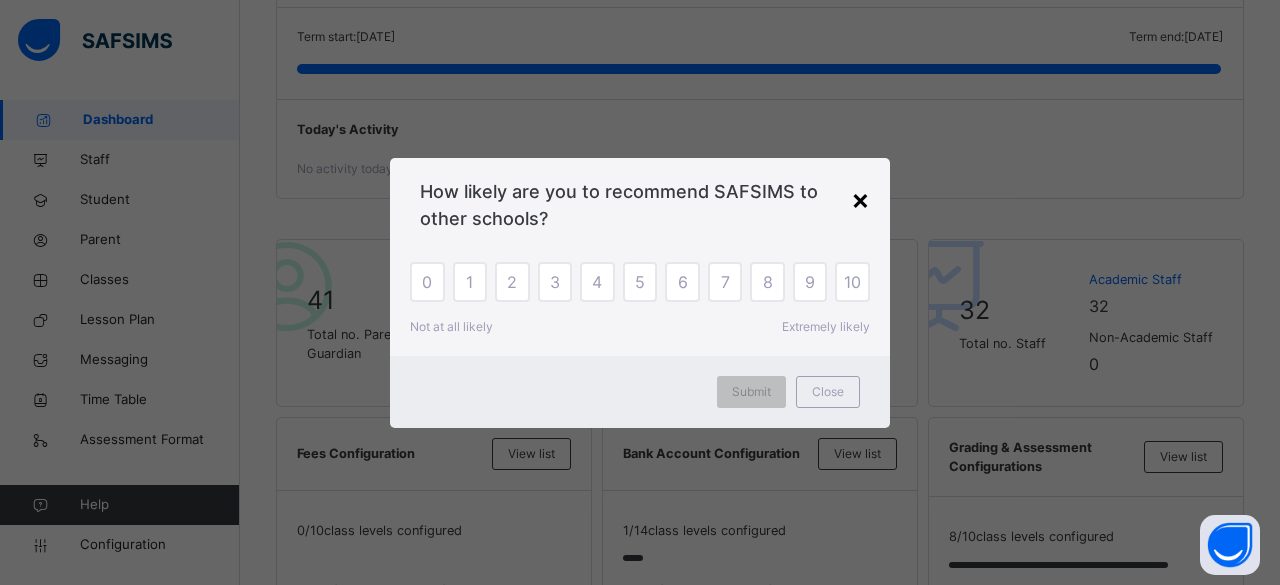 click on "×" at bounding box center [860, 199] 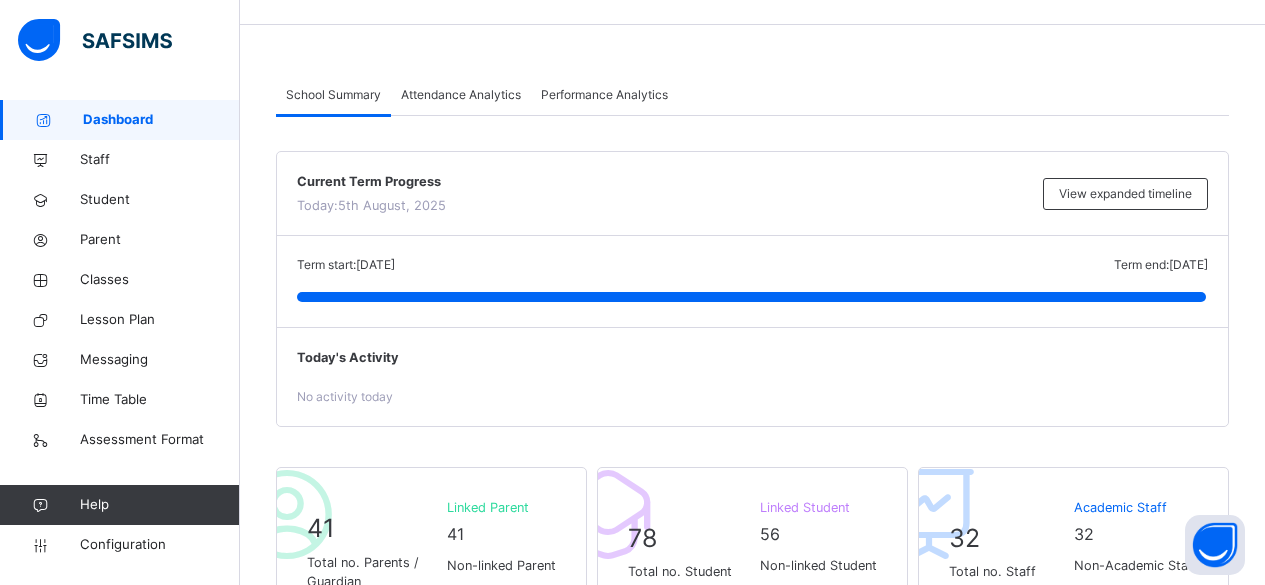 scroll, scrollTop: 0, scrollLeft: 0, axis: both 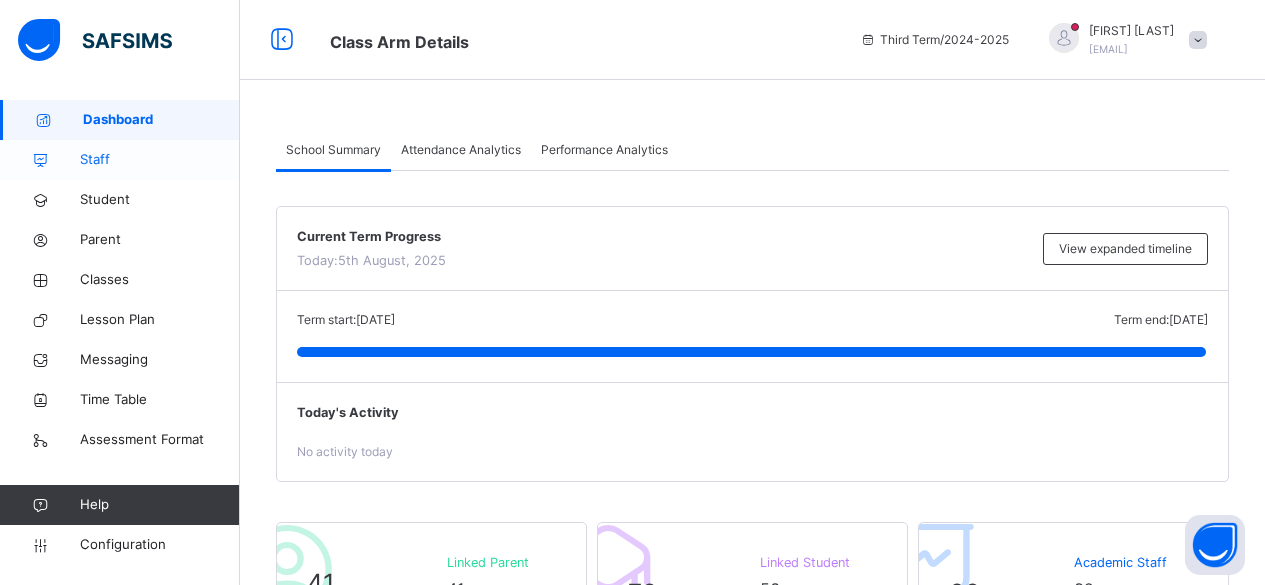 click on "Staff" at bounding box center [160, 160] 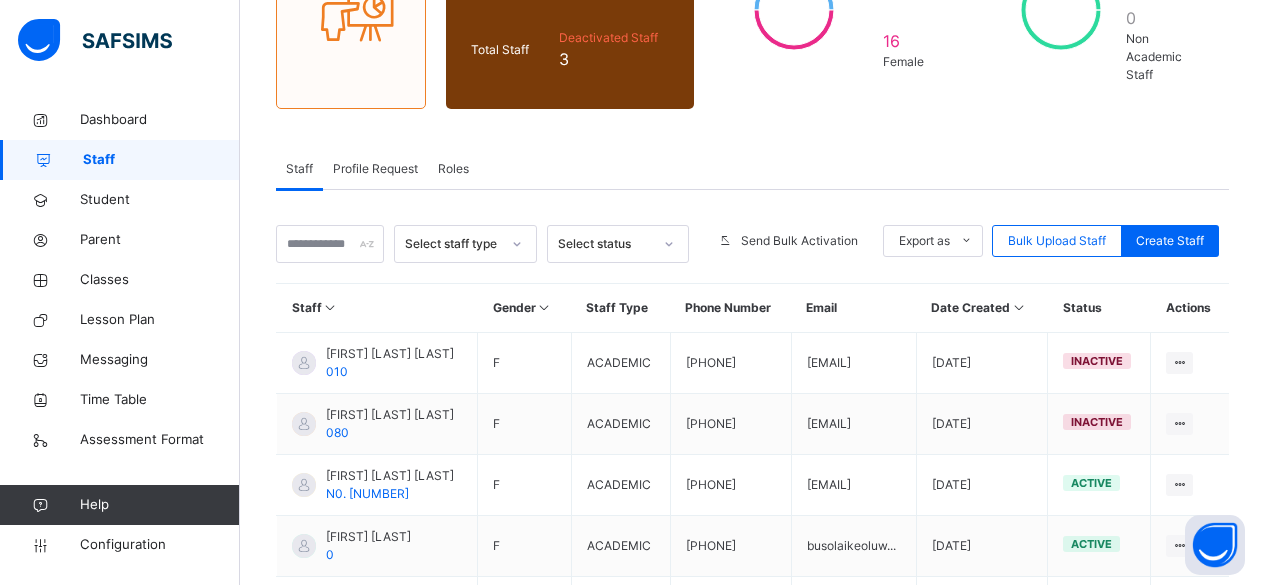 scroll, scrollTop: 267, scrollLeft: 0, axis: vertical 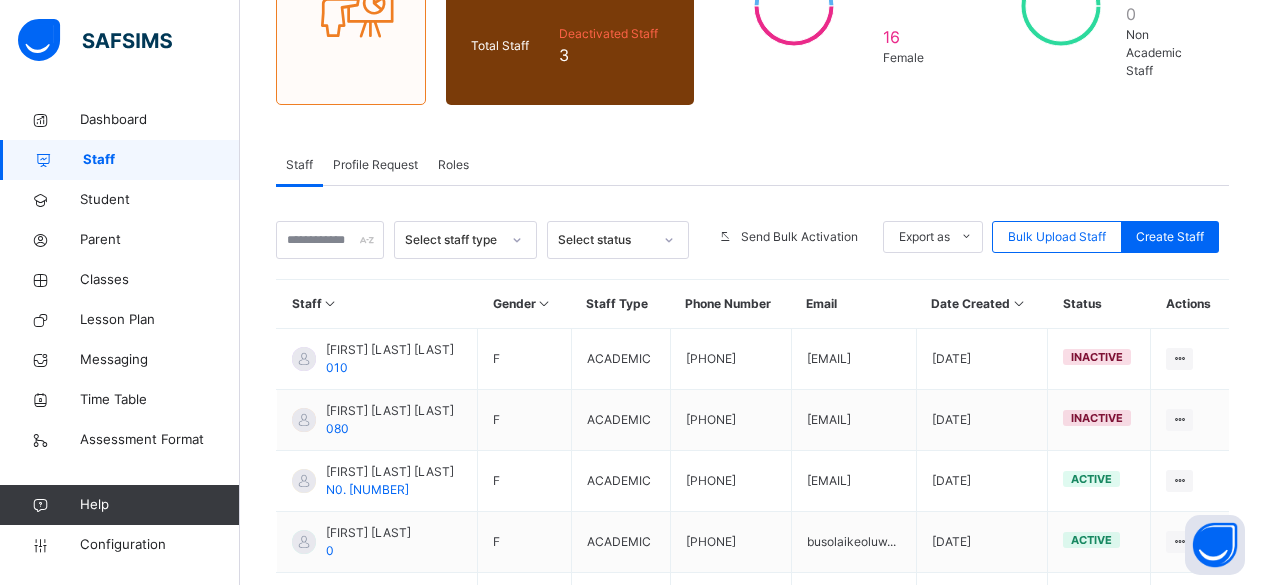click on "Roles" at bounding box center [453, 165] 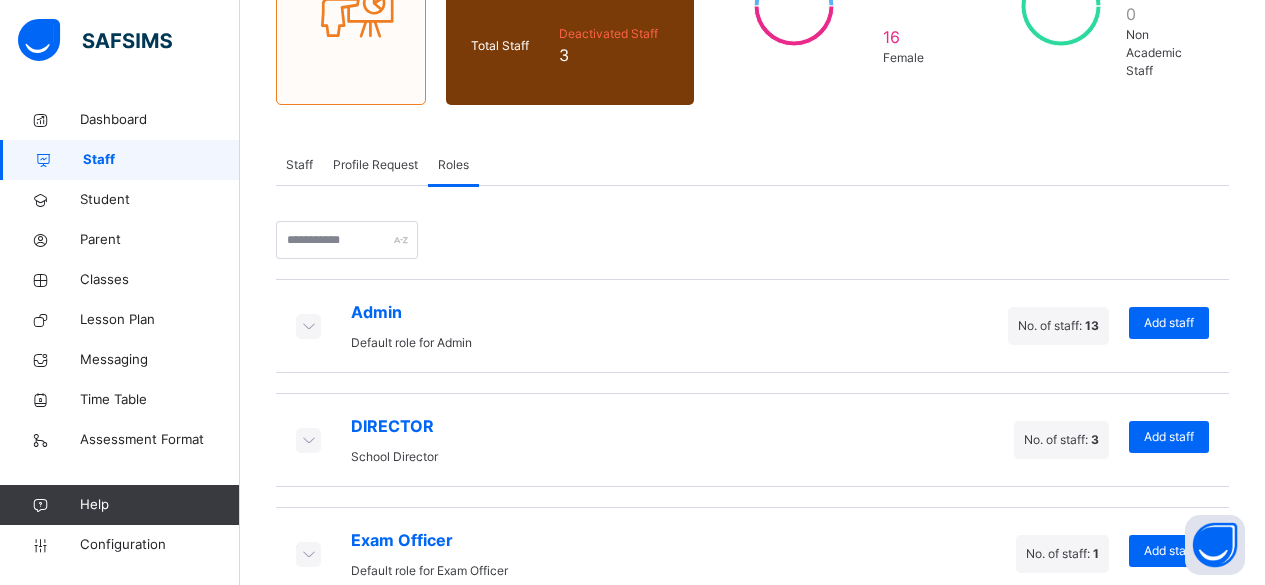 click on "Profile Request" at bounding box center (375, 165) 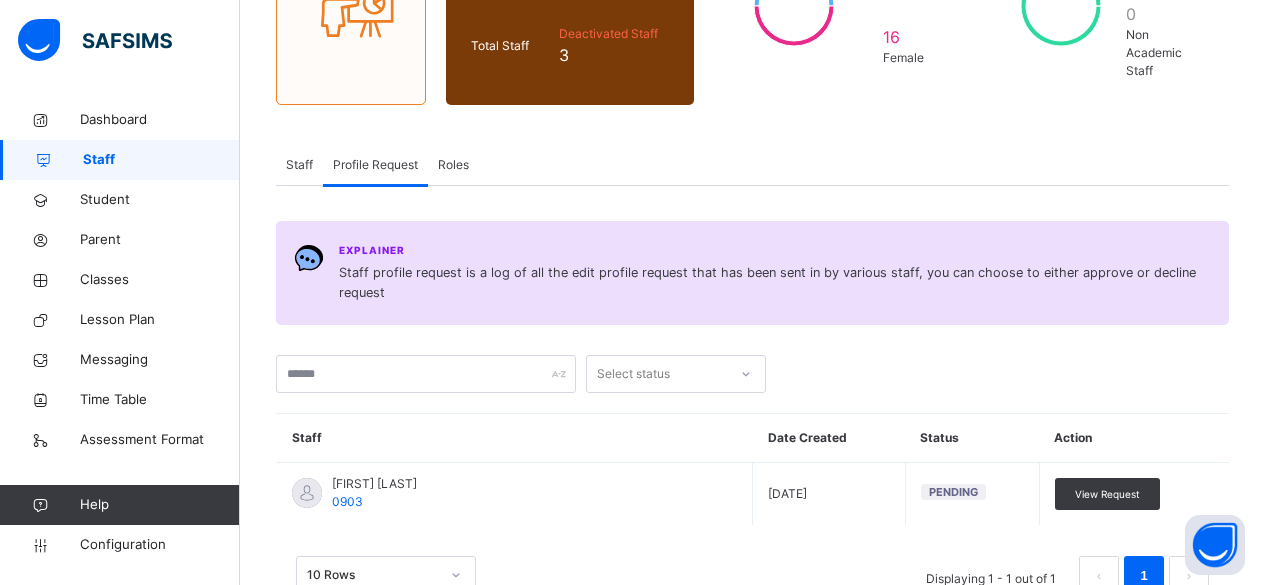 click on "Roles" at bounding box center [453, 165] 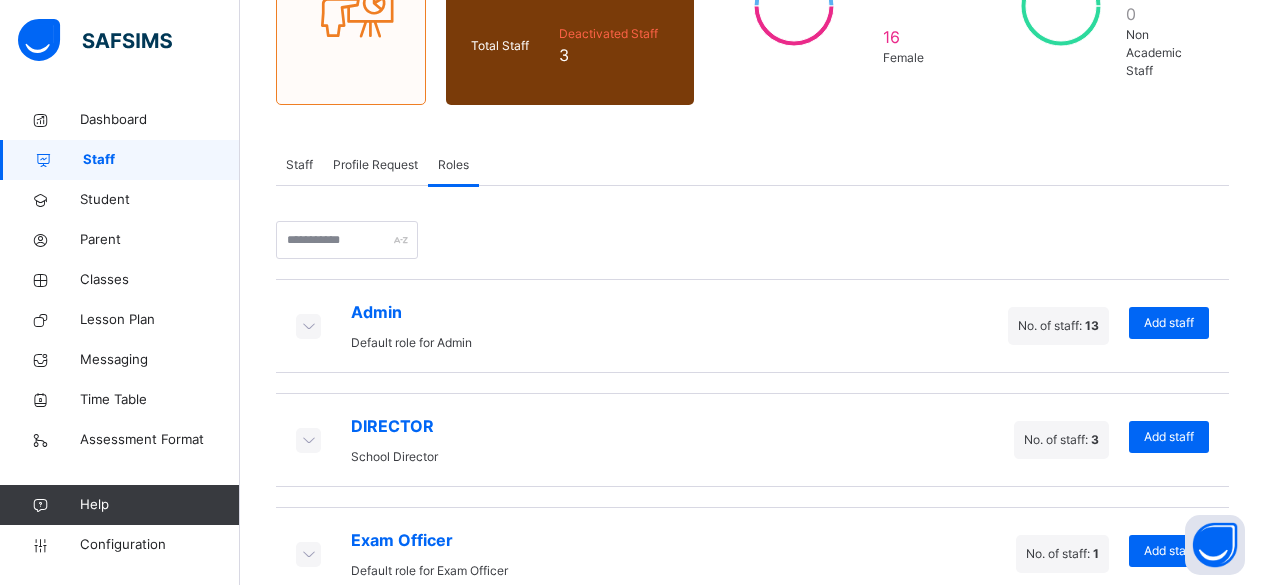 click at bounding box center [308, 325] 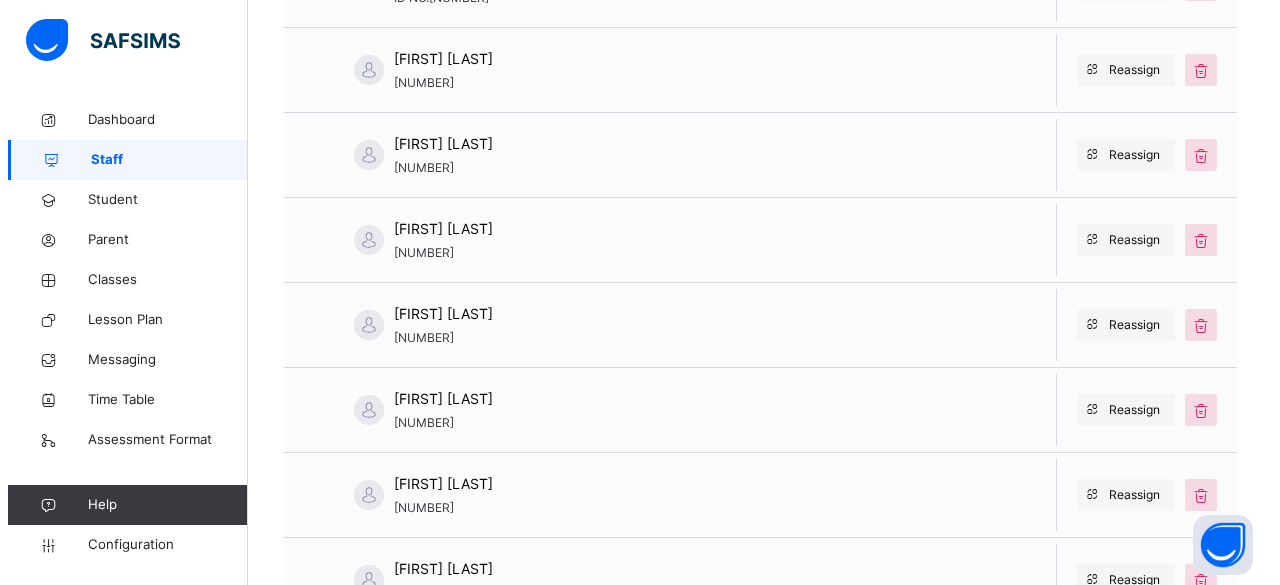 scroll, scrollTop: 781, scrollLeft: 0, axis: vertical 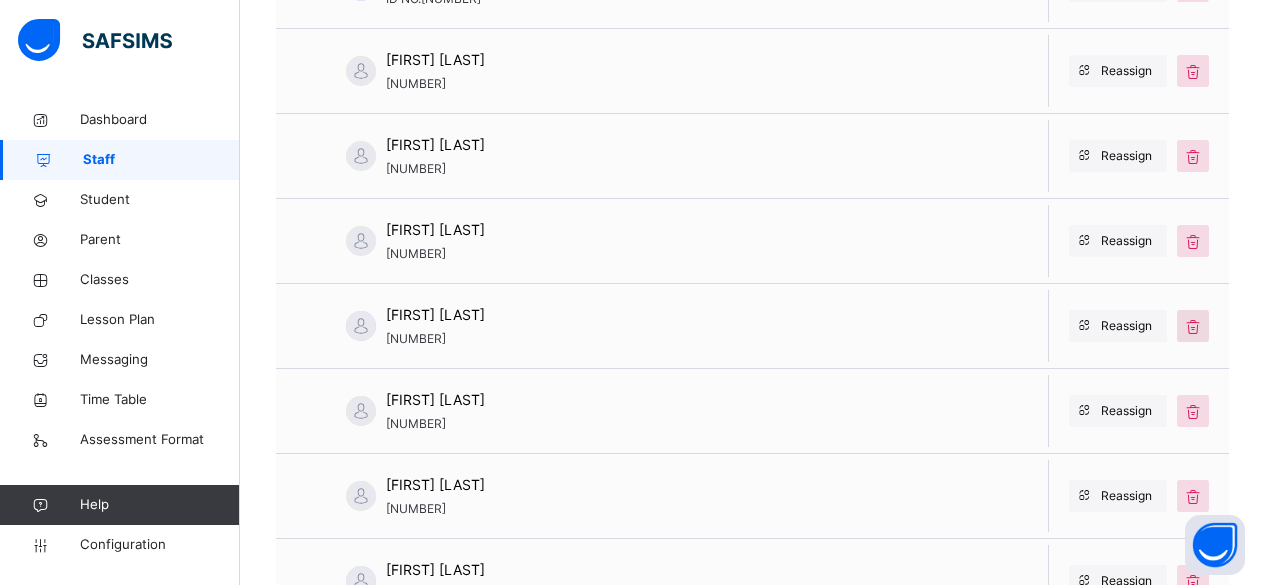 click at bounding box center [1193, 326] 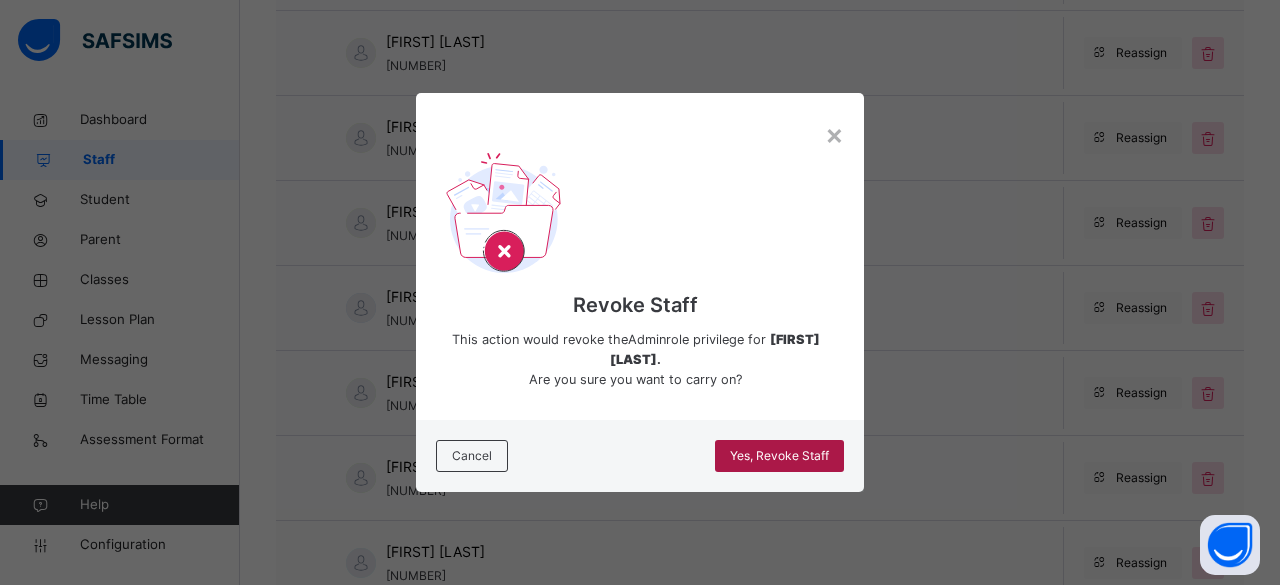 click on "Yes, Revoke Staff" at bounding box center [779, 456] 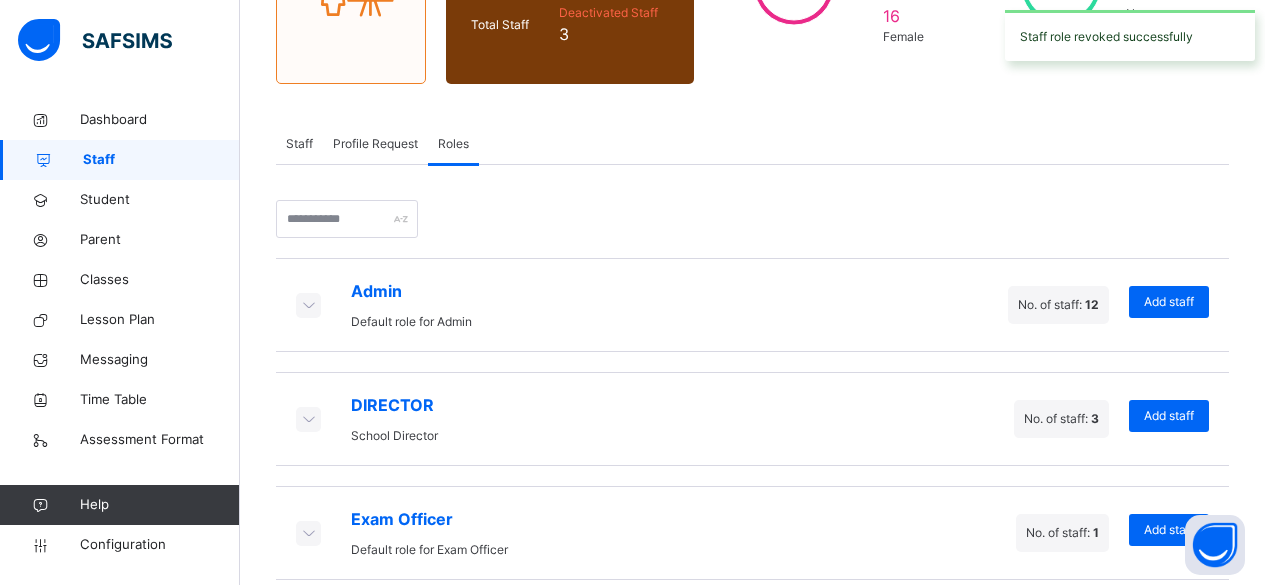 scroll, scrollTop: 286, scrollLeft: 0, axis: vertical 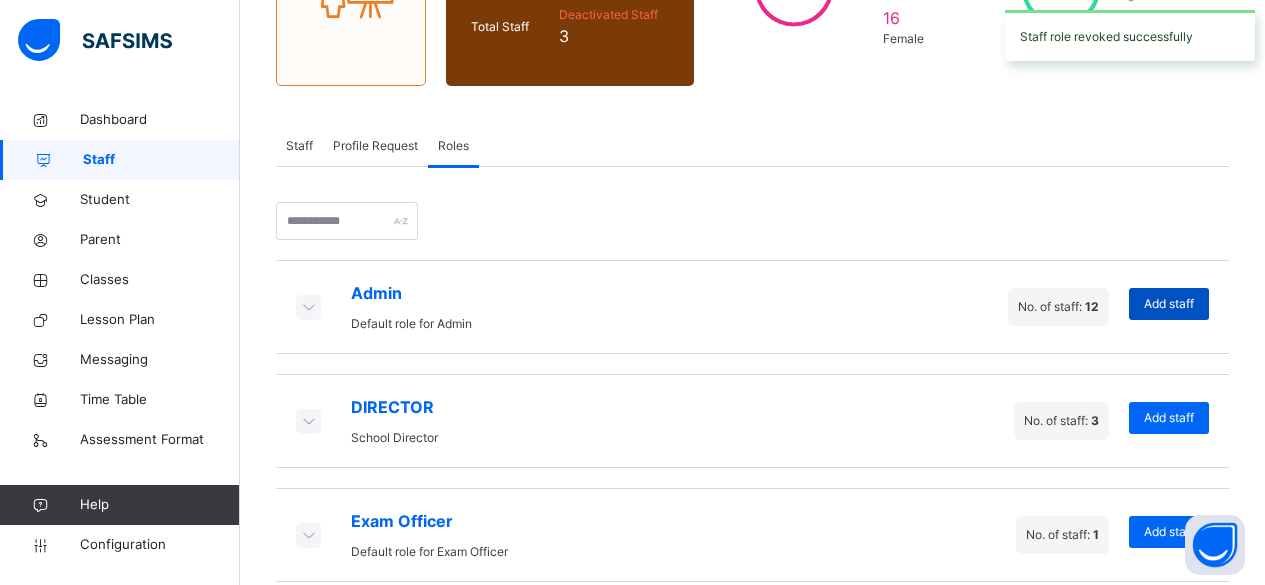 click on "Add staff" at bounding box center [1169, 304] 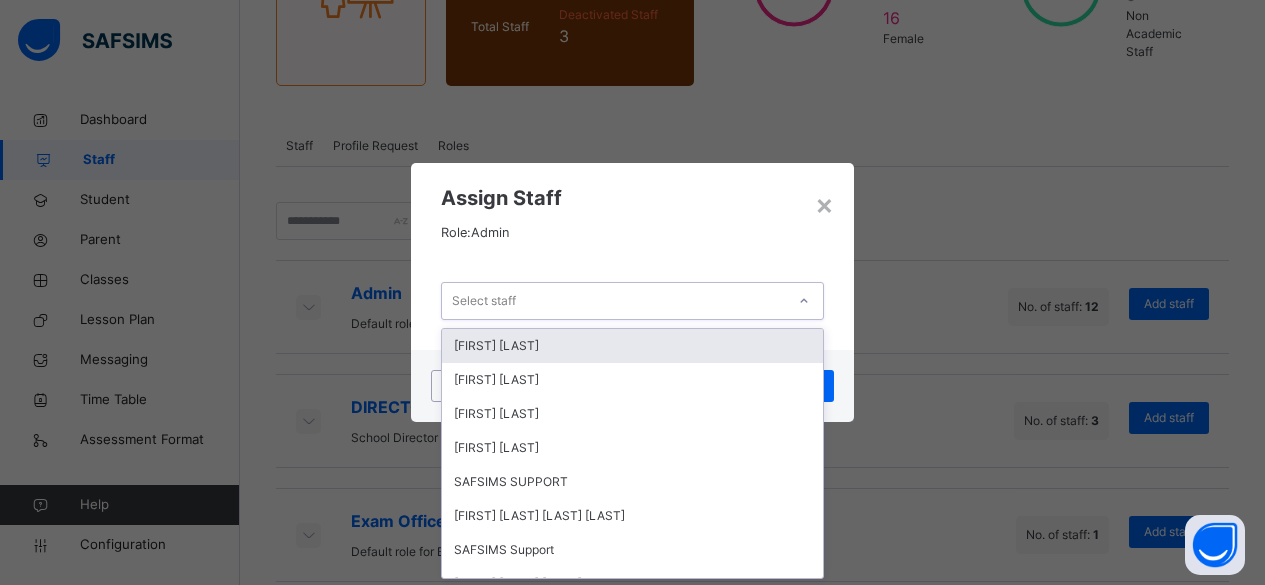scroll, scrollTop: 0, scrollLeft: 0, axis: both 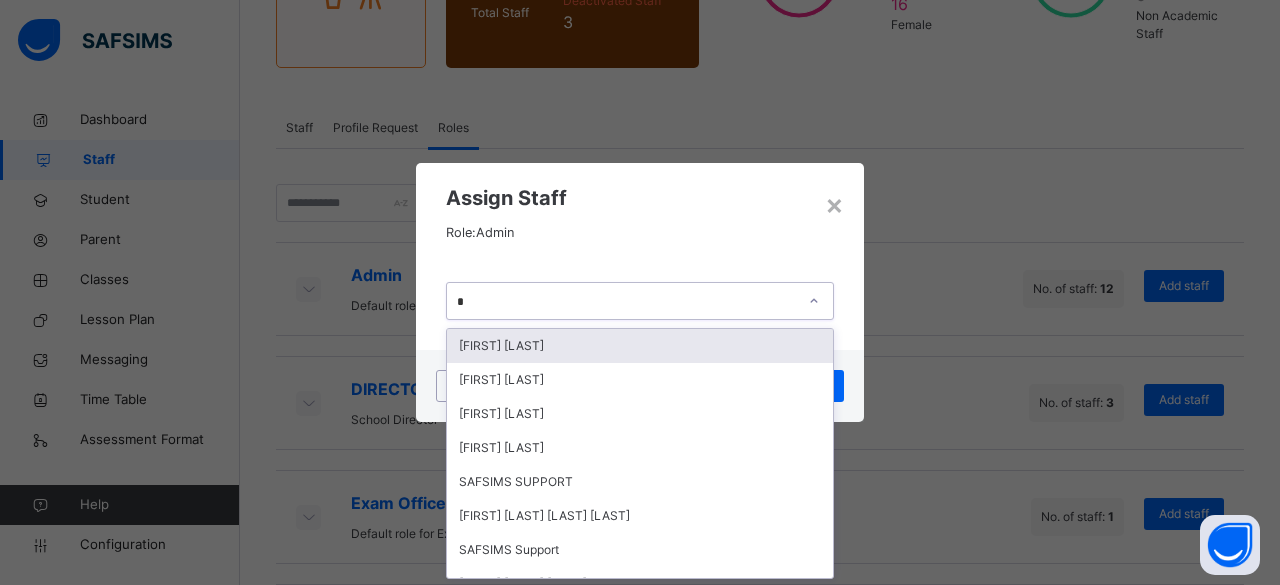 type on "**" 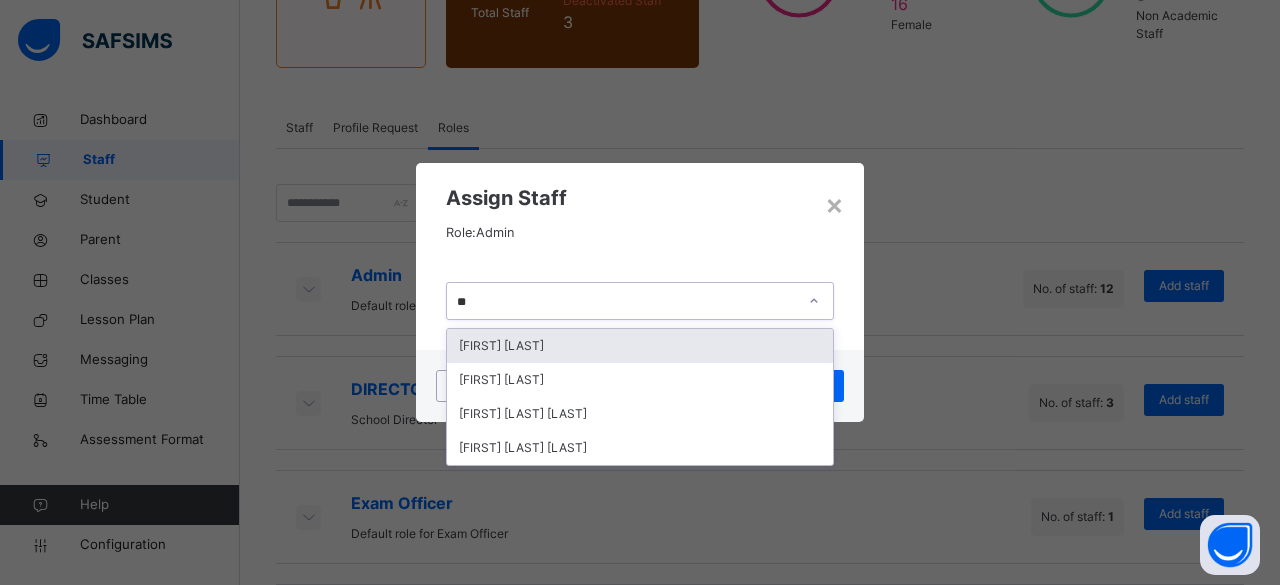 click on "[FIRST] [LAST]" at bounding box center [640, 346] 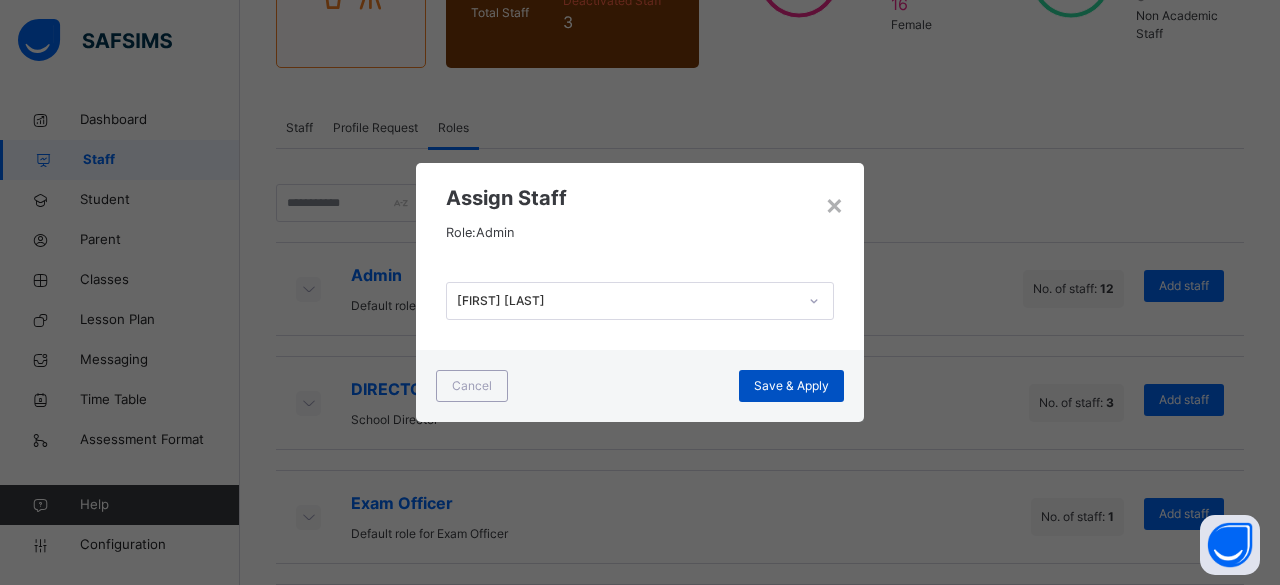 click on "Save & Apply" at bounding box center (791, 386) 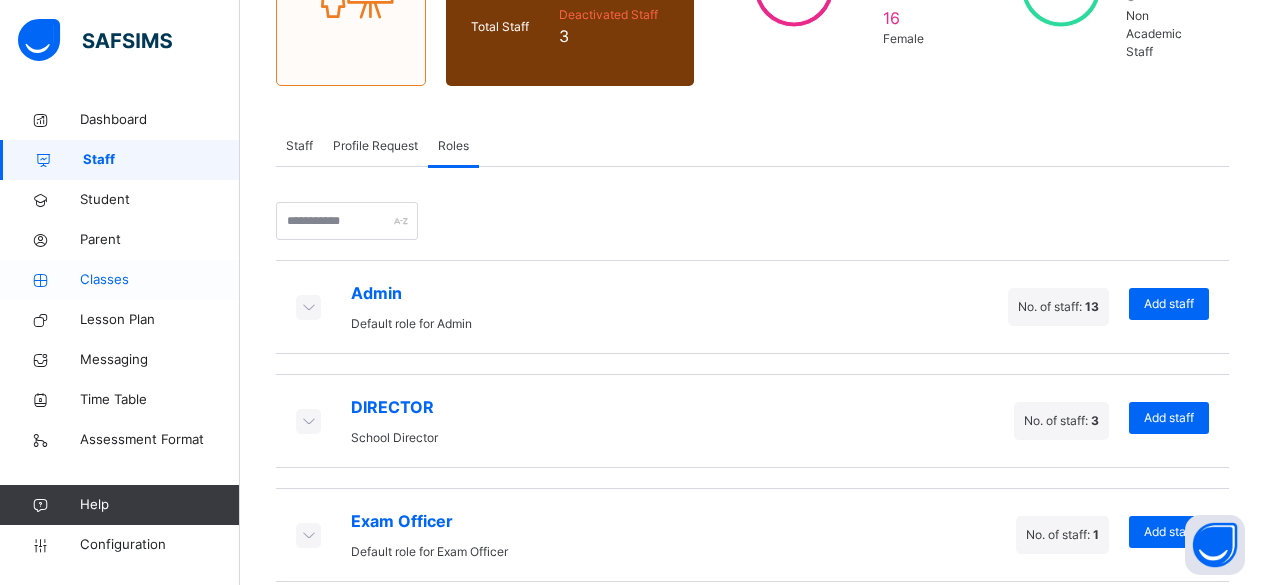 click on "Classes" at bounding box center (160, 280) 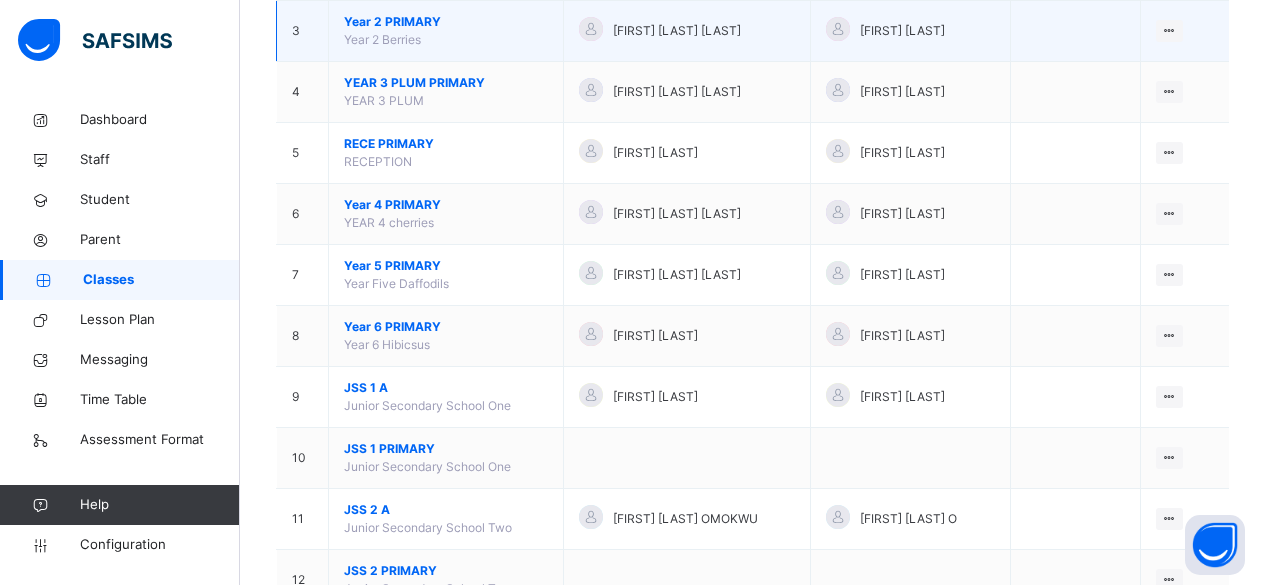 scroll, scrollTop: 362, scrollLeft: 0, axis: vertical 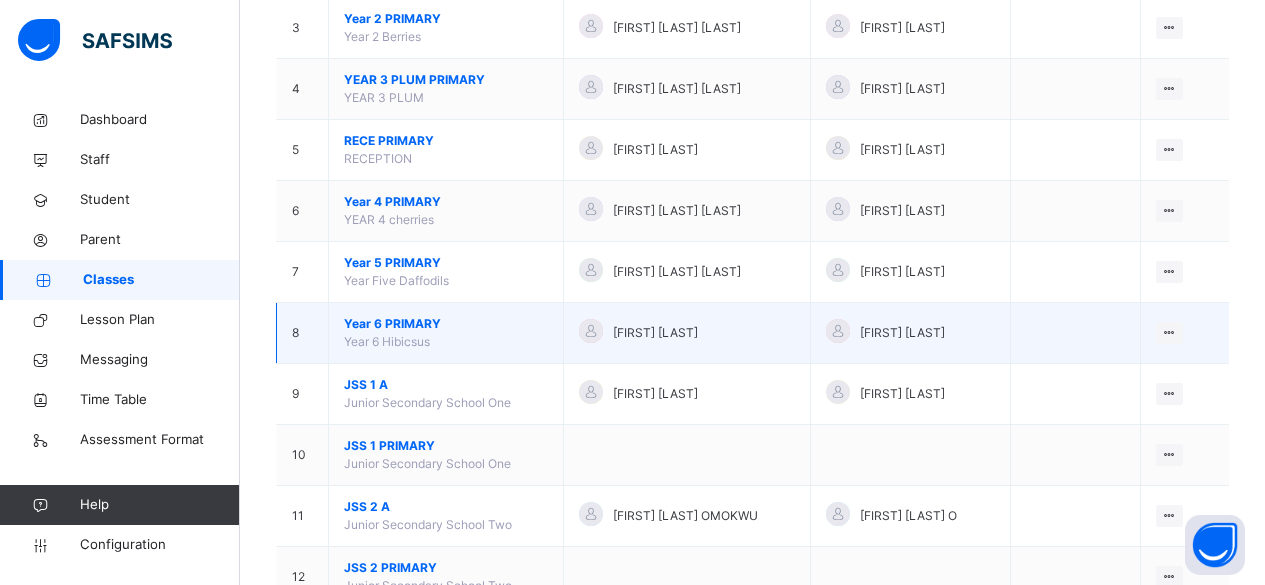 click on "Year 6   PRIMARY" at bounding box center [446, 324] 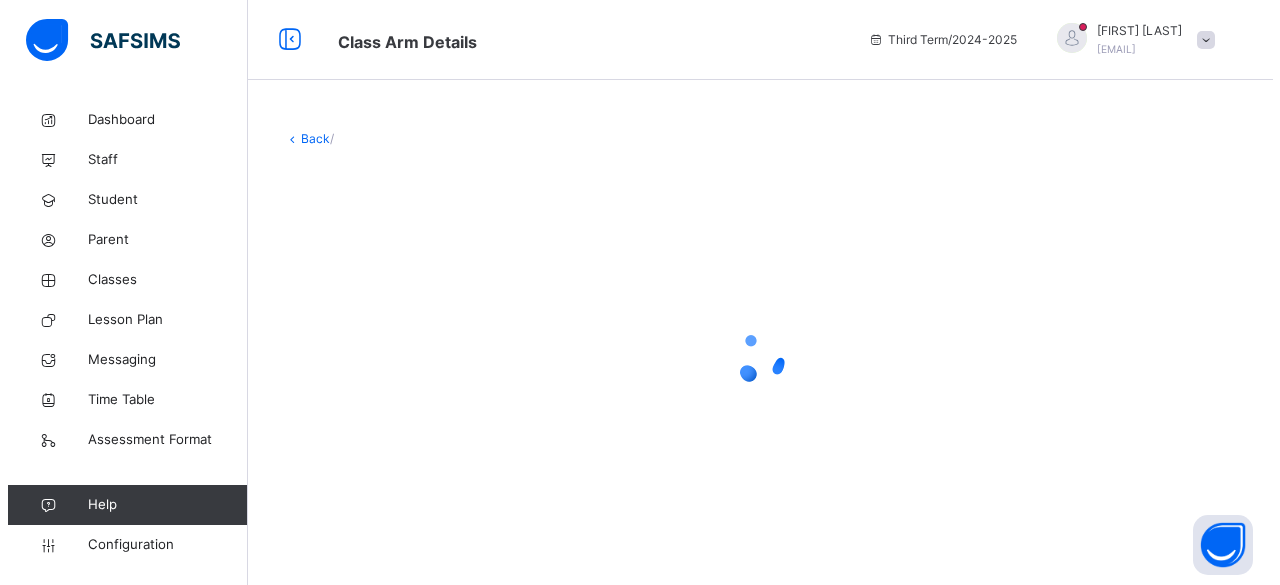 scroll, scrollTop: 0, scrollLeft: 0, axis: both 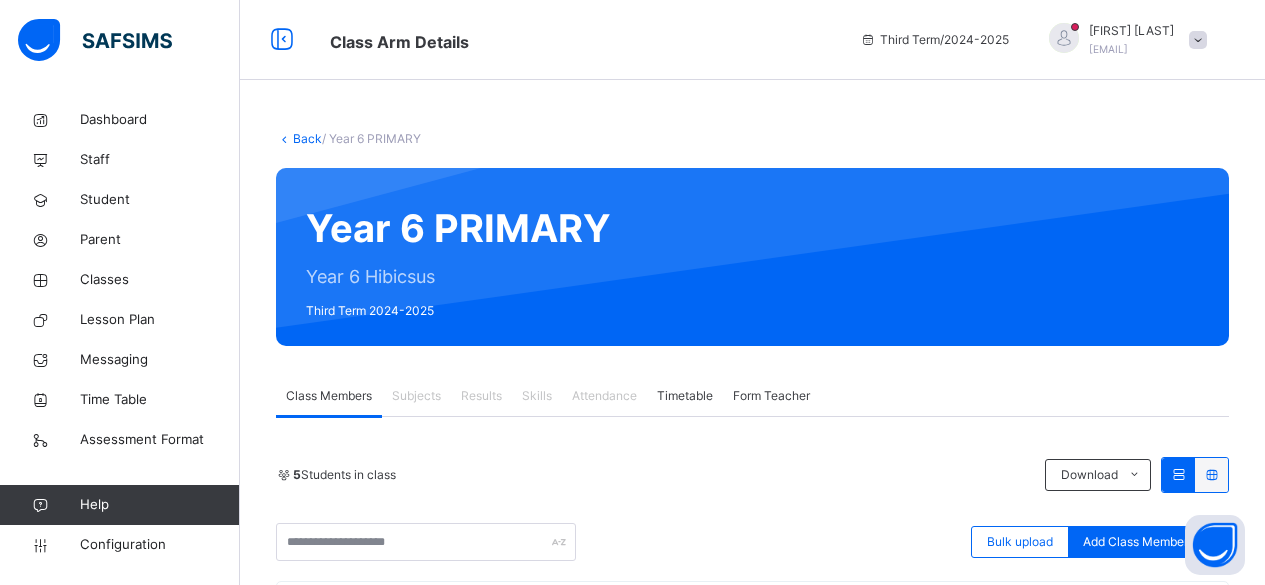 click on "Results" at bounding box center [481, 396] 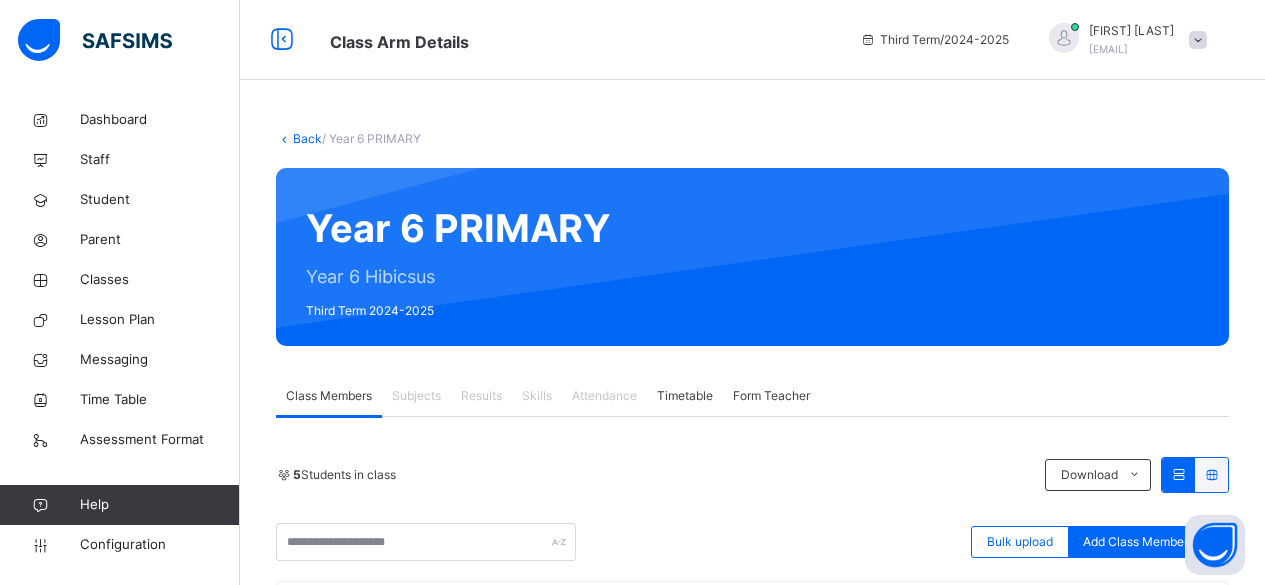 click on "Results" at bounding box center (481, 396) 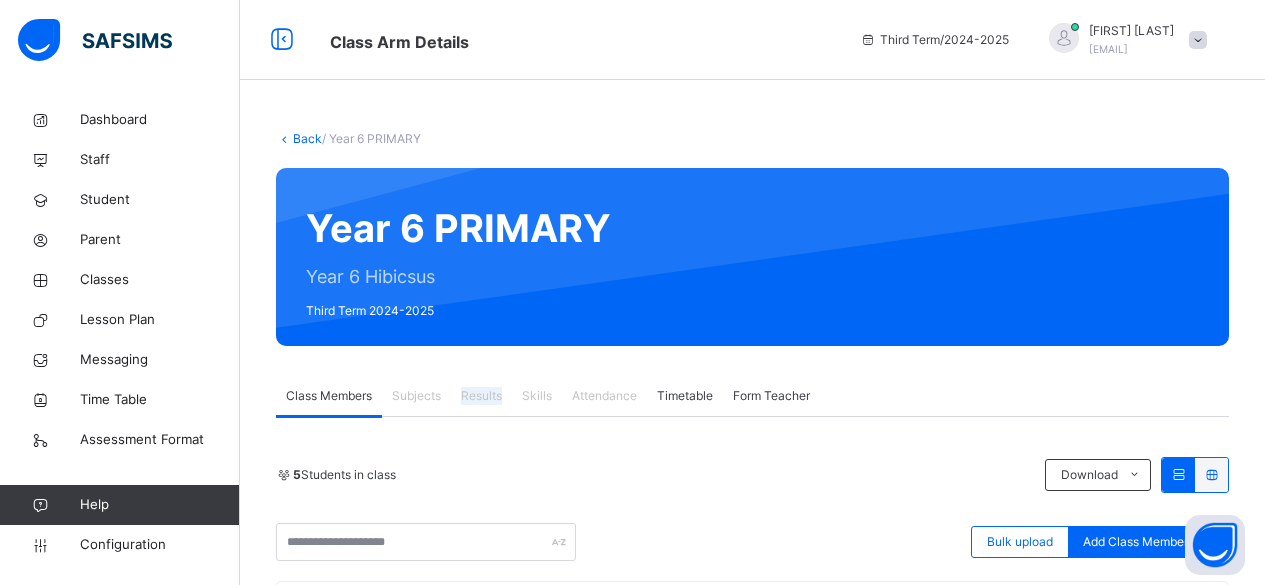 click on "Results" at bounding box center (481, 396) 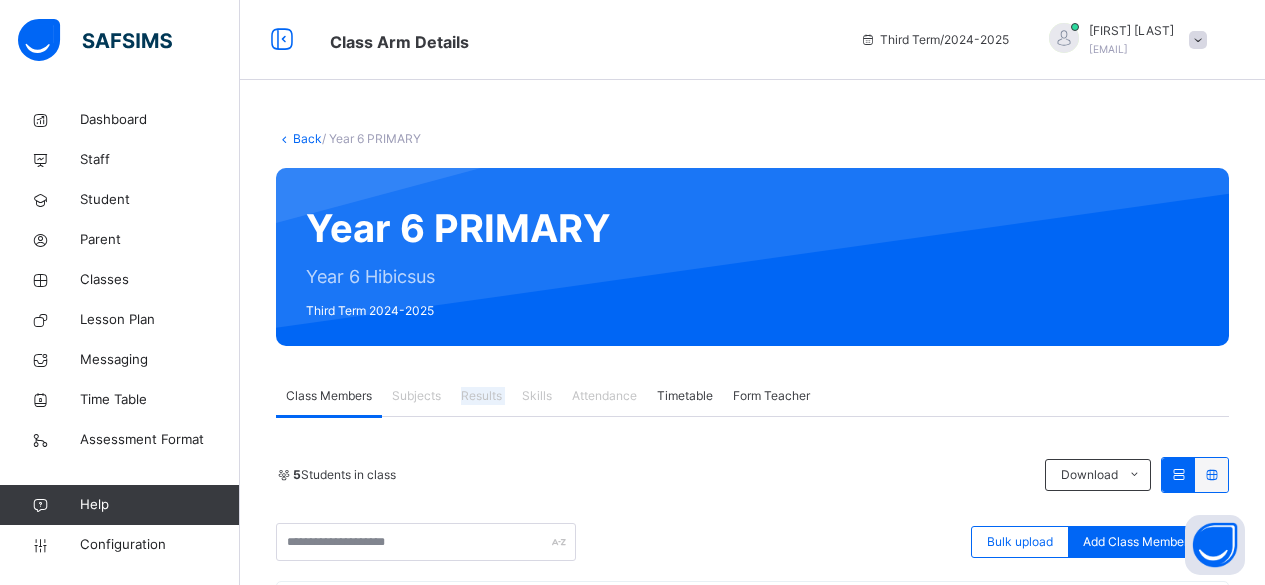 click on "Results" at bounding box center [481, 396] 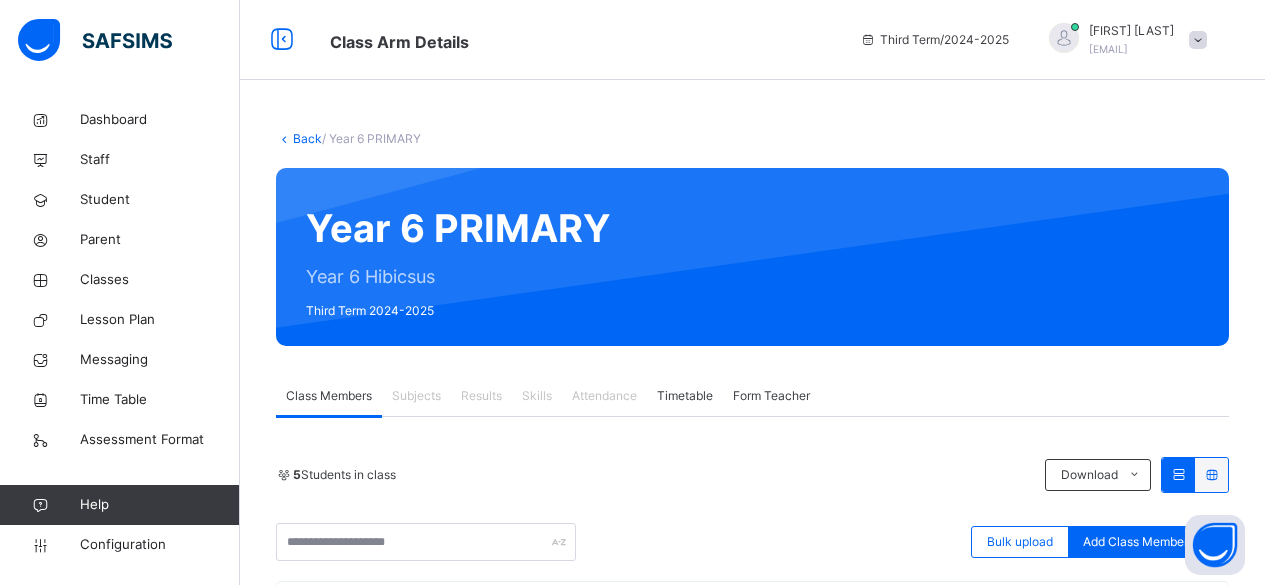 click on "5  Students in class Download Pdf Report Excel Report" at bounding box center (752, 475) 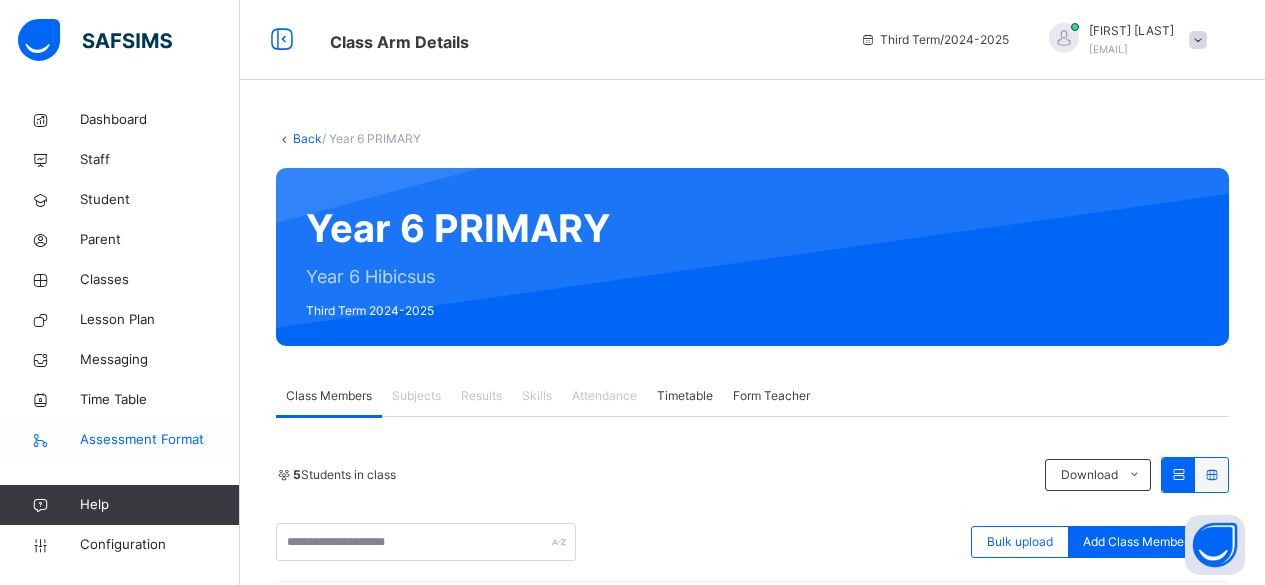 click on "Assessment Format" at bounding box center (160, 440) 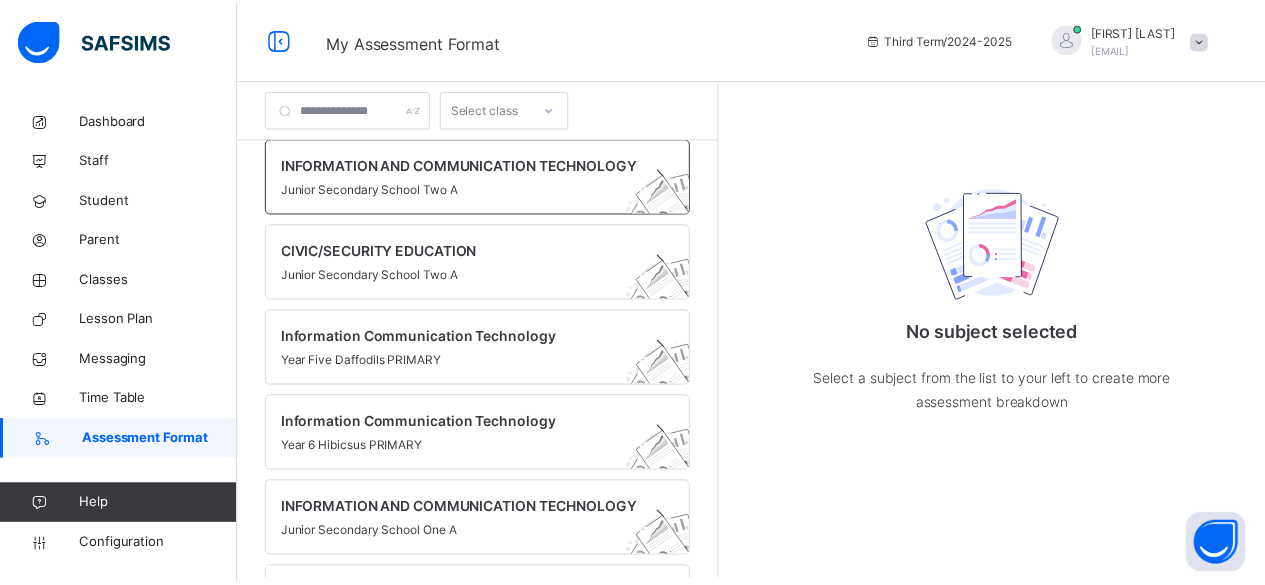 scroll, scrollTop: 0, scrollLeft: 0, axis: both 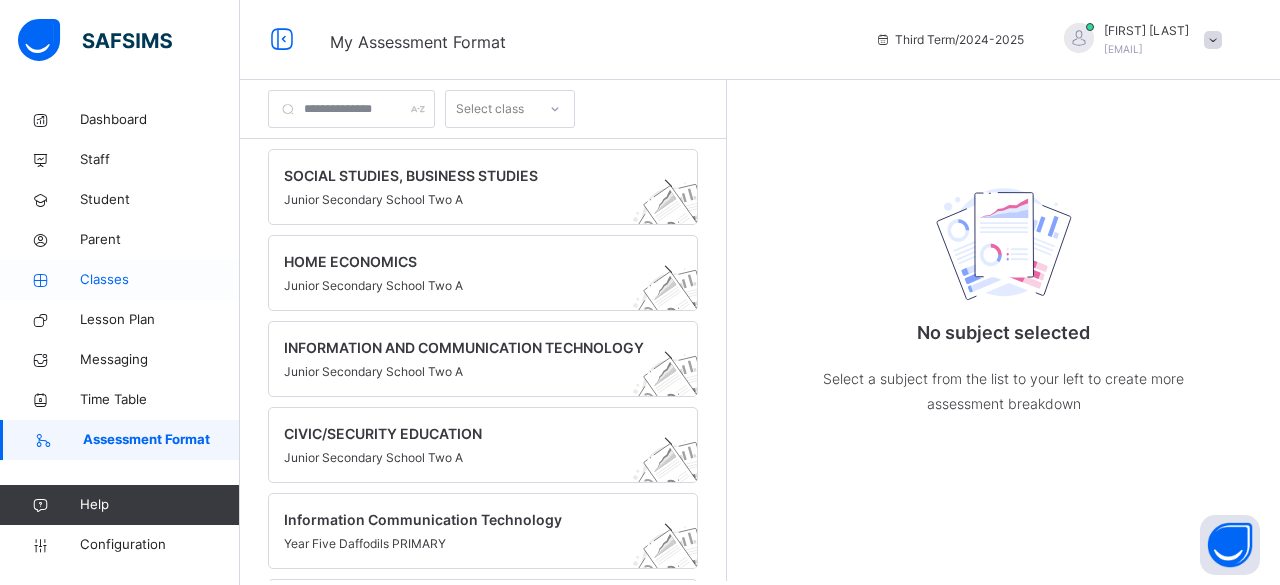 click on "Classes" at bounding box center (160, 280) 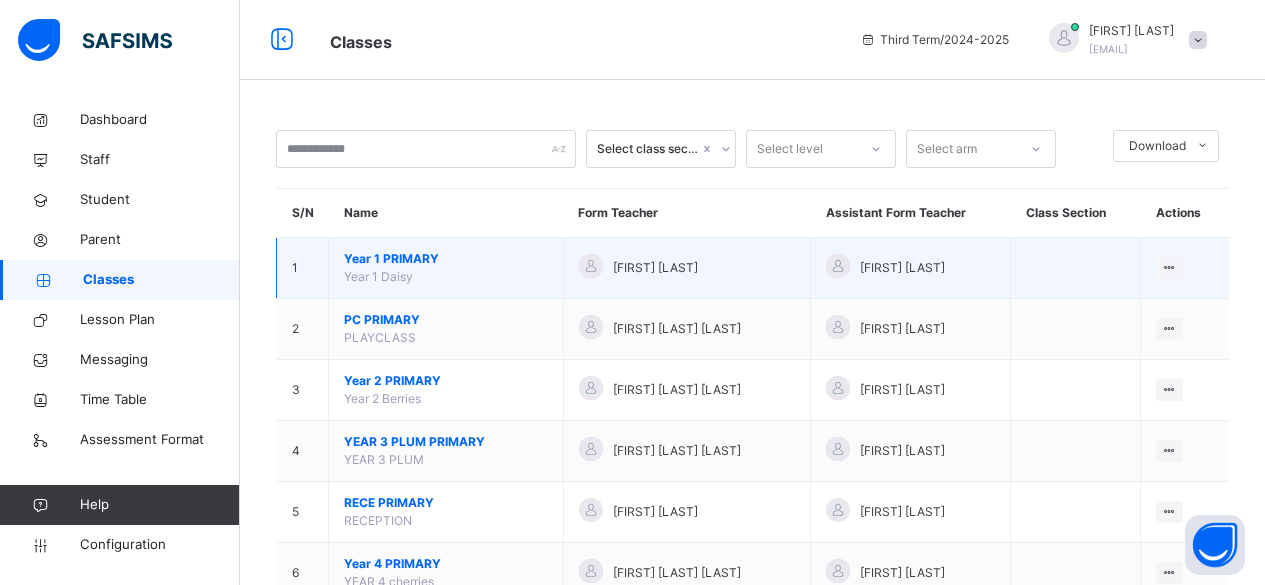 click on "Year 1   PRIMARY" at bounding box center [446, 259] 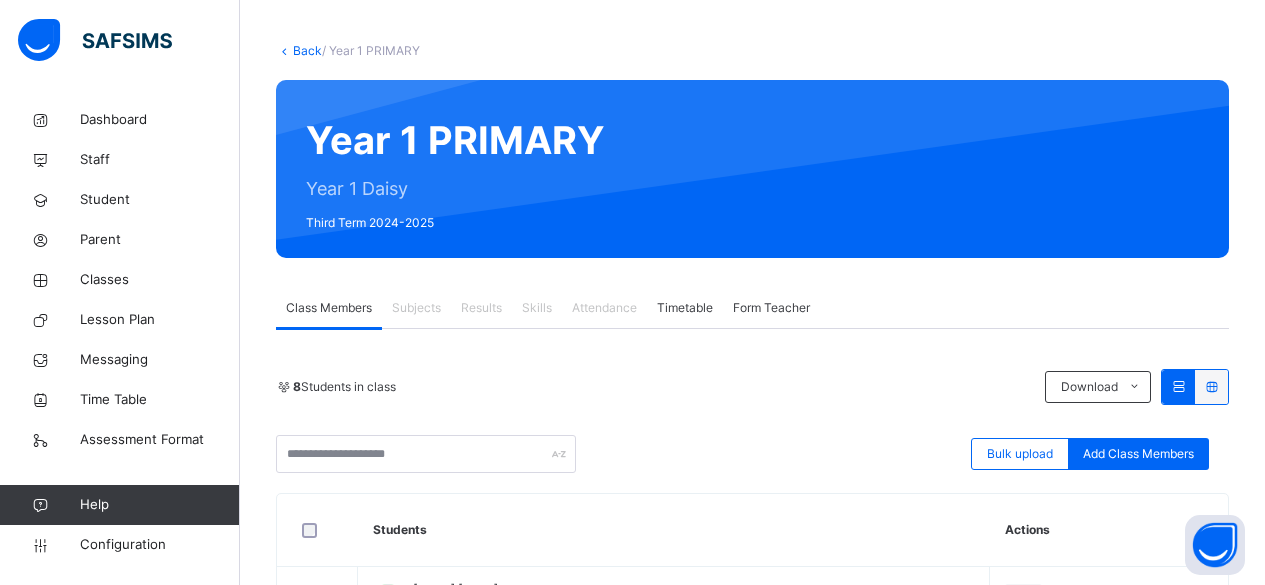scroll, scrollTop: 86, scrollLeft: 0, axis: vertical 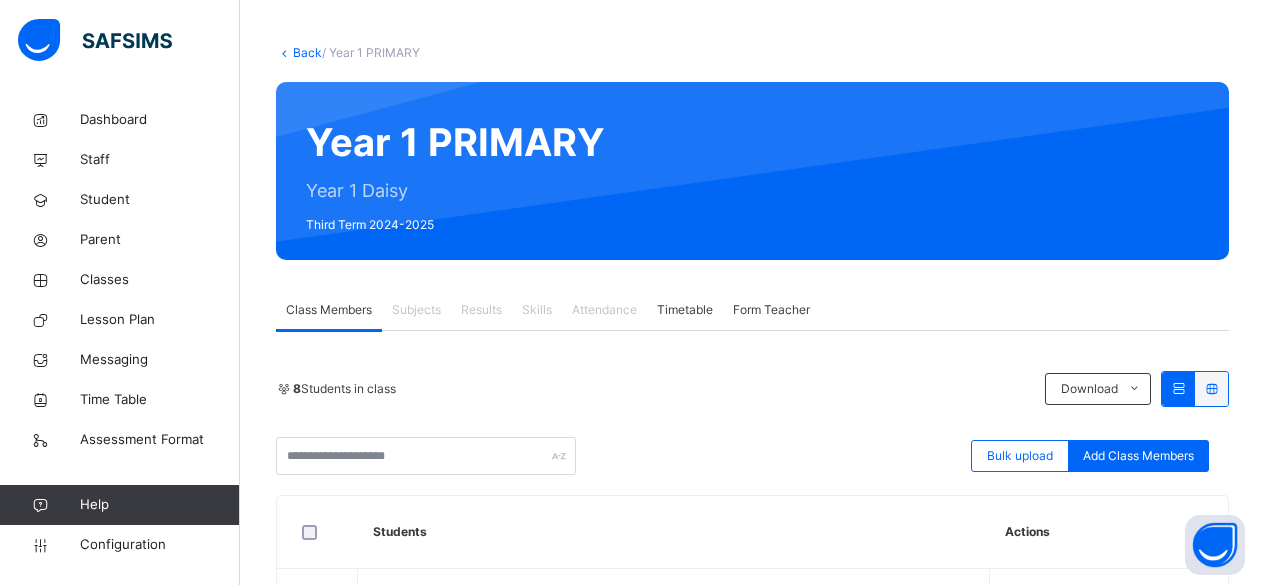 click on "Results" at bounding box center (481, 310) 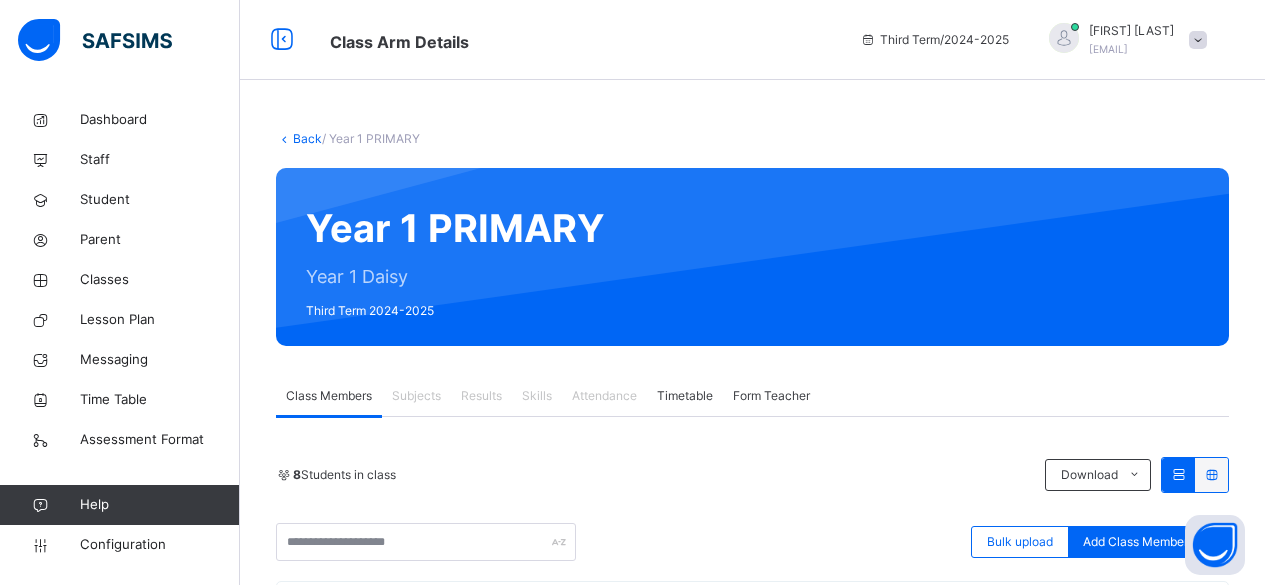 click at bounding box center [1198, 40] 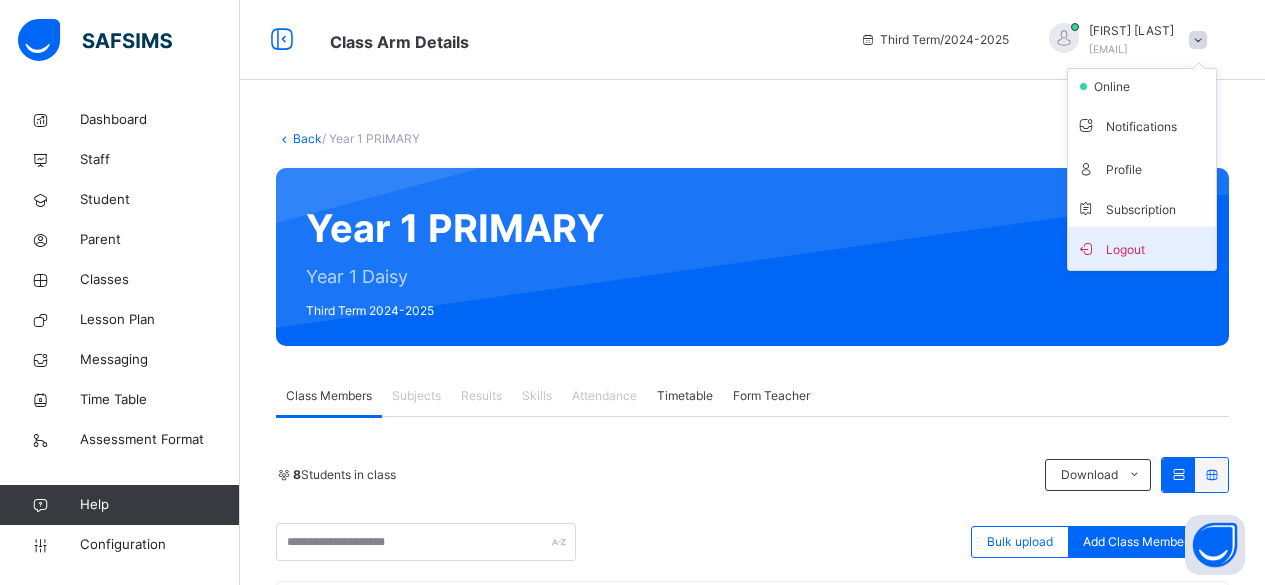 click on "Logout" at bounding box center [1142, 248] 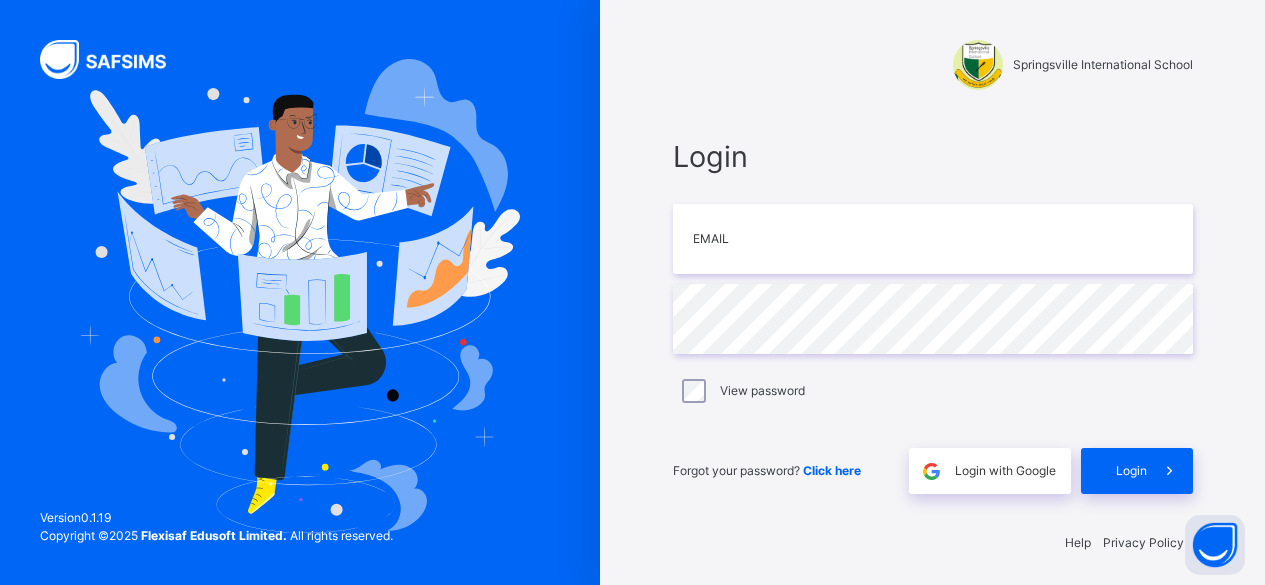 click on "Login Email Password View password Forgot your password?   Click here Login with Google Login" at bounding box center (933, 314) 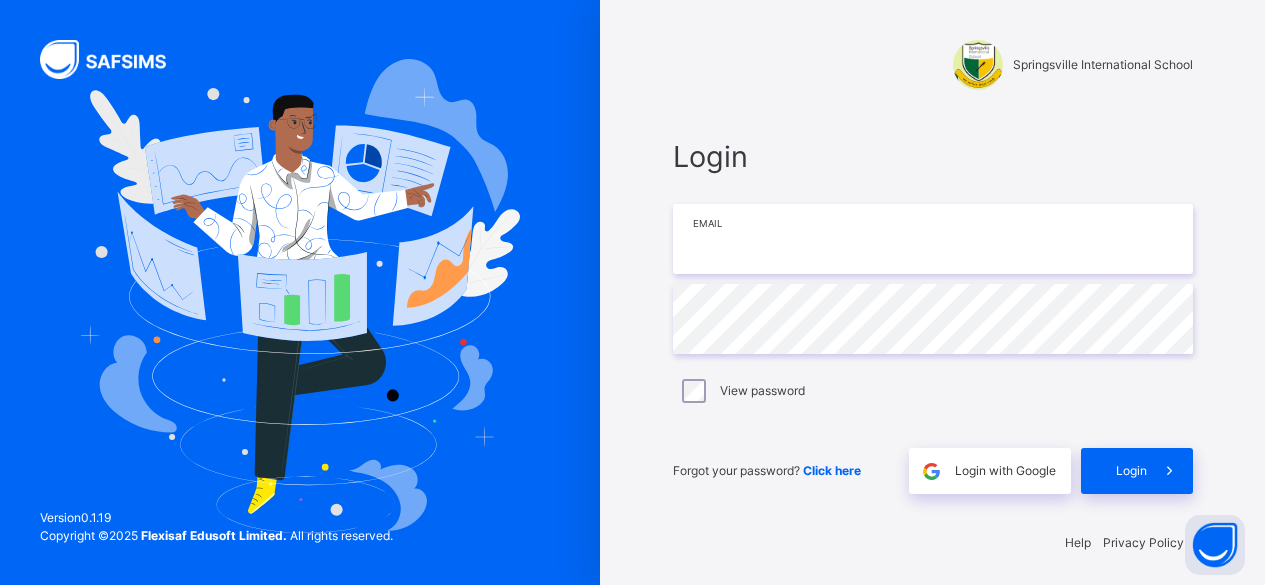 click at bounding box center (933, 239) 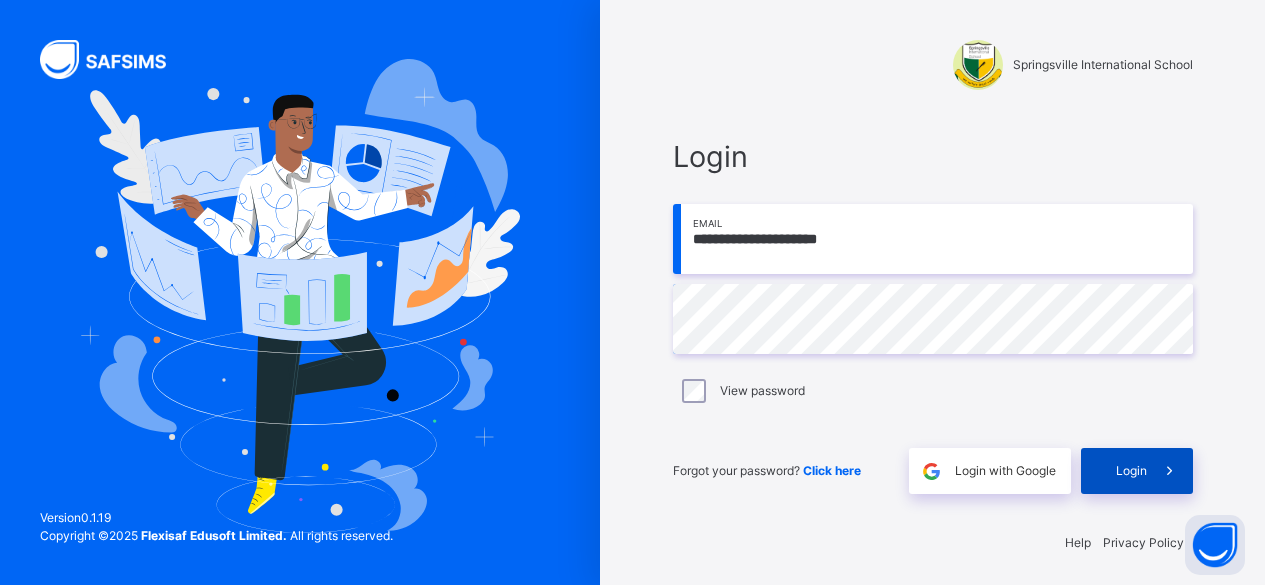 click at bounding box center [1169, 471] 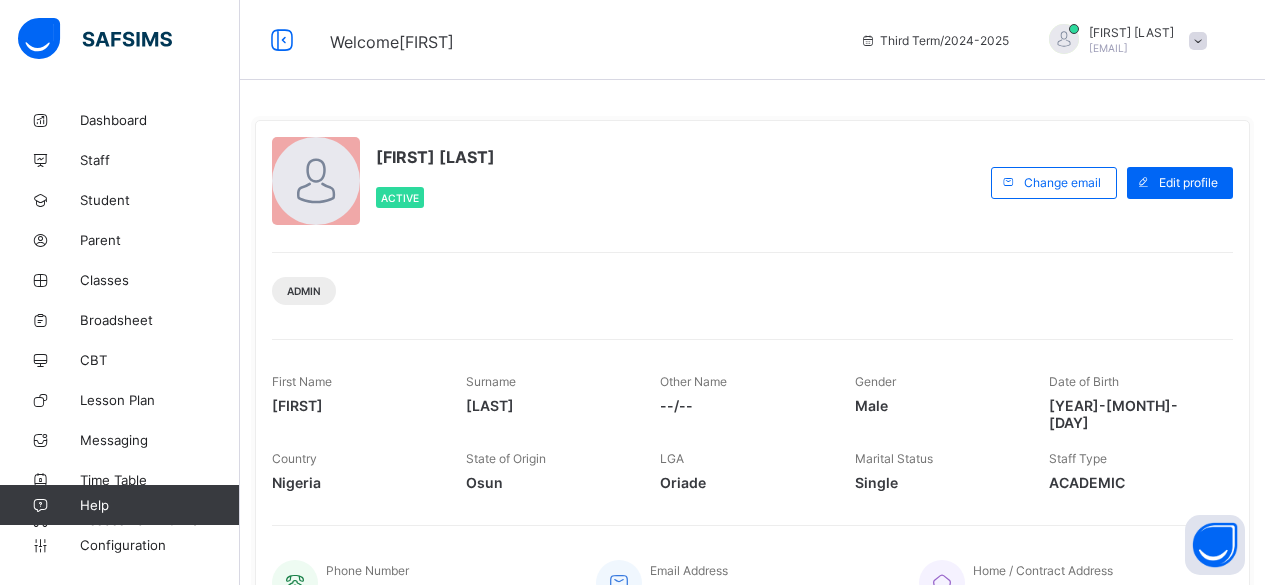 click on "Classes" at bounding box center (120, 280) 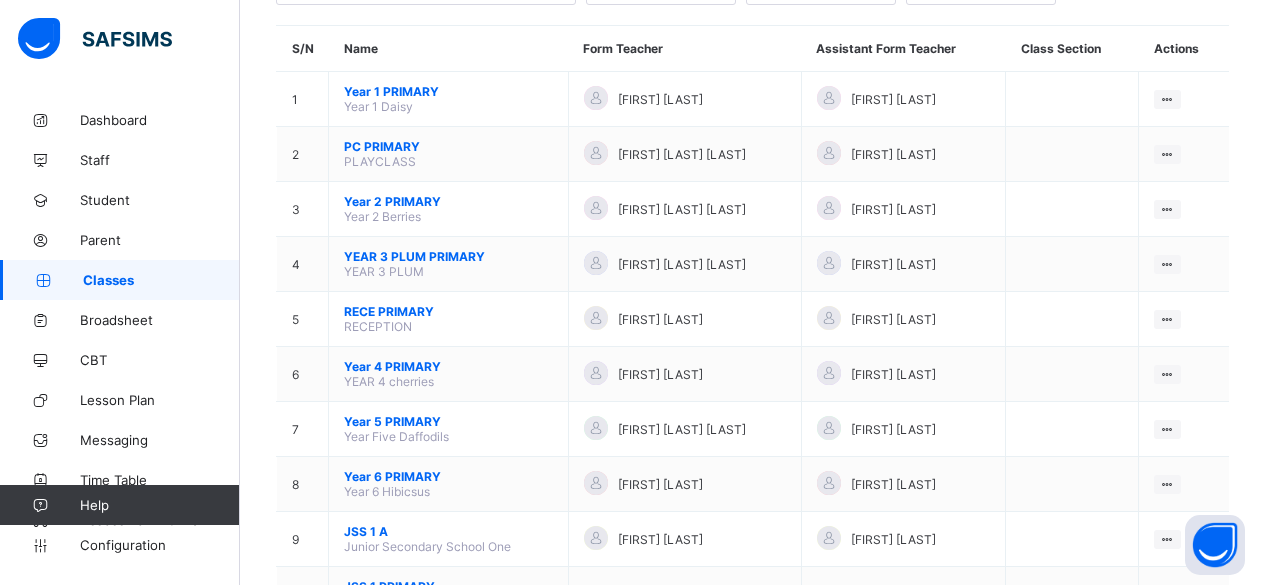 scroll, scrollTop: 164, scrollLeft: 0, axis: vertical 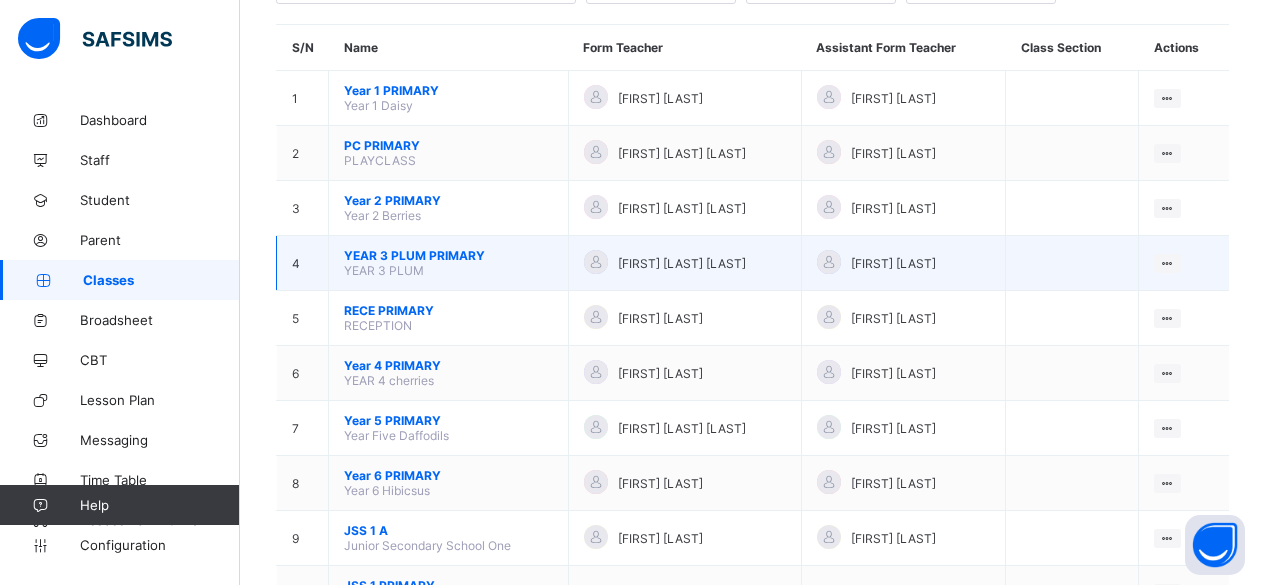 click on "YEAR 3 PLUM   PRIMARY   YEAR 3 PLUM" at bounding box center (449, 263) 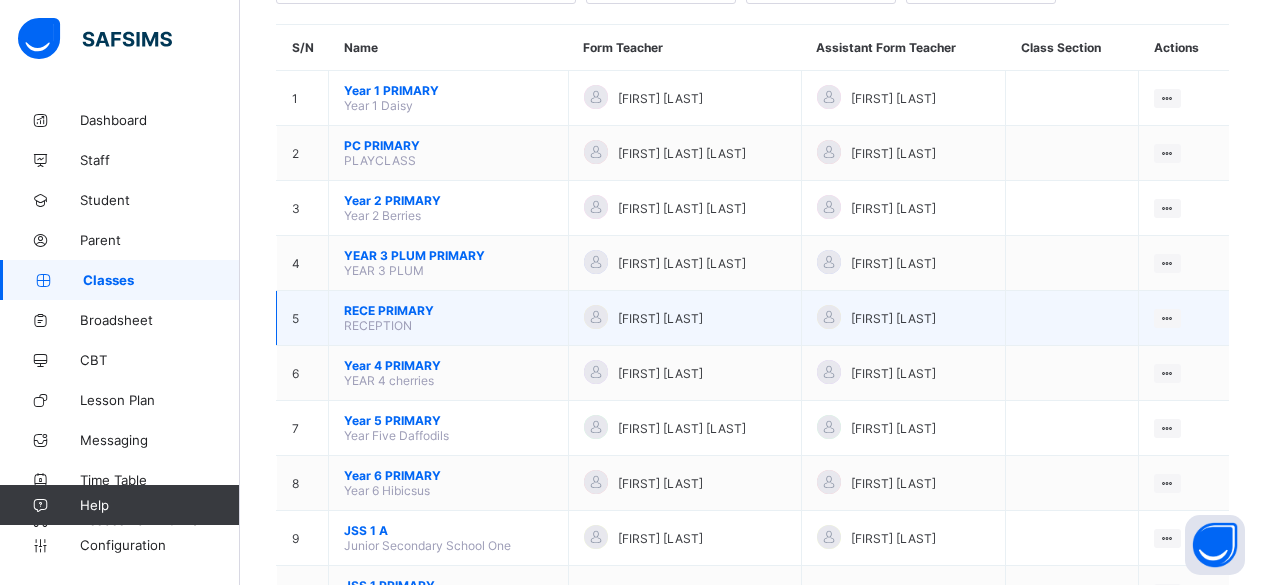 scroll, scrollTop: 0, scrollLeft: 0, axis: both 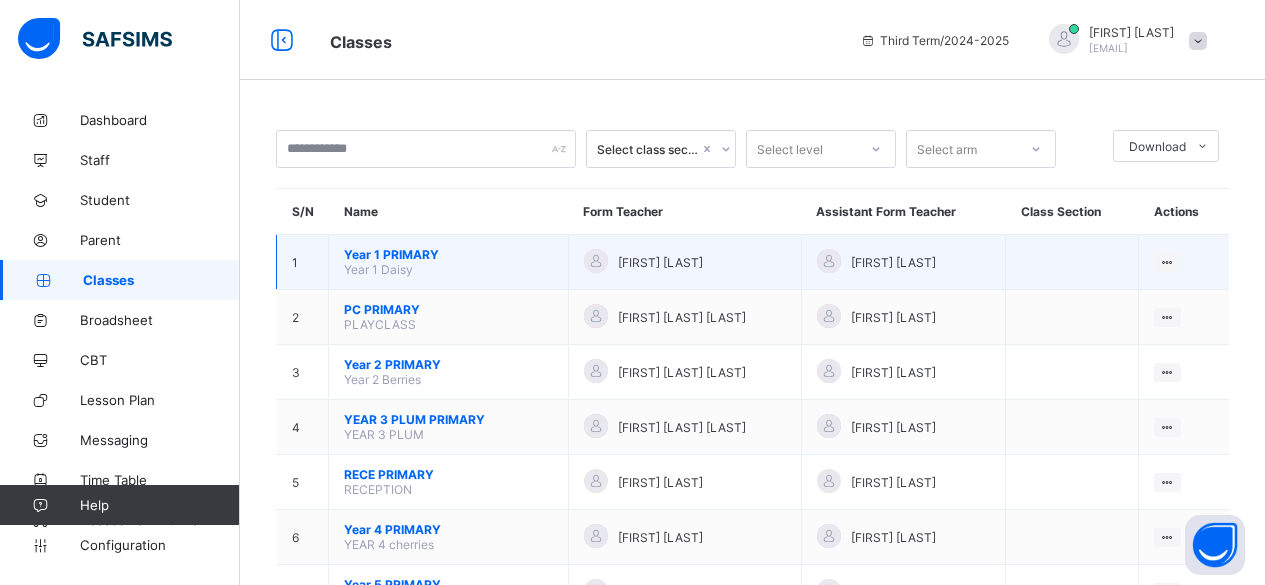 click on "Year 1 PRIMARY Year 1 Daisy" at bounding box center [449, 262] 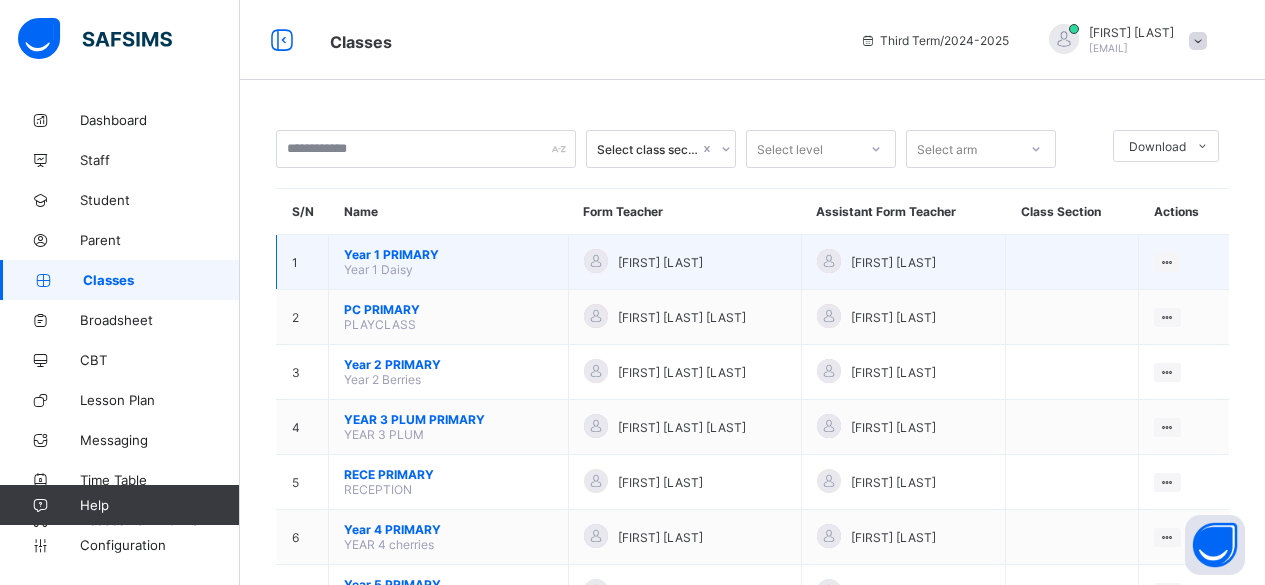 click on "Year 1   PRIMARY" at bounding box center (448, 254) 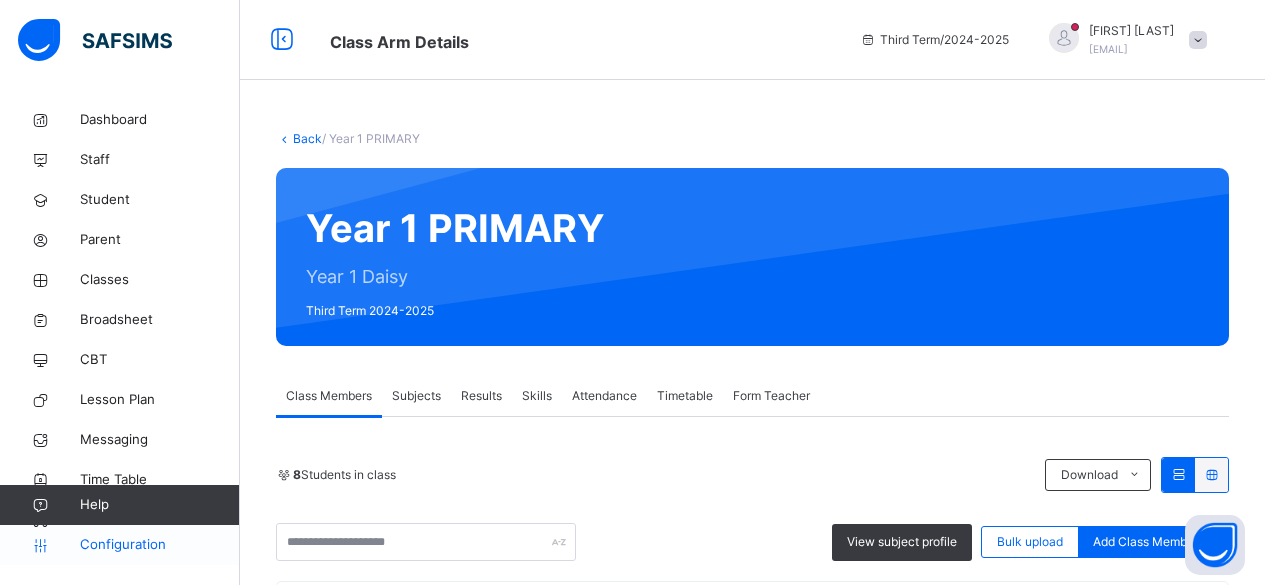 click on "Configuration" at bounding box center (159, 545) 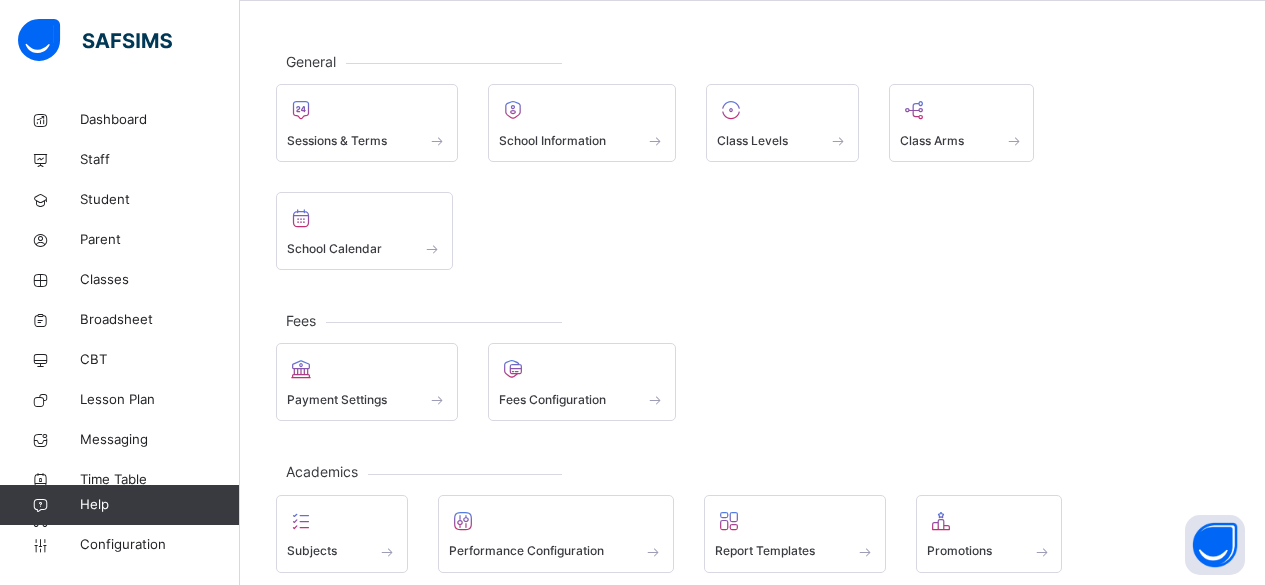 scroll, scrollTop: 96, scrollLeft: 0, axis: vertical 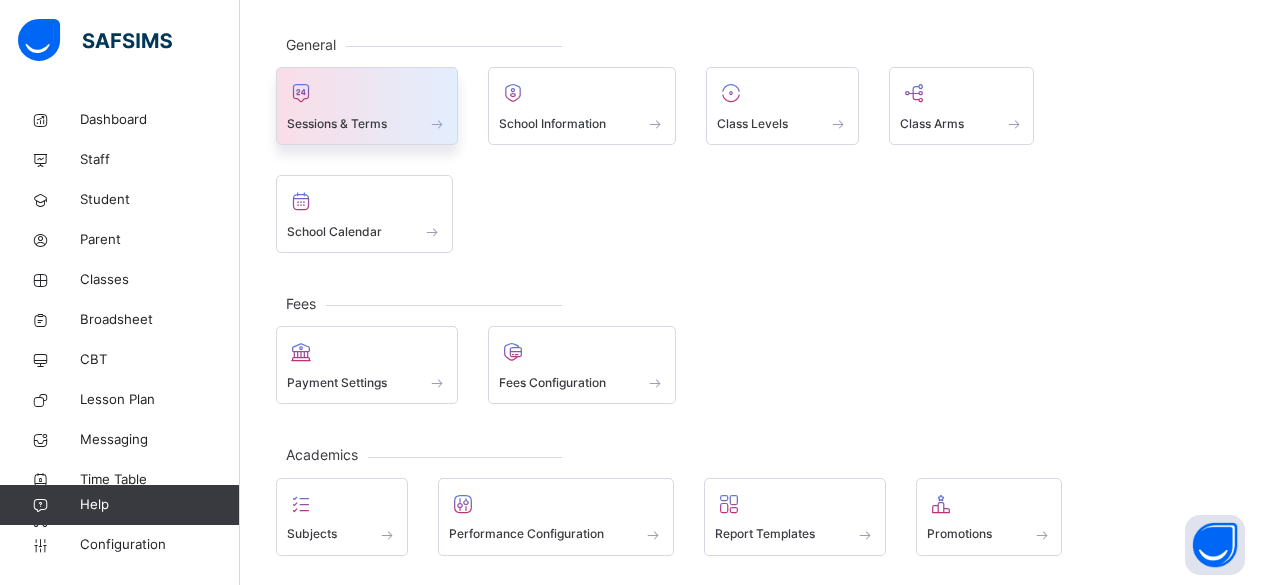 click on "Sessions & Terms" at bounding box center [367, 123] 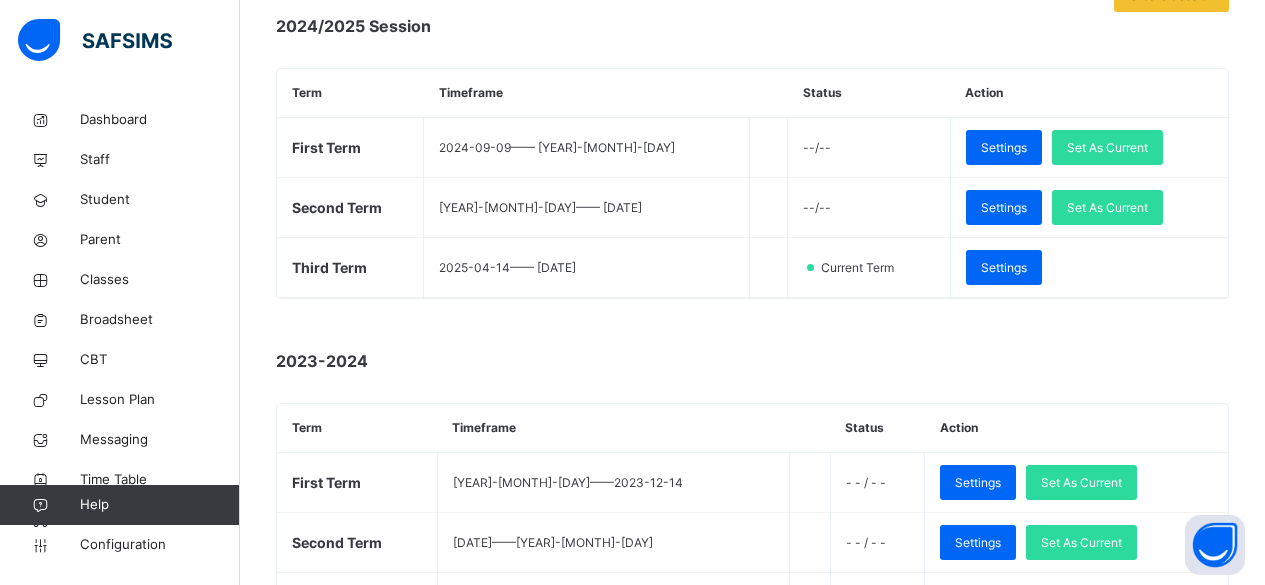 scroll, scrollTop: 266, scrollLeft: 0, axis: vertical 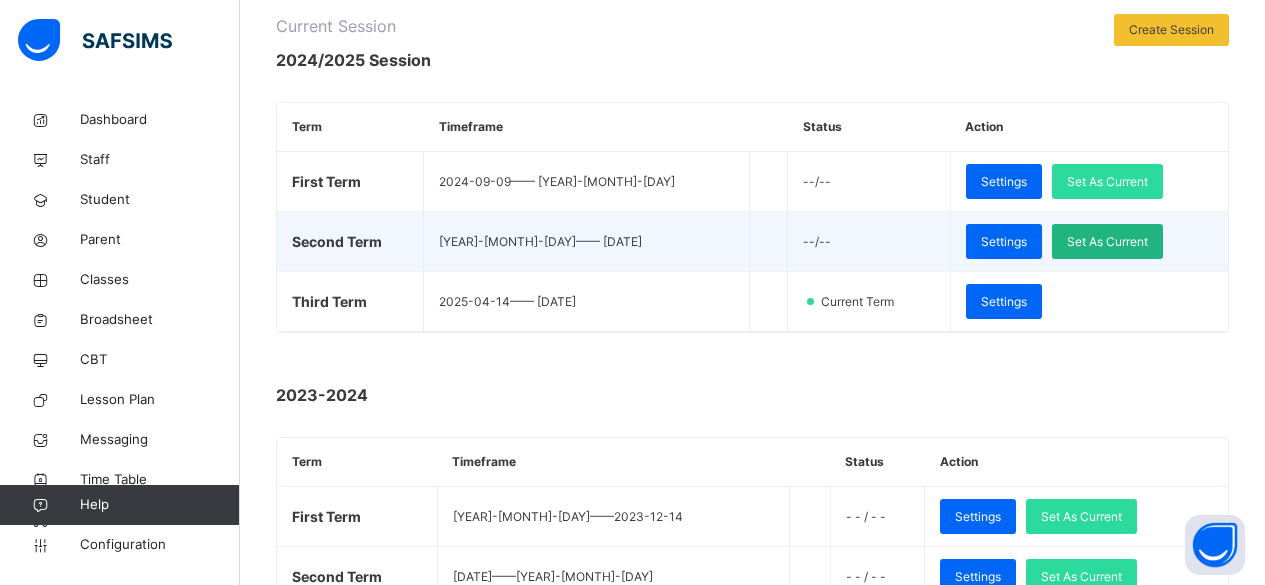 click on "Set As Current" at bounding box center [1107, 242] 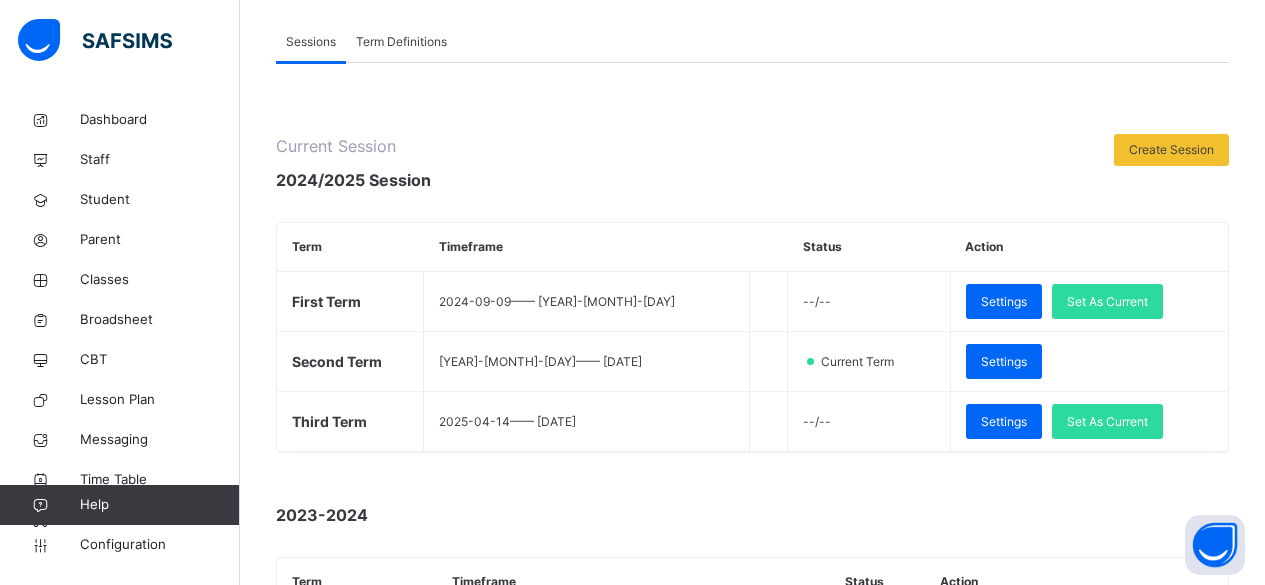 scroll, scrollTop: 150, scrollLeft: 0, axis: vertical 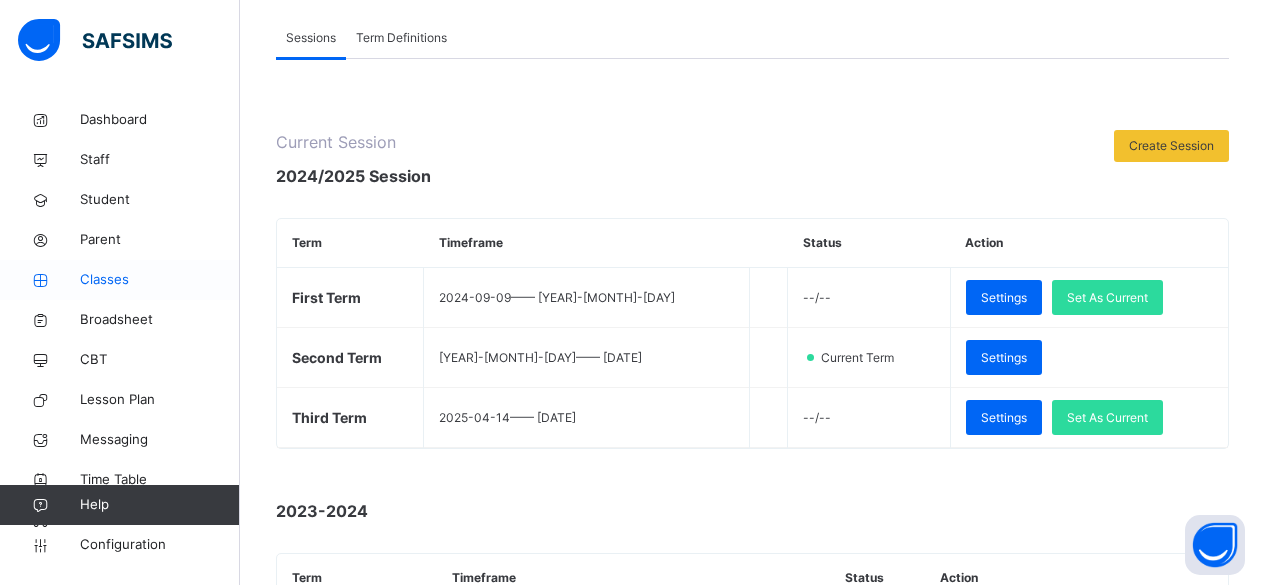 click on "Classes" at bounding box center (160, 280) 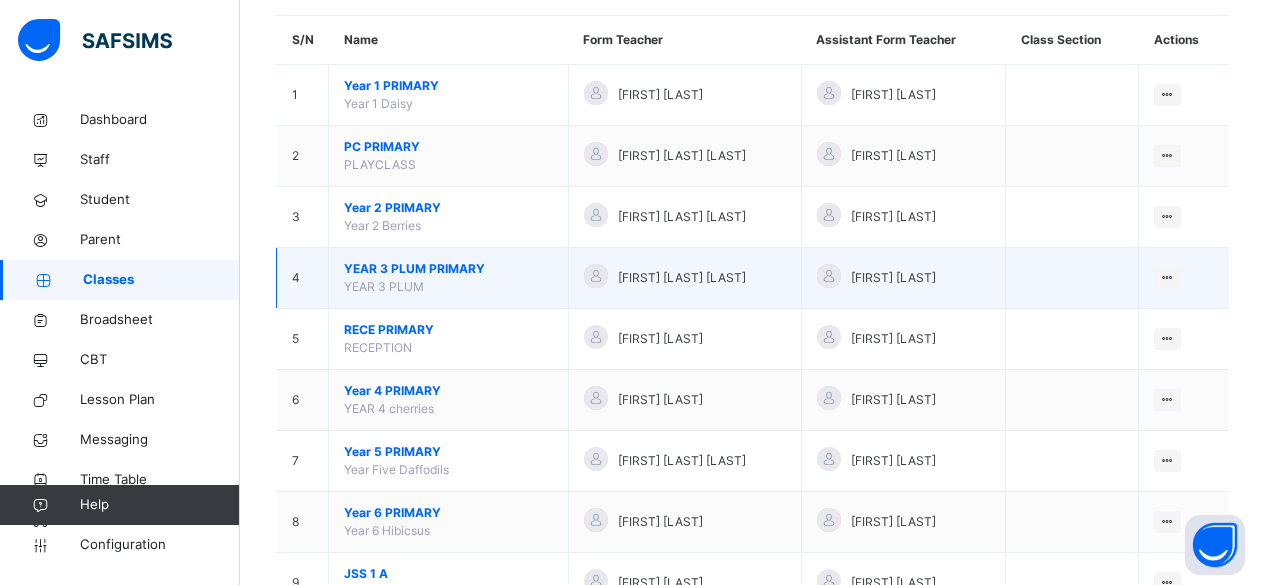 scroll, scrollTop: 180, scrollLeft: 0, axis: vertical 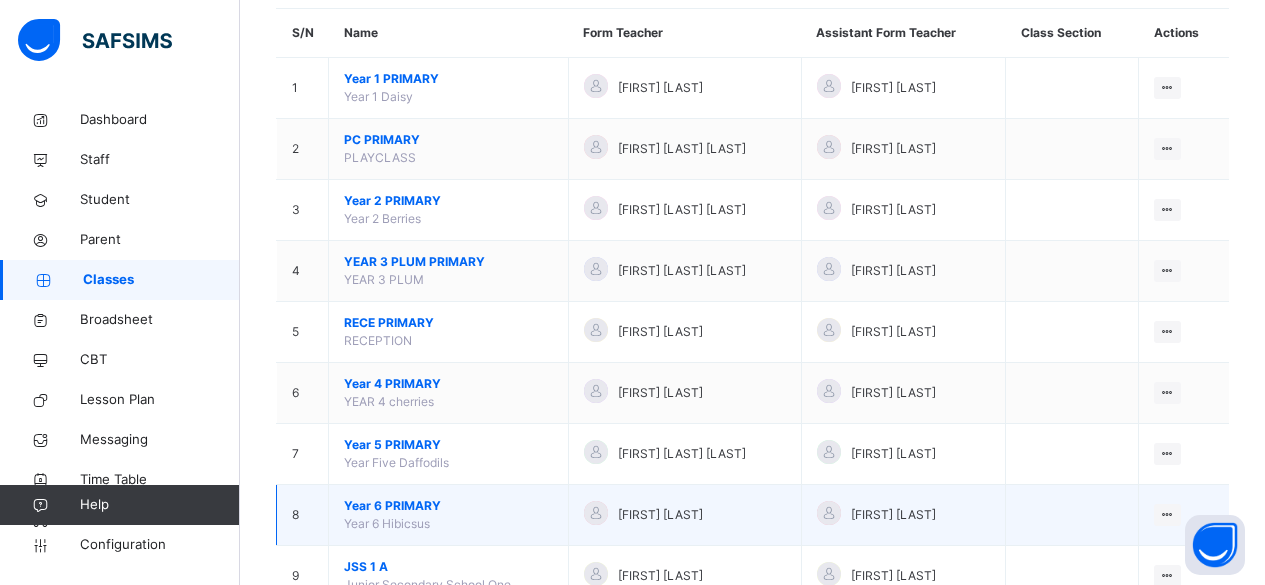 click on "Year 6   PRIMARY" at bounding box center [448, 506] 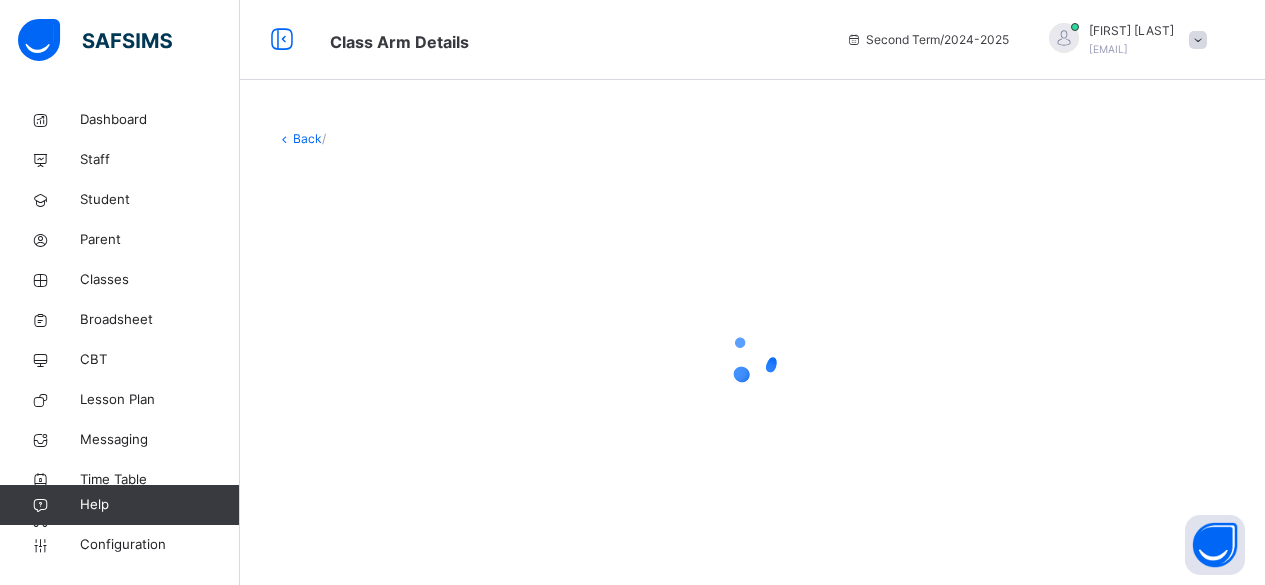 scroll, scrollTop: 0, scrollLeft: 0, axis: both 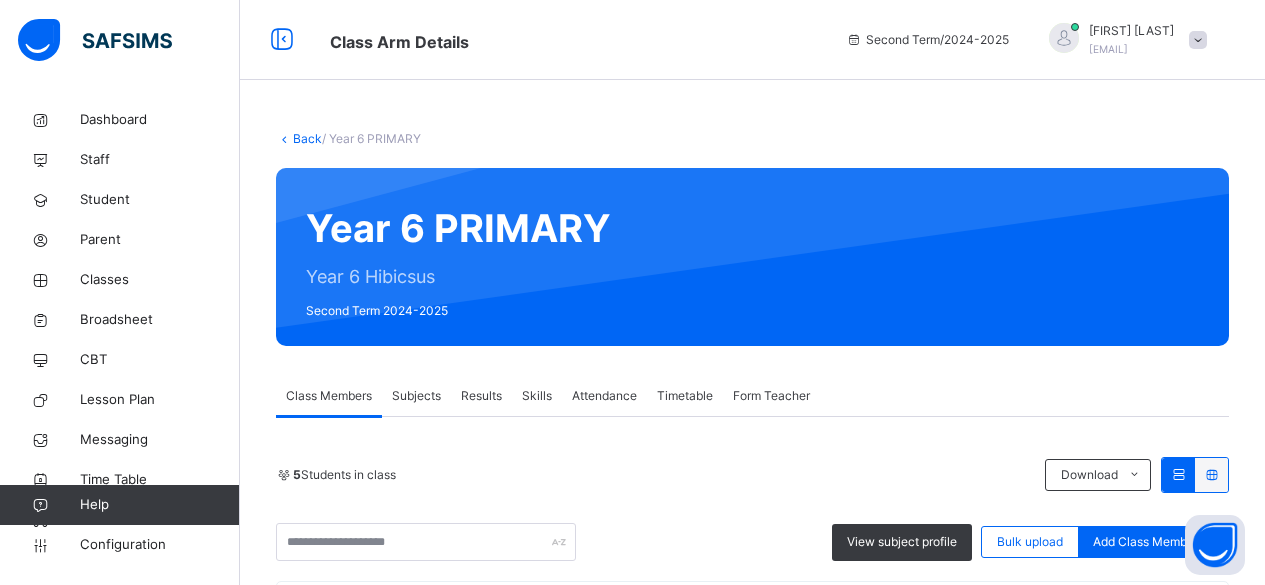 click on "Results" at bounding box center [481, 396] 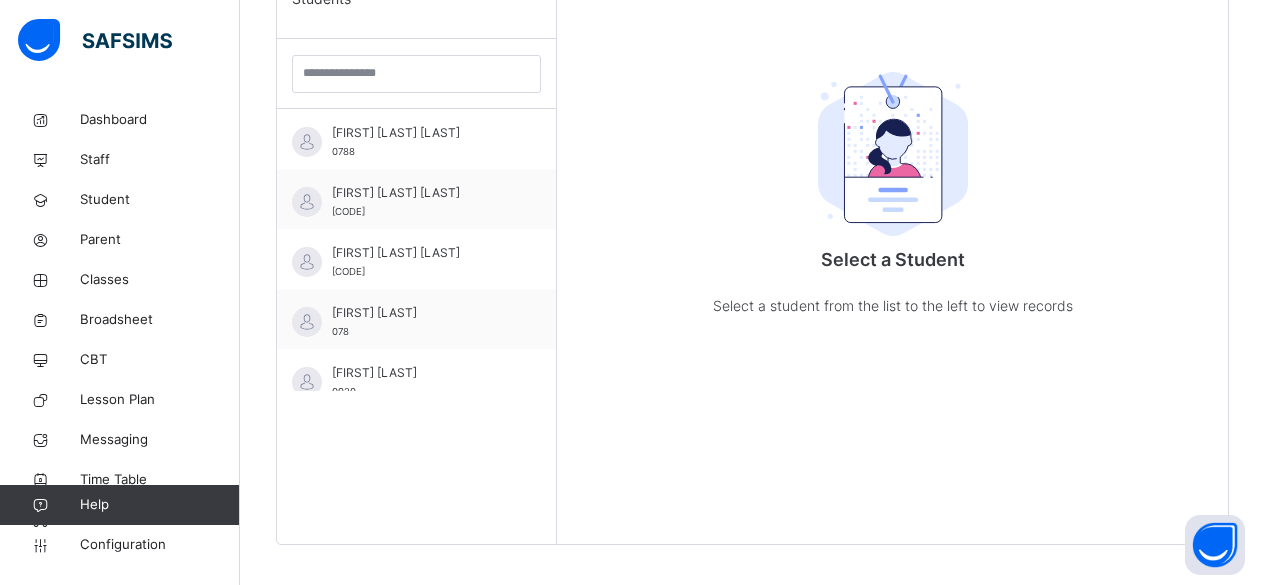 scroll, scrollTop: 530, scrollLeft: 0, axis: vertical 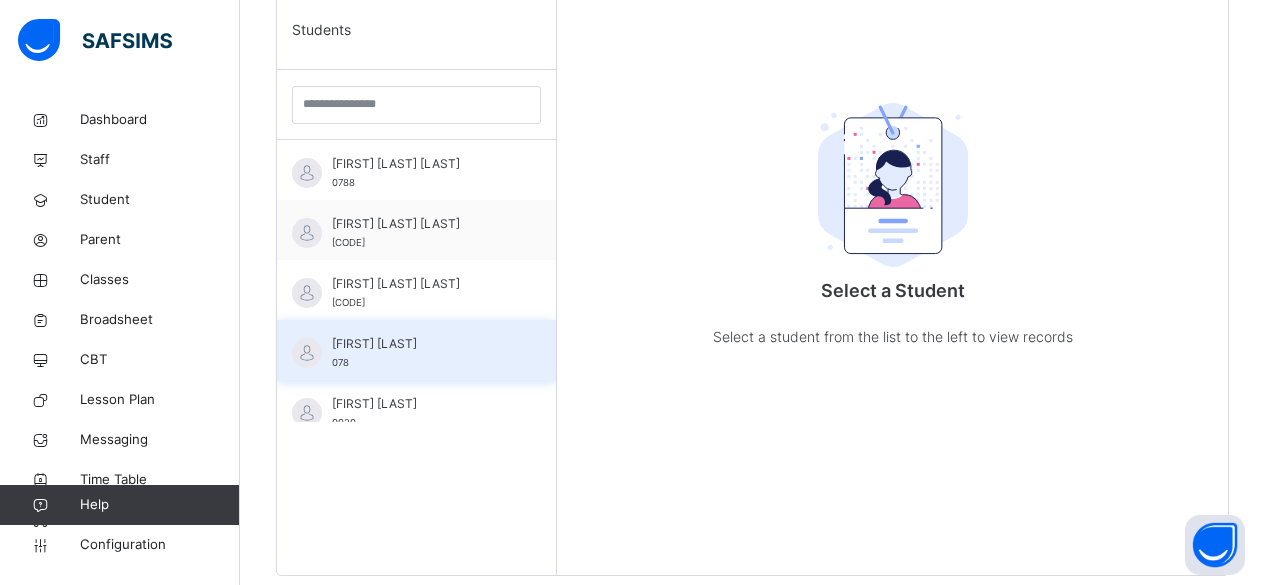 click on "[FIRST] [LAST]" at bounding box center [421, 344] 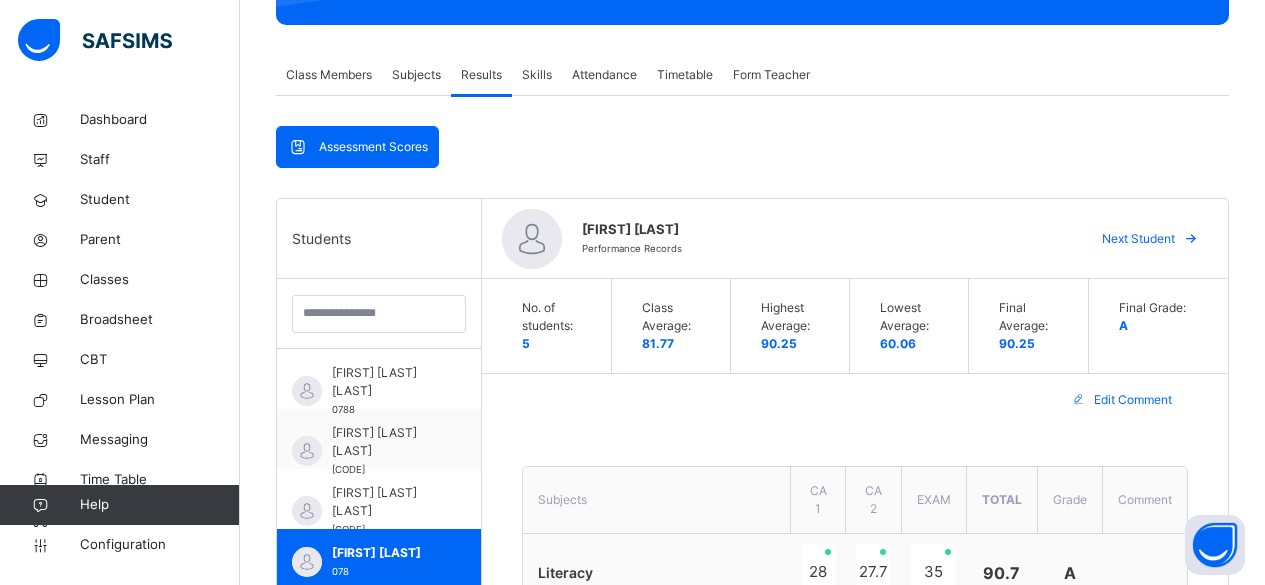 scroll, scrollTop: 323, scrollLeft: 0, axis: vertical 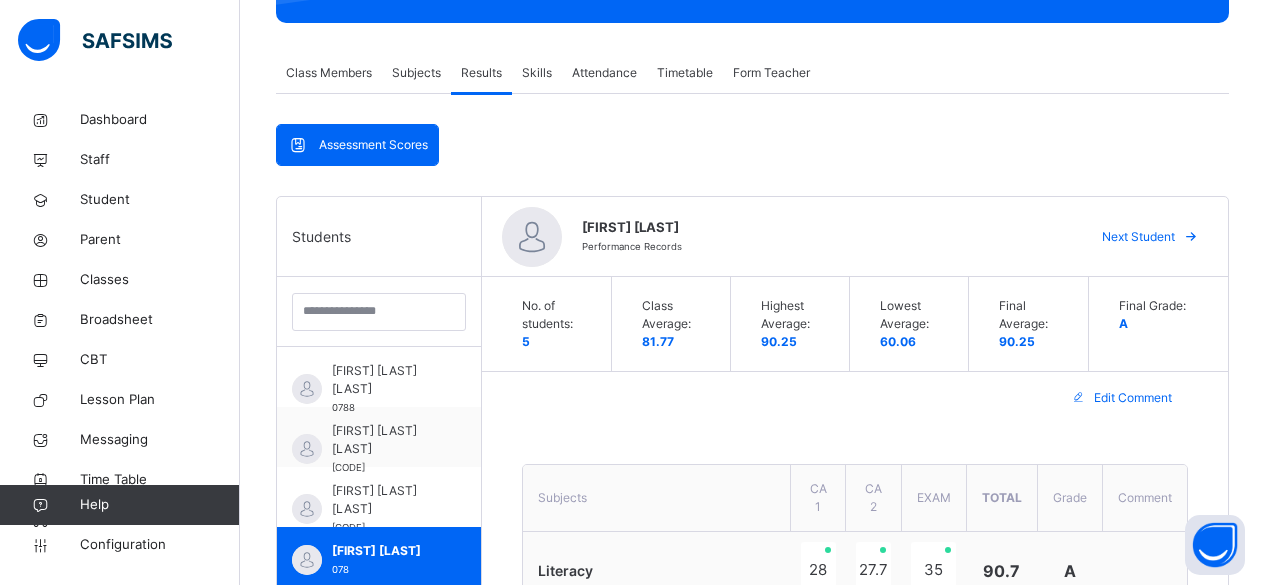 click on "HAUWA  BELLO Performance Records" at bounding box center [824, 237] 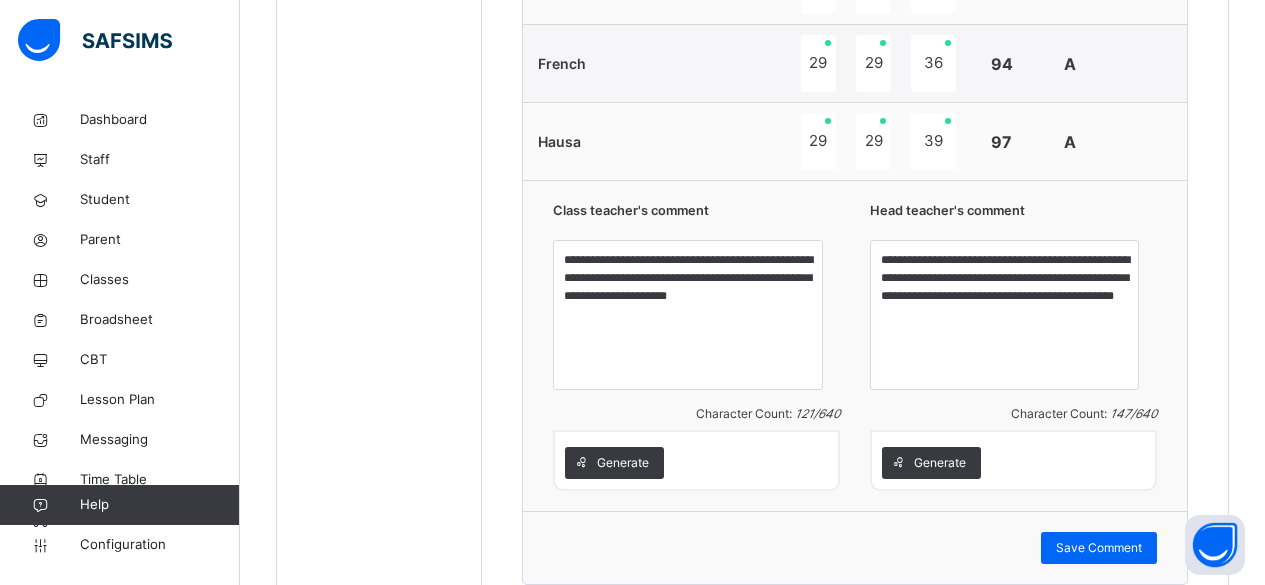 scroll, scrollTop: 1789, scrollLeft: 0, axis: vertical 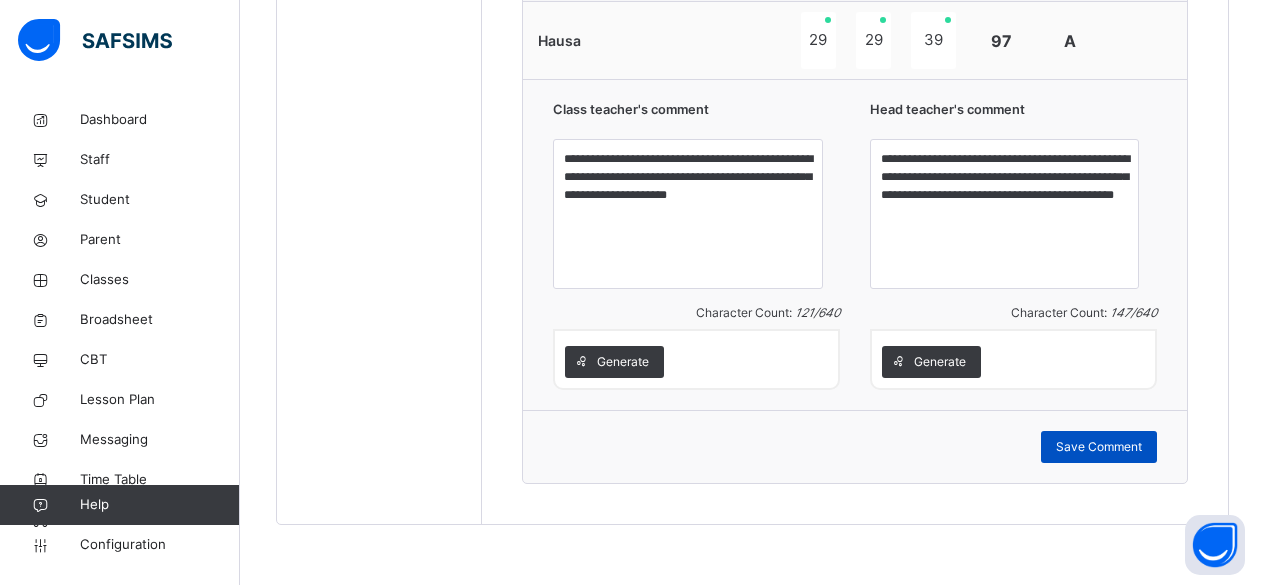click on "Save Comment" at bounding box center (1099, 447) 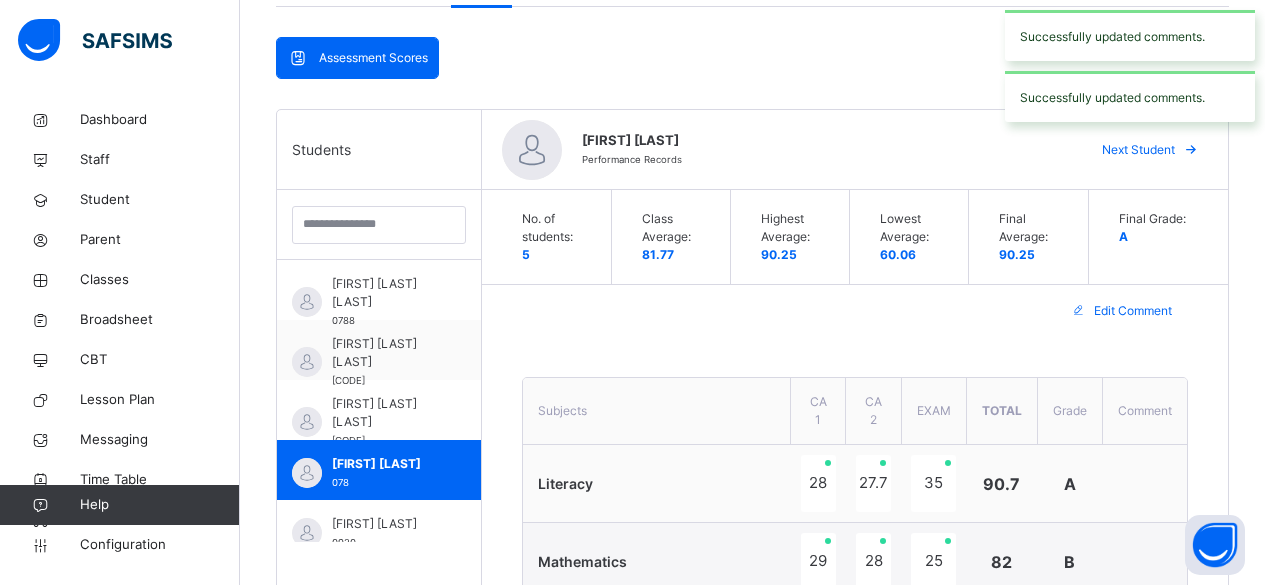 scroll, scrollTop: 409, scrollLeft: 0, axis: vertical 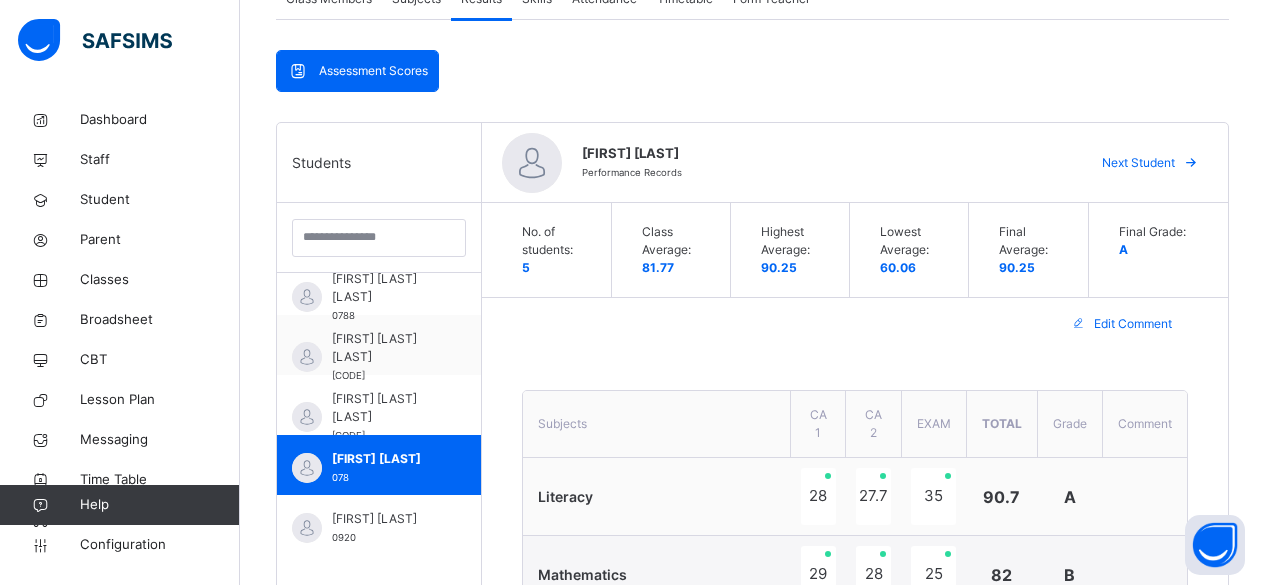 click on "HAUWA  BELLO Performance Records" at bounding box center (824, 163) 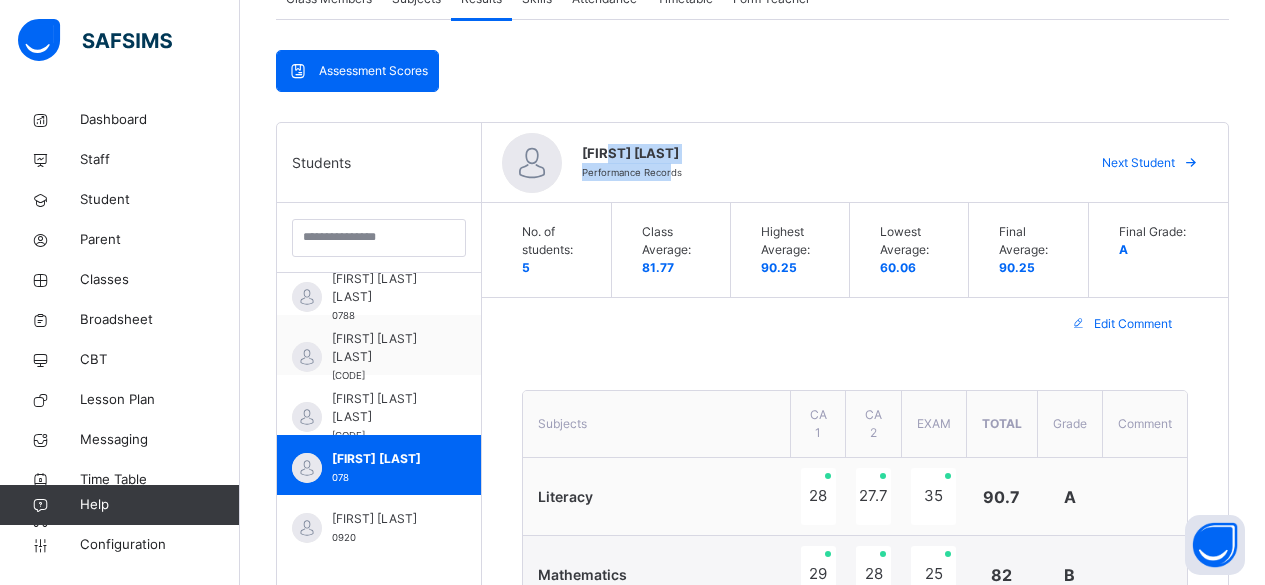 drag, startPoint x: 673, startPoint y: 154, endPoint x: 720, endPoint y: 169, distance: 49.335587 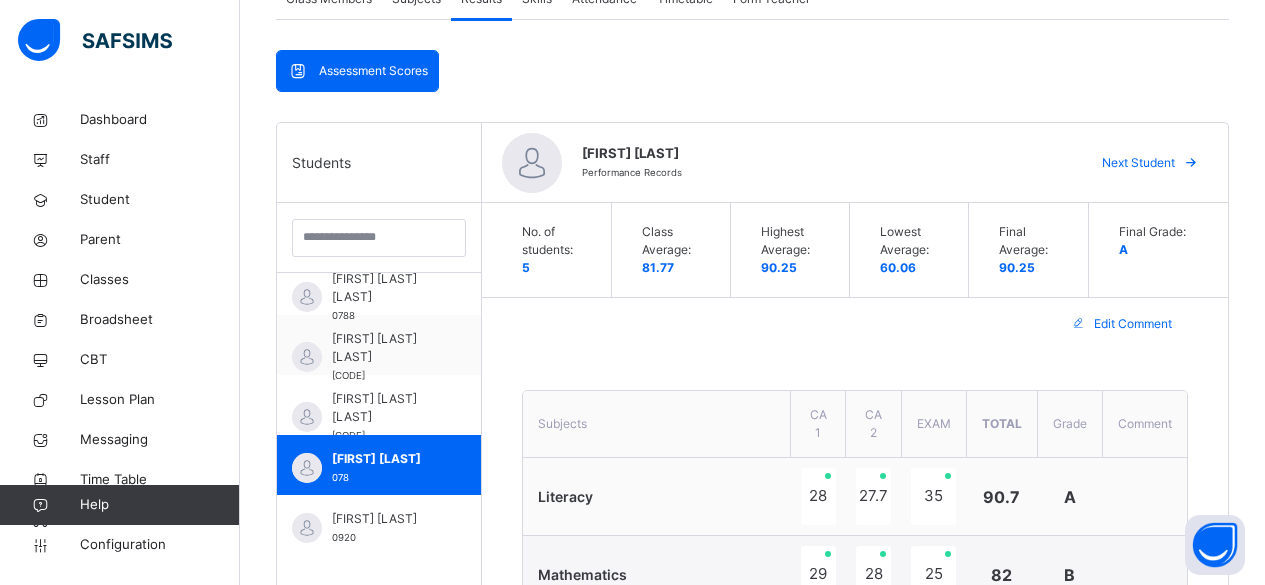 click at bounding box center [532, 163] 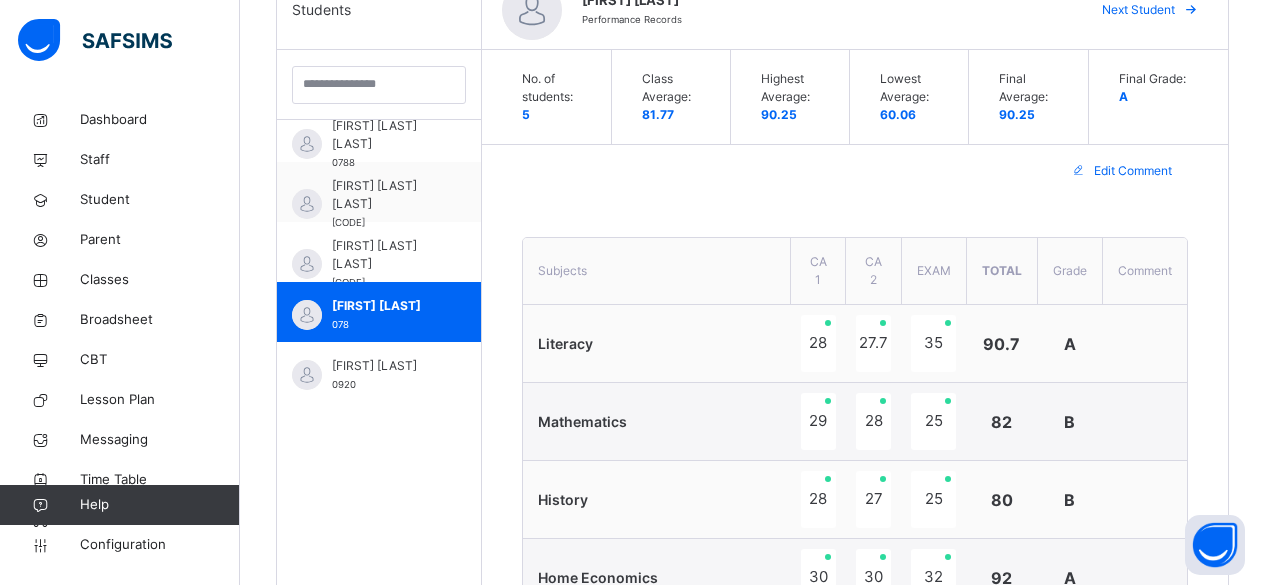 scroll, scrollTop: 551, scrollLeft: 0, axis: vertical 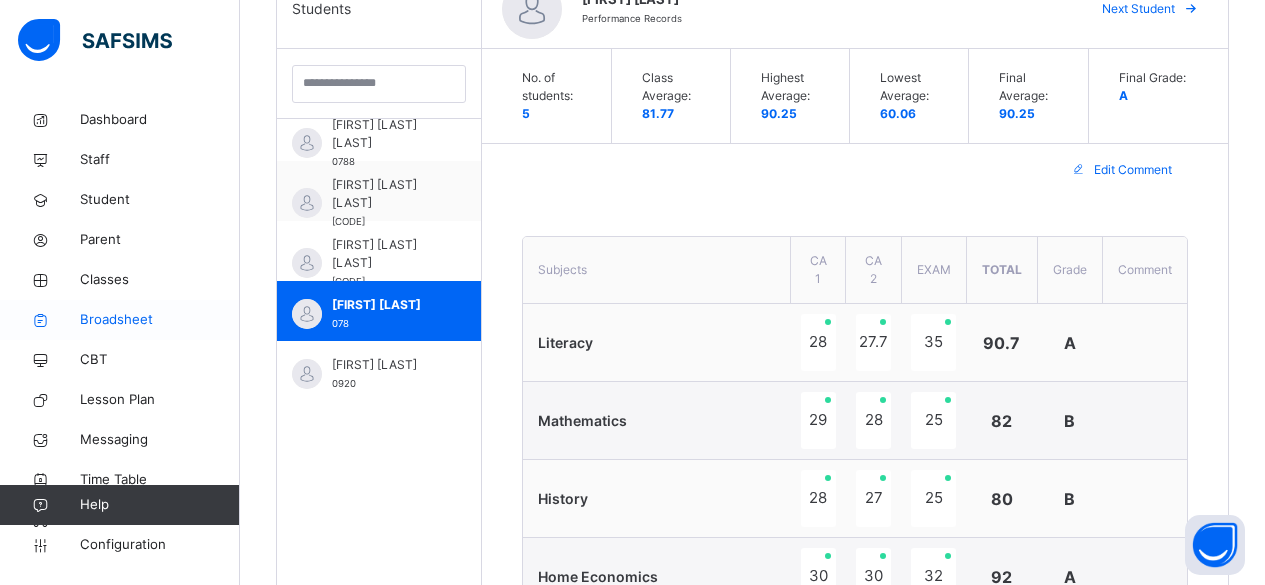 click on "Broadsheet" at bounding box center [160, 320] 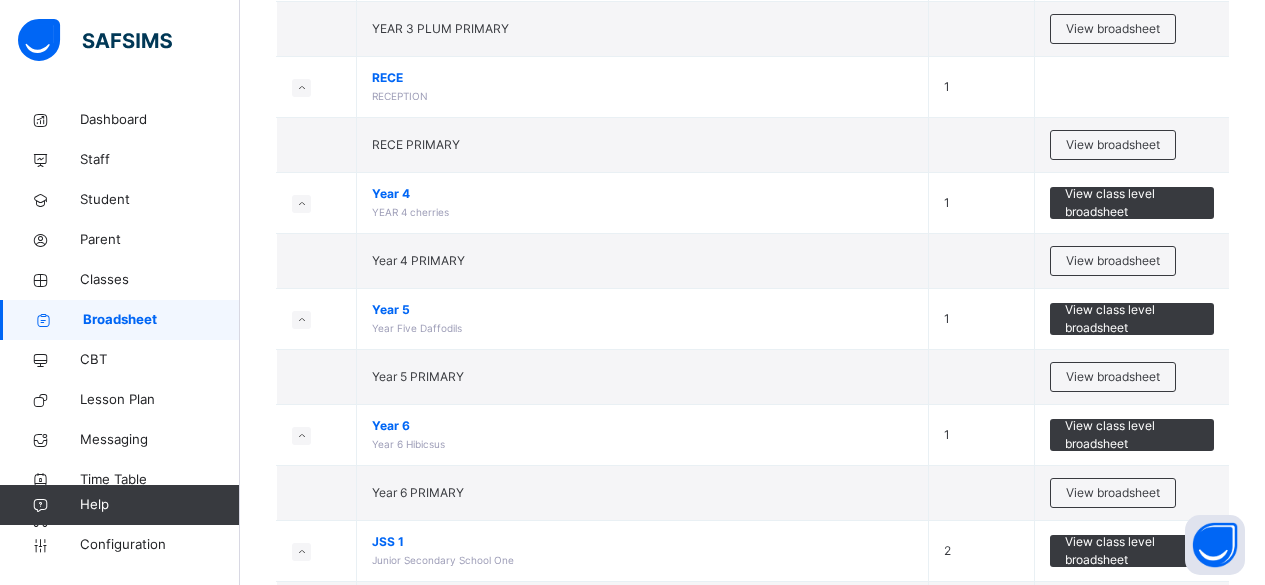 scroll, scrollTop: 664, scrollLeft: 0, axis: vertical 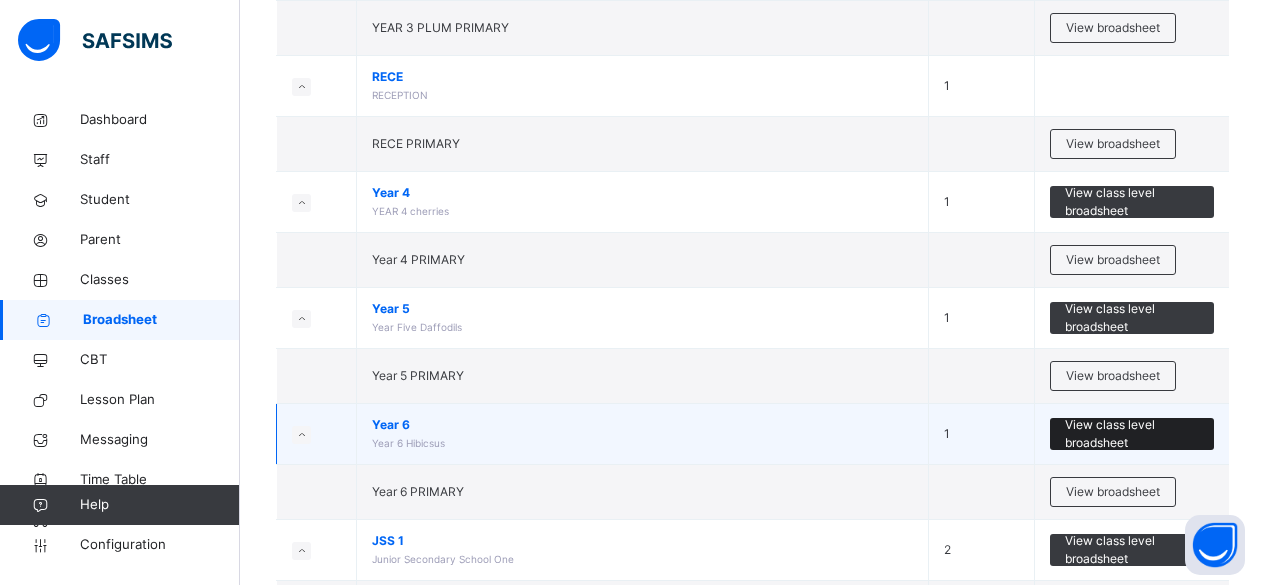 click on "View class level broadsheet" at bounding box center (1132, 434) 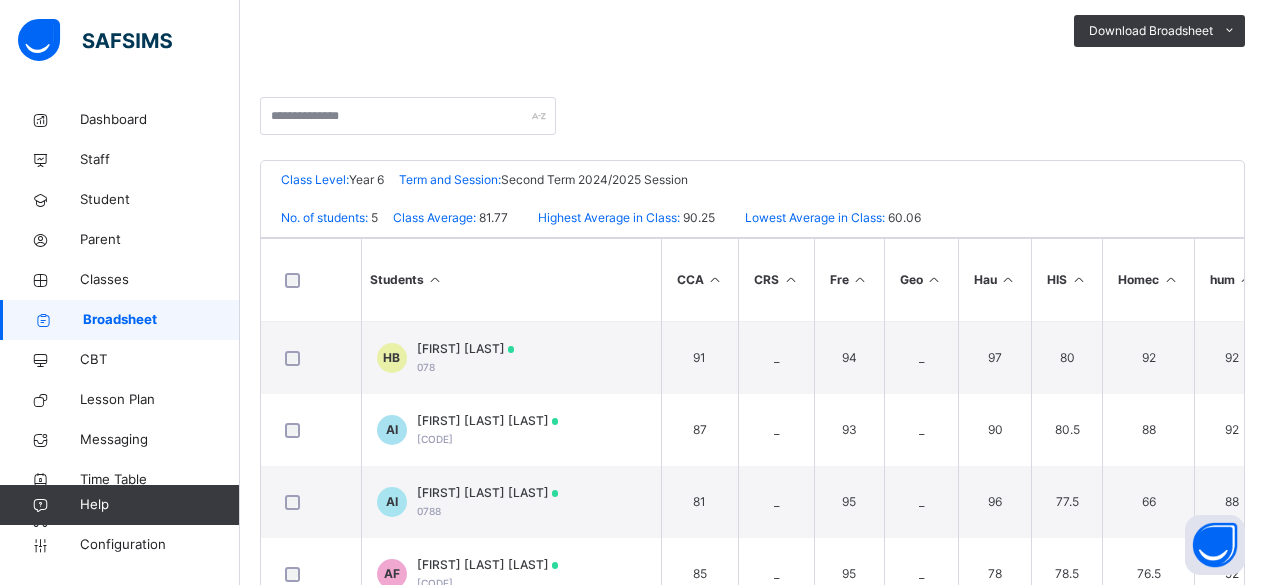scroll, scrollTop: 357, scrollLeft: 0, axis: vertical 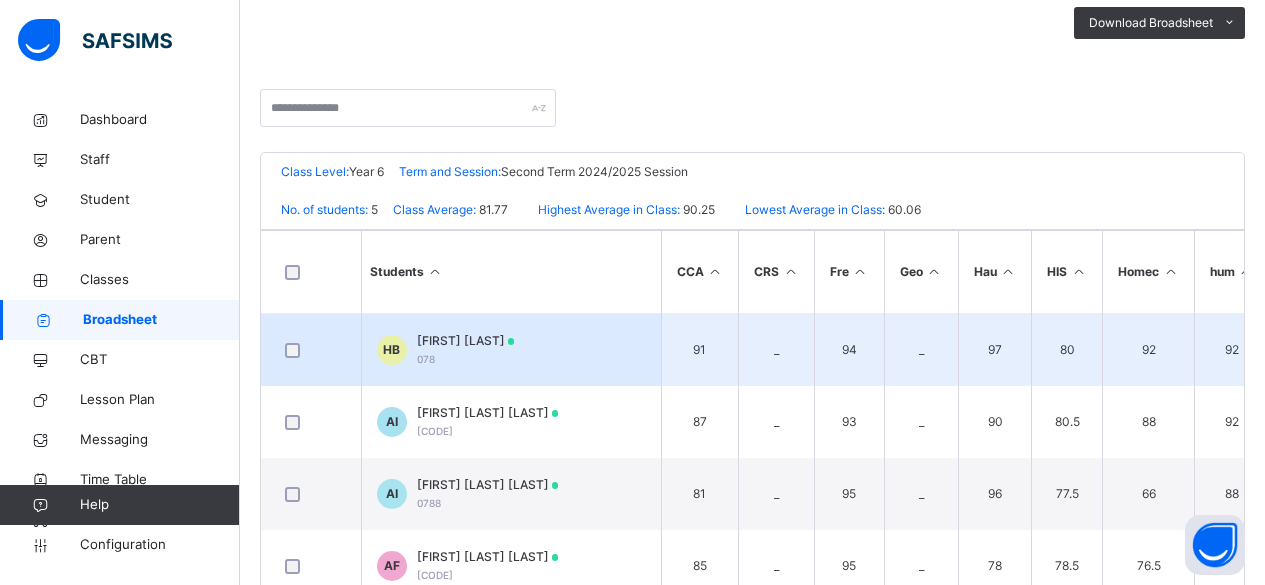 click on "HB   HAUWA  BELLO     078" at bounding box center (511, 350) 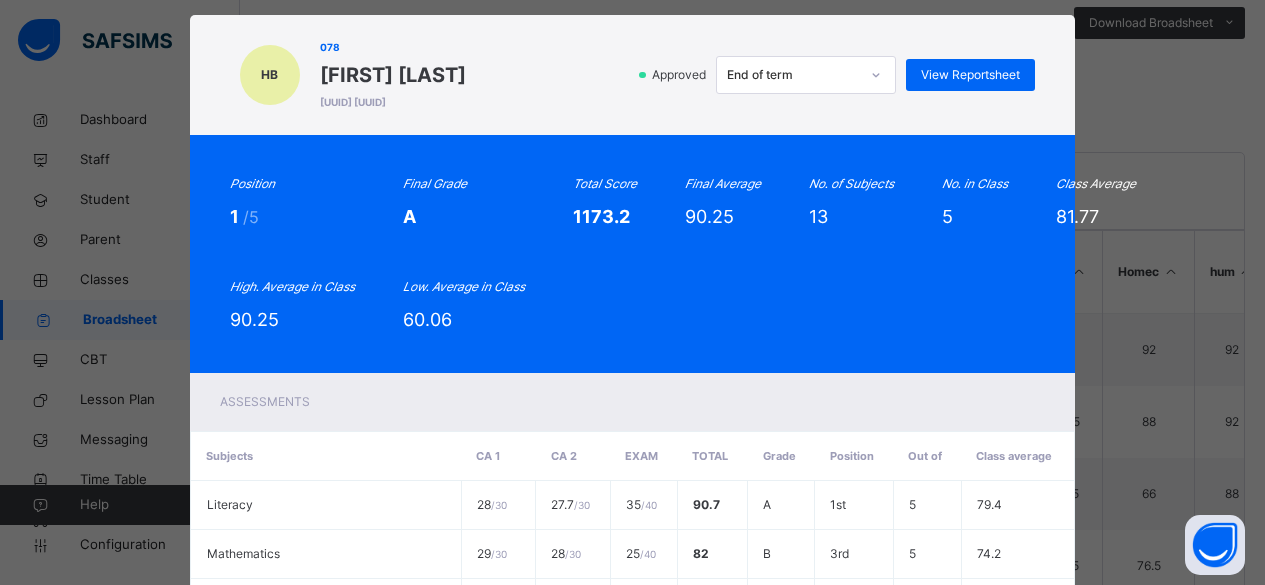 scroll, scrollTop: 0, scrollLeft: 0, axis: both 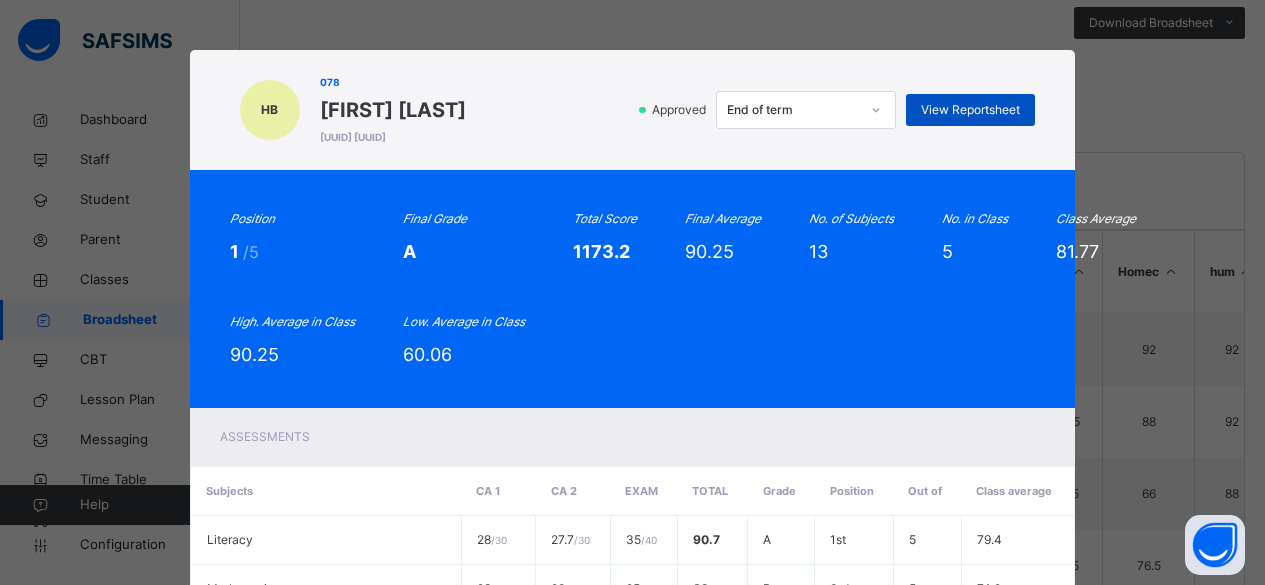 click on "View Reportsheet" at bounding box center [970, 110] 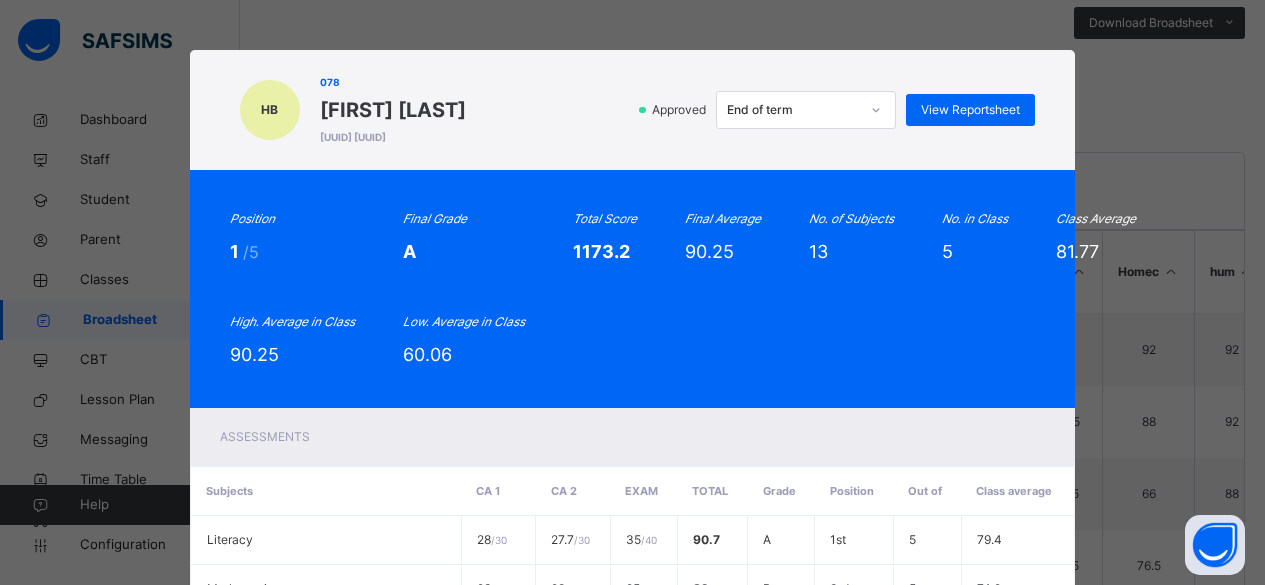 click on "HB   078     HAUWA  BELLO     d1e514d2-0258-4d1b-88aa-3662e5b9885d 44c45156-9cd2-4506-8c43-c33fa5ce6de6   Approved End of term View Reportsheet     Position         1       /5         Final Grade         A         Total Score         1173.2         Final Average         90.25         No. of Subjects         13         No. in Class         5         Class Average         81.77         High. Average in Class         90.25         Low. Average in Class         60.06     Assessments     Subjects       CA 1     CA 2     EXAM       Total         Grade         Position         Out of         Class average       Literacy     28 / 30     27.7 / 30     35 / 40     90.7     A     1st     5     79.4     Mathematics     29 / 30     28 / 30     25 / 40     82     B     3rd     5     74.2     History     28 / 30     27 / 30     25 / 40     80     B     2nd     5     76.1     Home Economics     30 / 30     30 / 30     32 / 40     92     A     1st     5     78.4     Science     29 / 30     29 / 30     28 / 40     86     B" at bounding box center [632, 292] 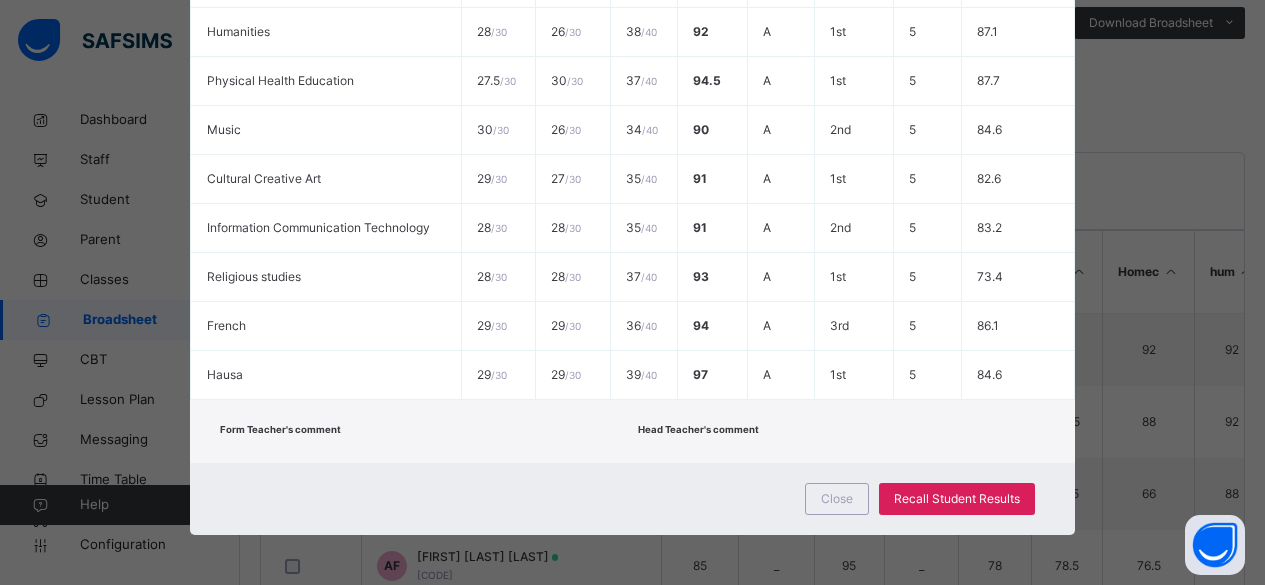 scroll, scrollTop: 495, scrollLeft: 0, axis: vertical 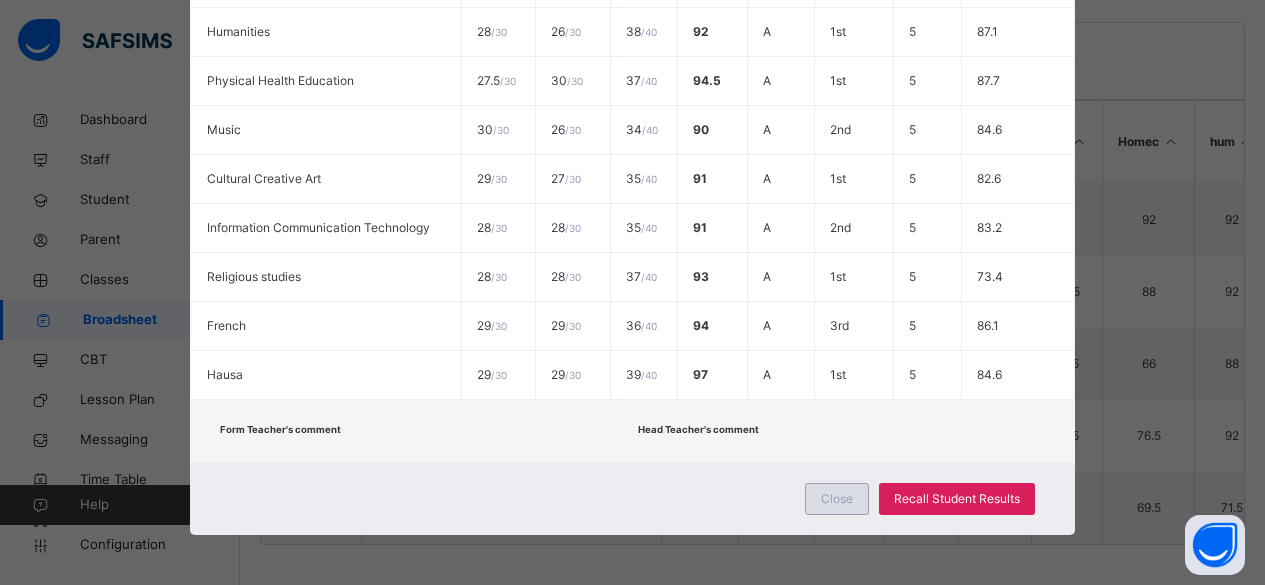 click on "Close" at bounding box center [837, 499] 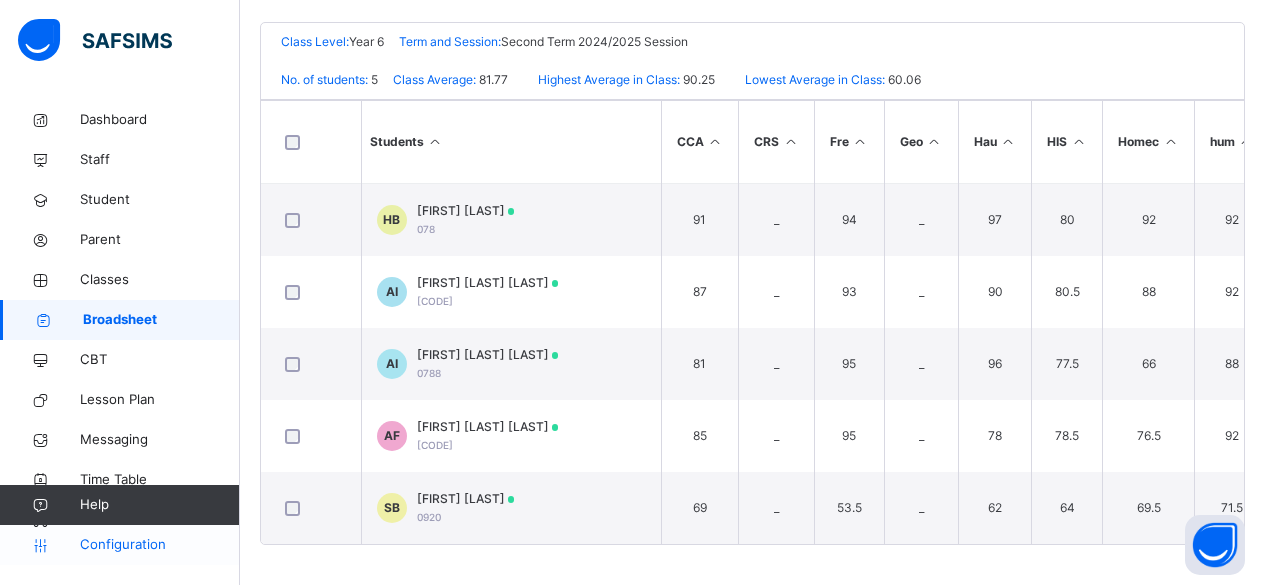 click on "Configuration" at bounding box center (159, 545) 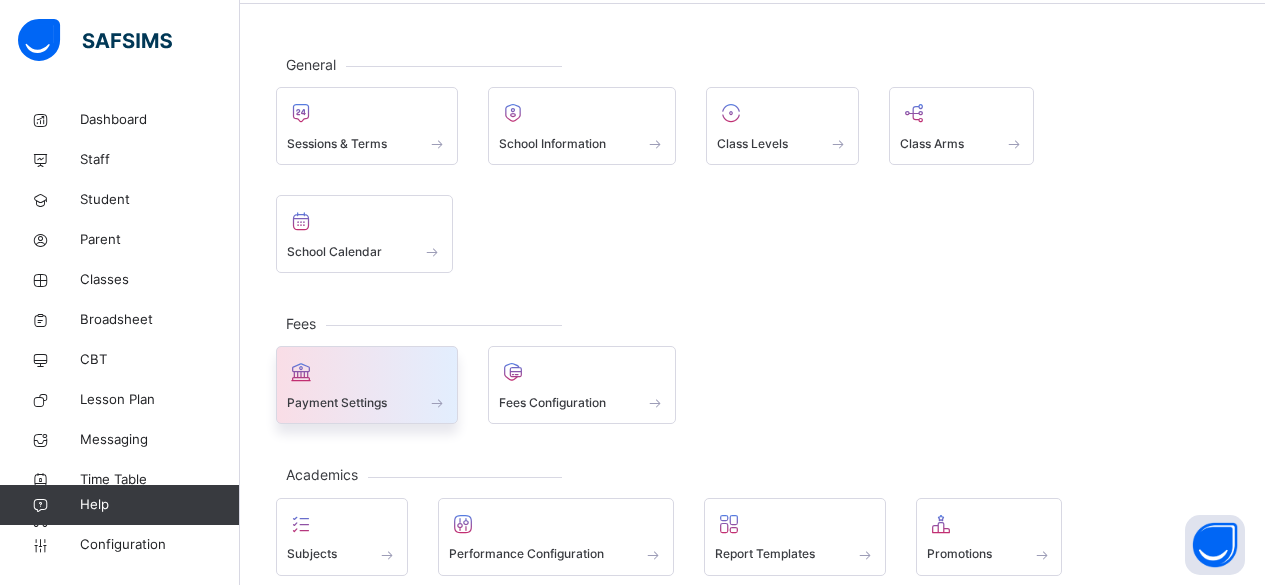scroll, scrollTop: 0, scrollLeft: 0, axis: both 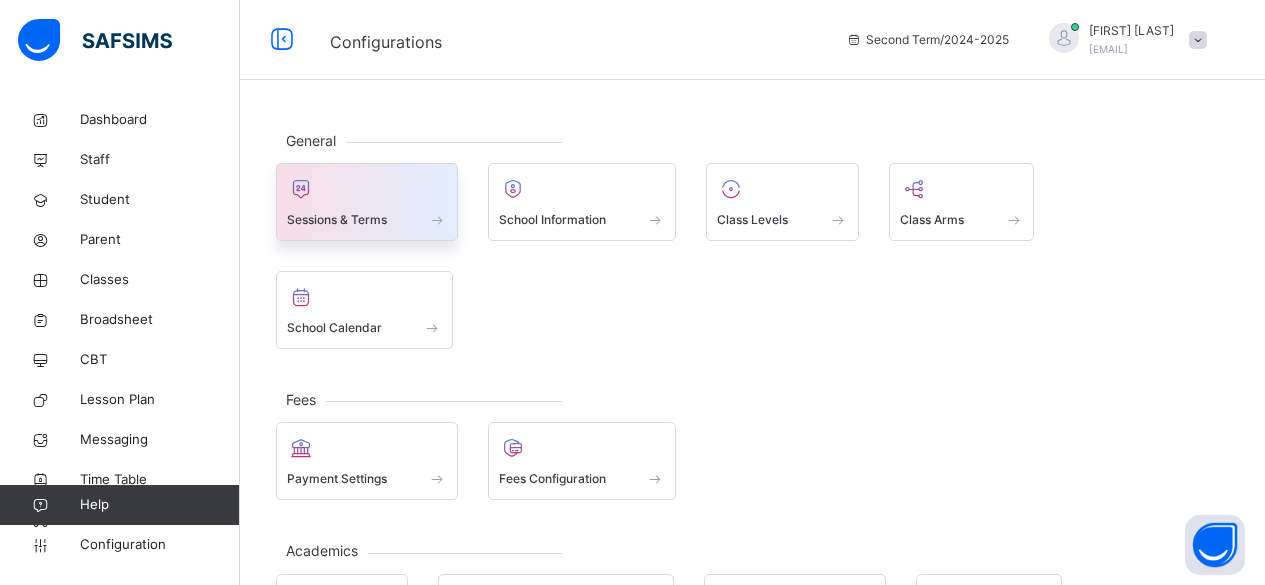 click on "Sessions & Terms" at bounding box center [367, 219] 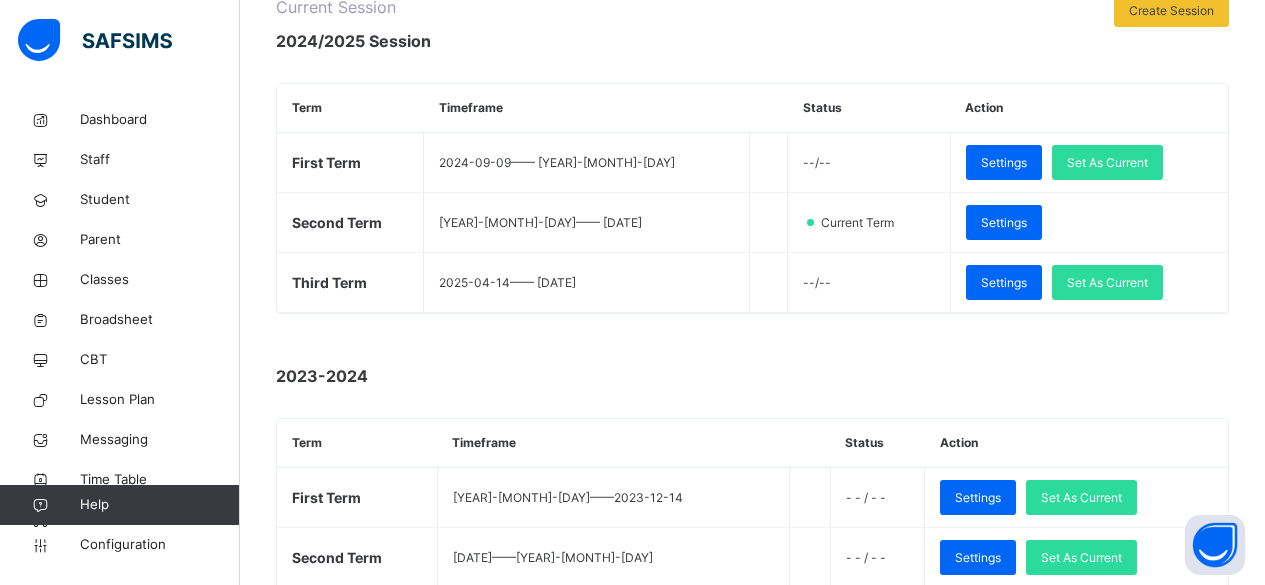 scroll, scrollTop: 293, scrollLeft: 0, axis: vertical 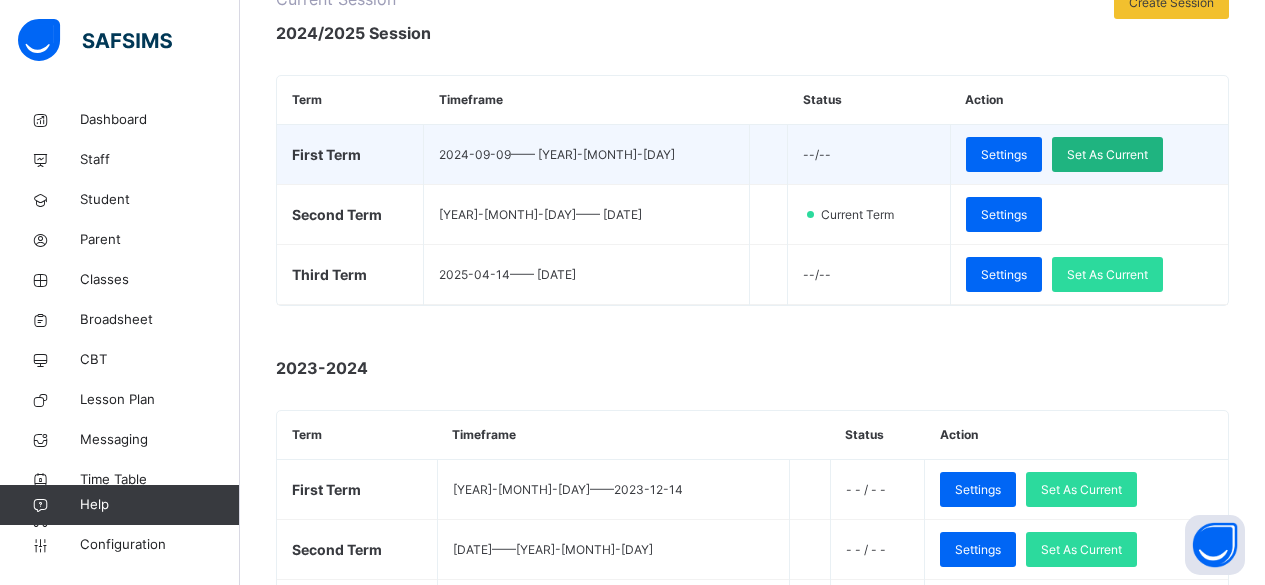 click on "Set As Current" at bounding box center [1107, 155] 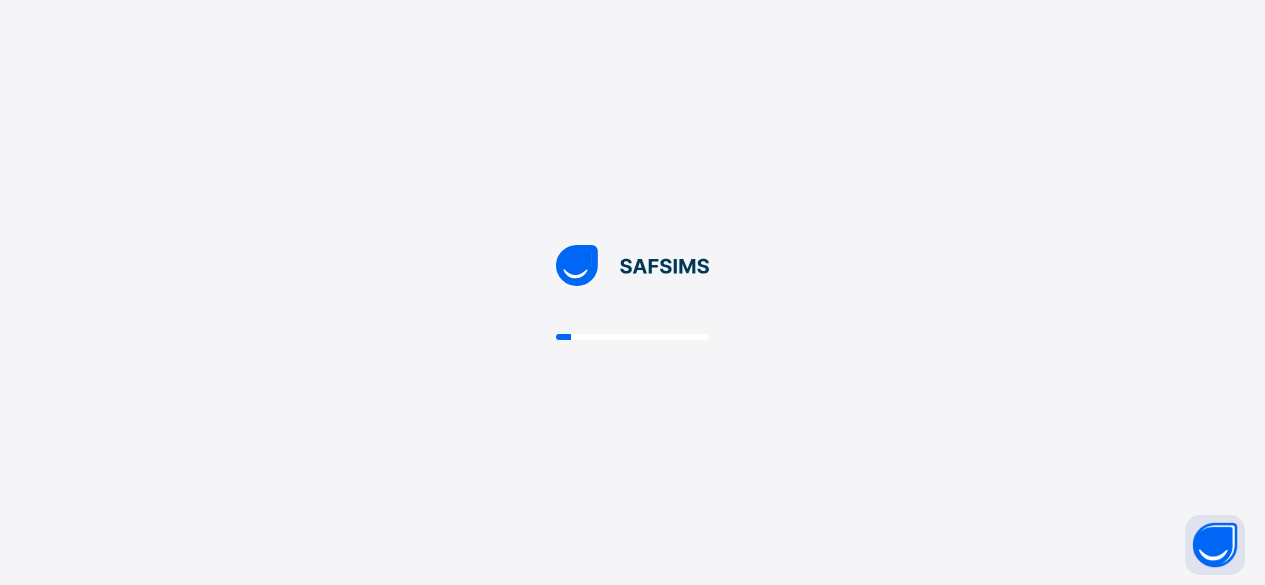 scroll, scrollTop: 0, scrollLeft: 0, axis: both 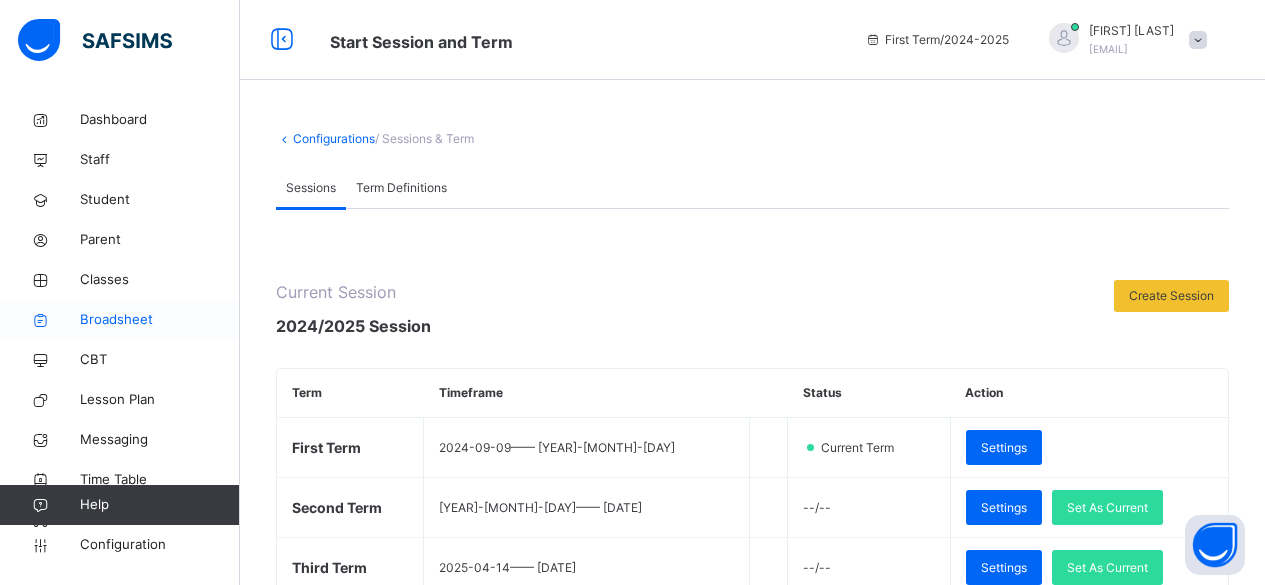 click on "Broadsheet" at bounding box center [160, 320] 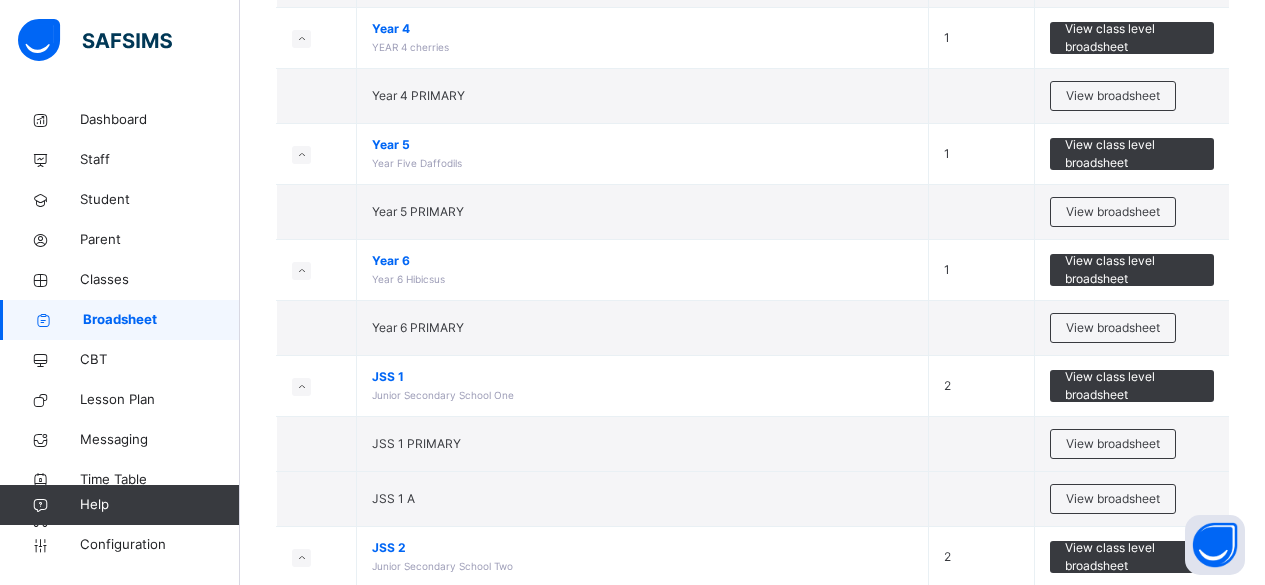 scroll, scrollTop: 830, scrollLeft: 0, axis: vertical 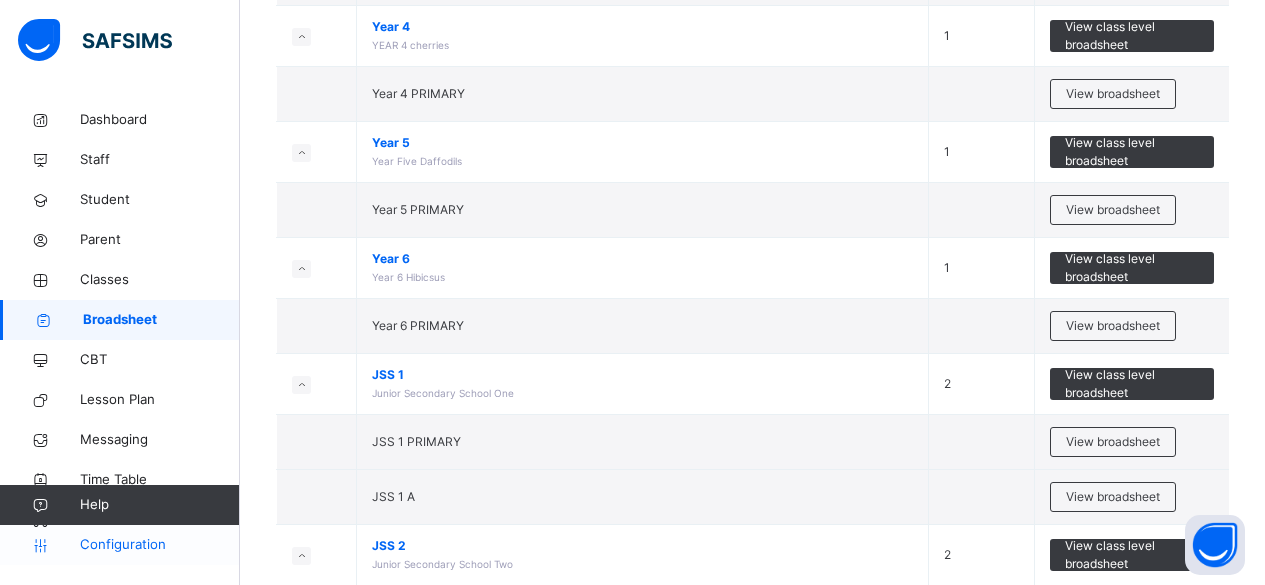 click on "Configuration" at bounding box center [159, 545] 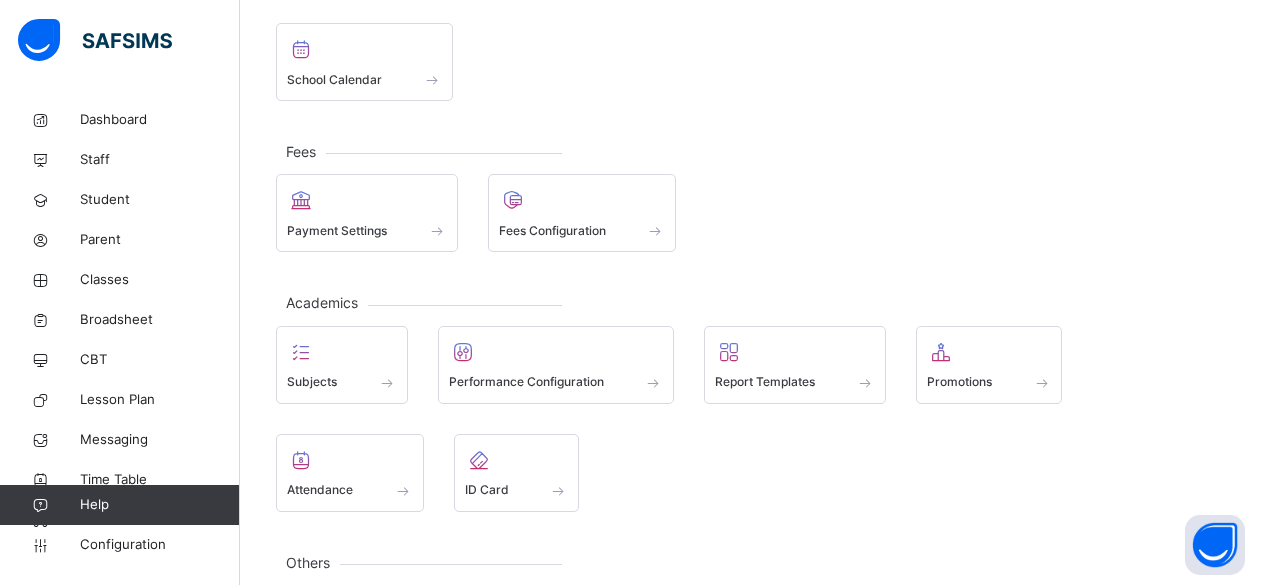 scroll, scrollTop: 0, scrollLeft: 0, axis: both 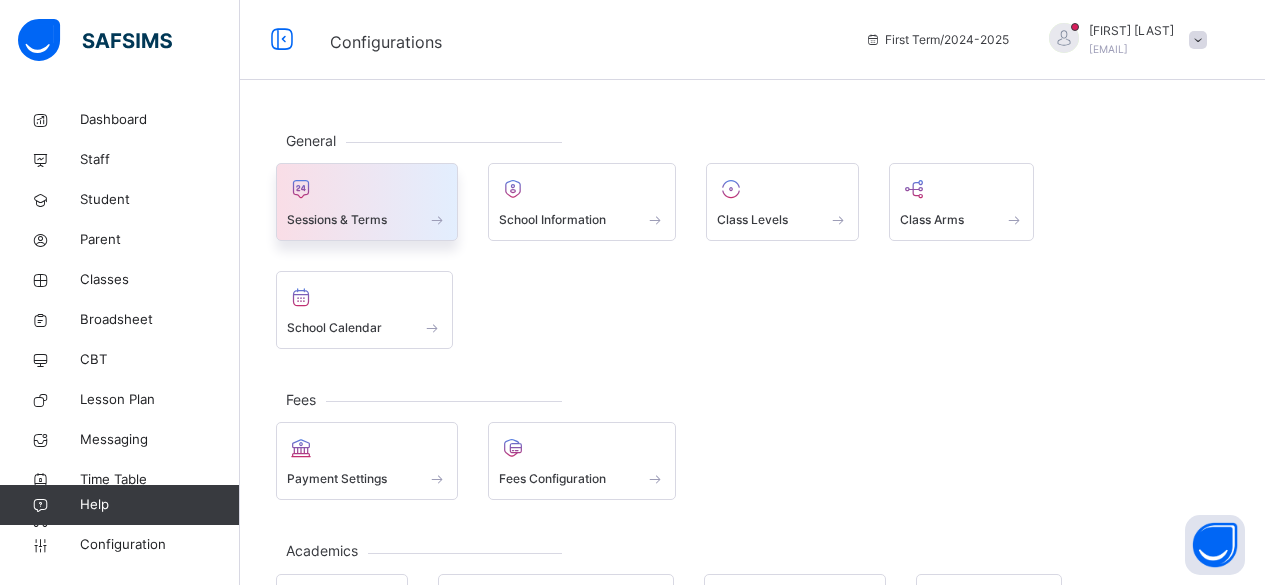 click at bounding box center (367, 206) 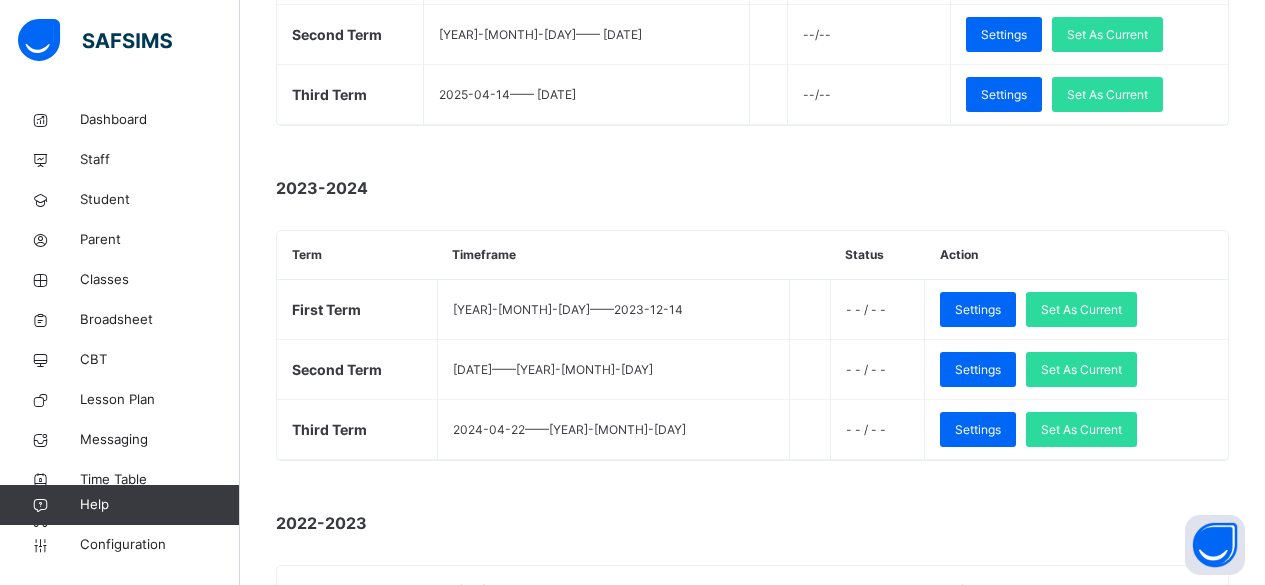 scroll, scrollTop: 475, scrollLeft: 0, axis: vertical 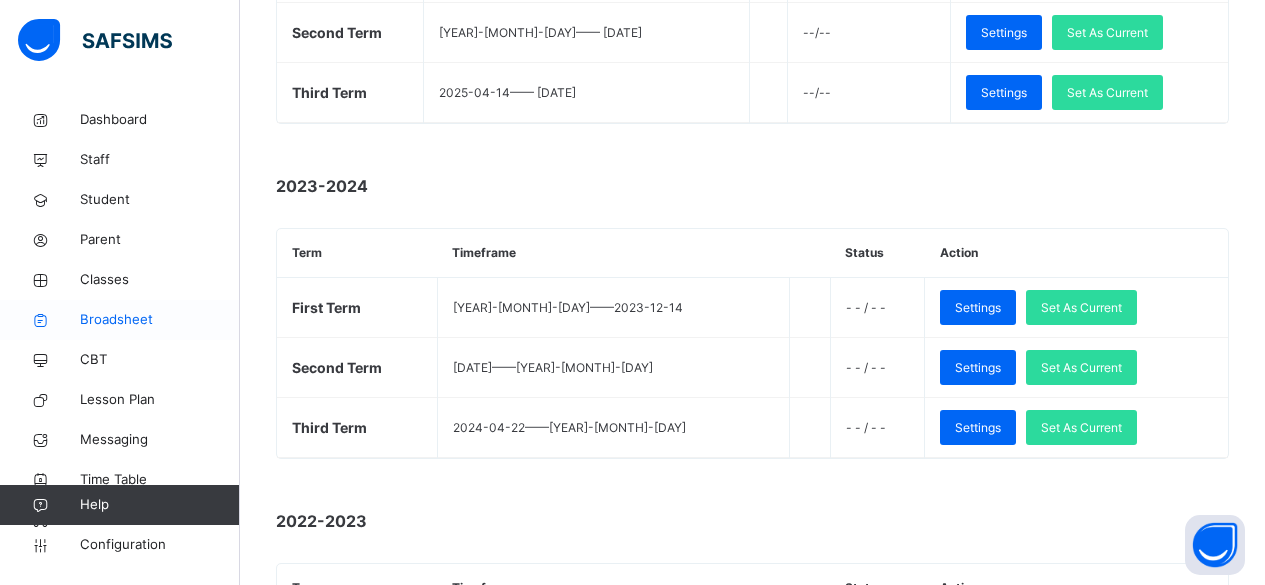 click on "Broadsheet" at bounding box center (160, 320) 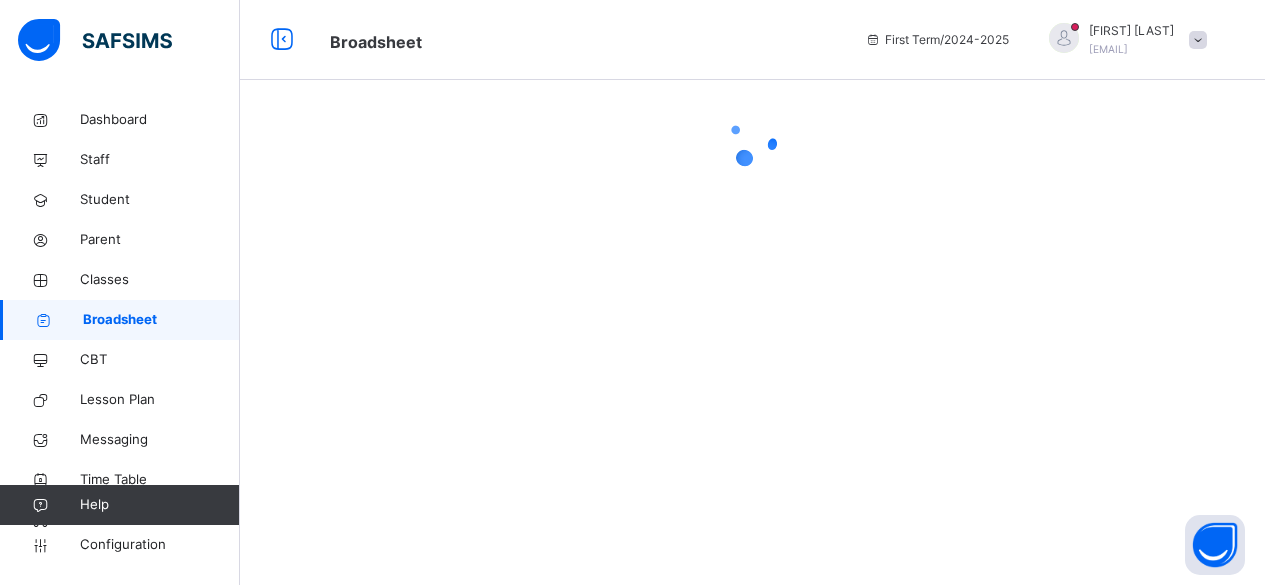 scroll, scrollTop: 0, scrollLeft: 0, axis: both 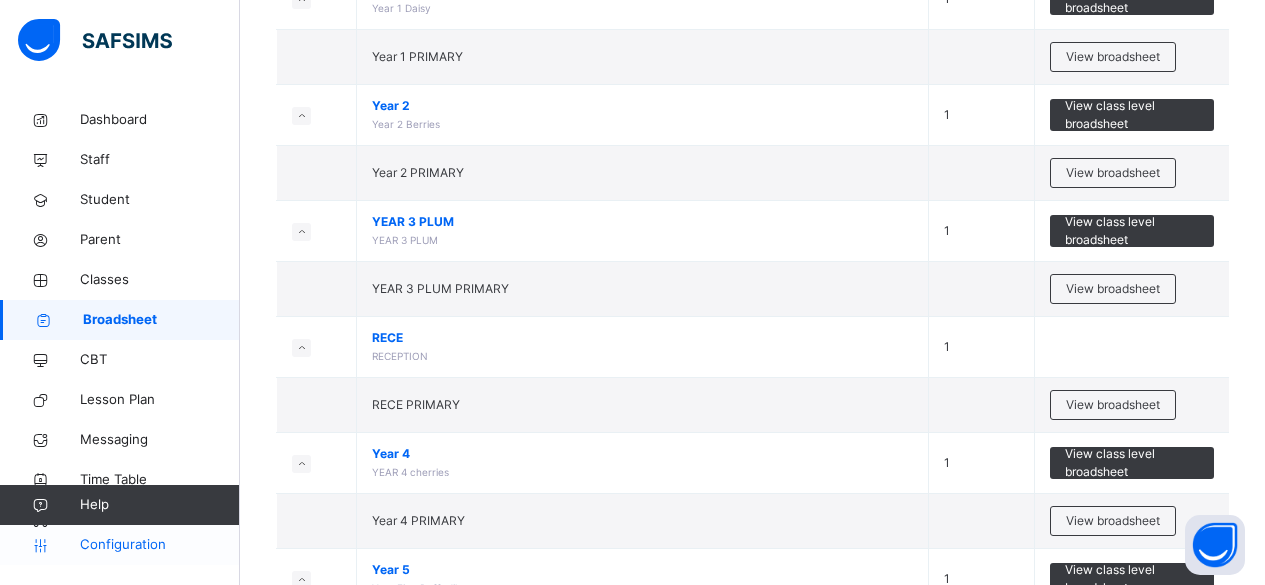 click on "Configuration" at bounding box center [159, 545] 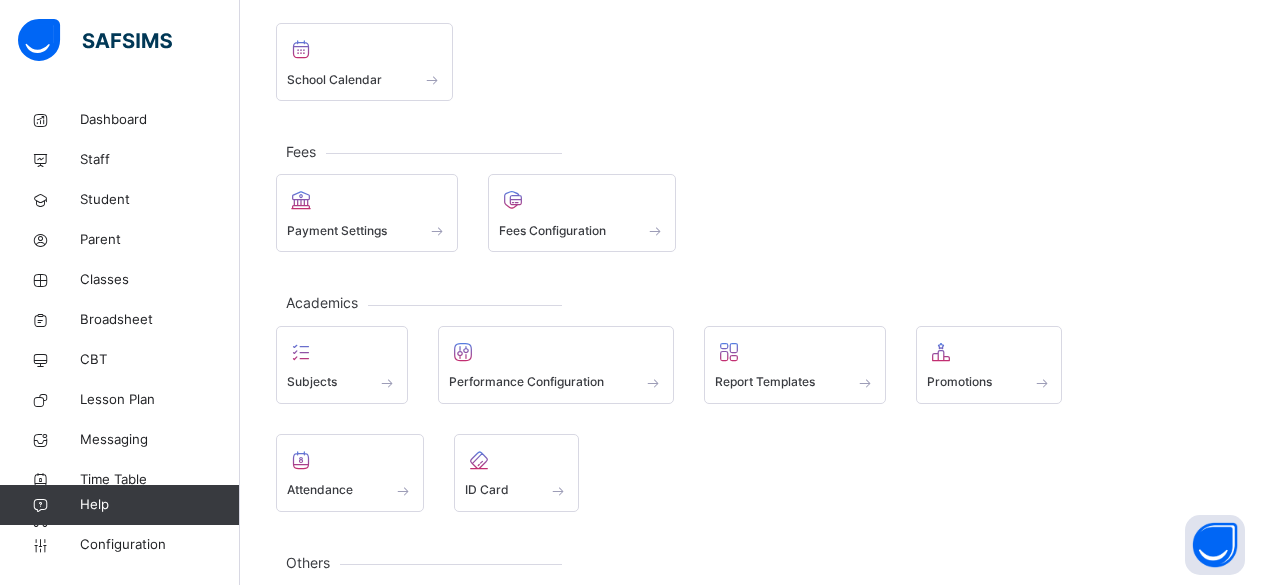scroll, scrollTop: 0, scrollLeft: 0, axis: both 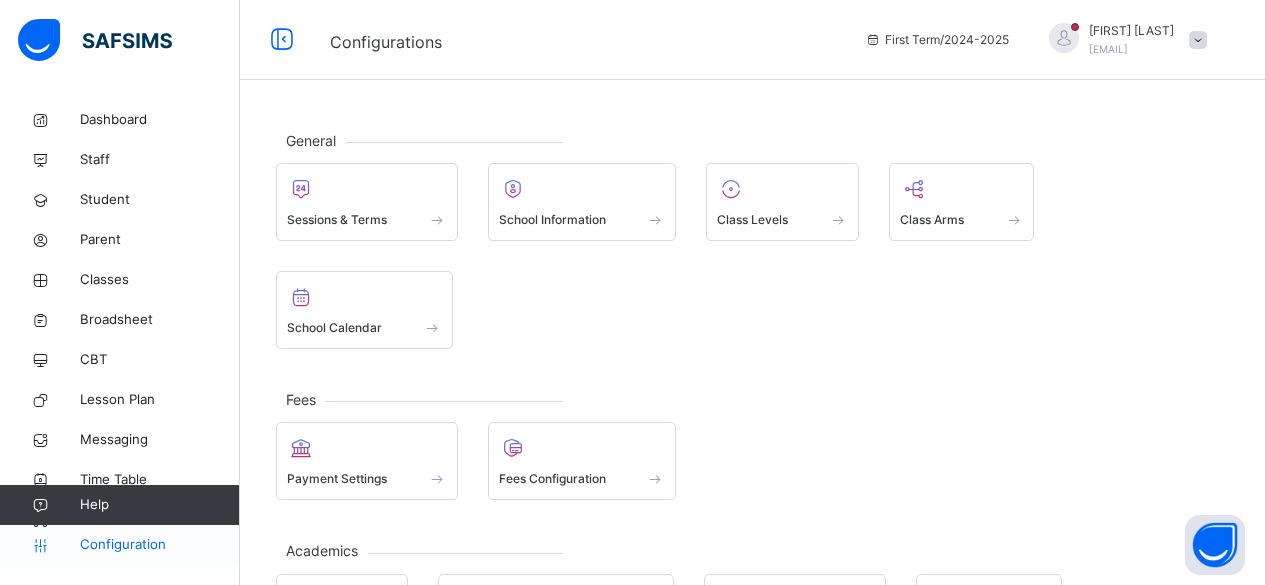 click on "Configuration" at bounding box center (159, 545) 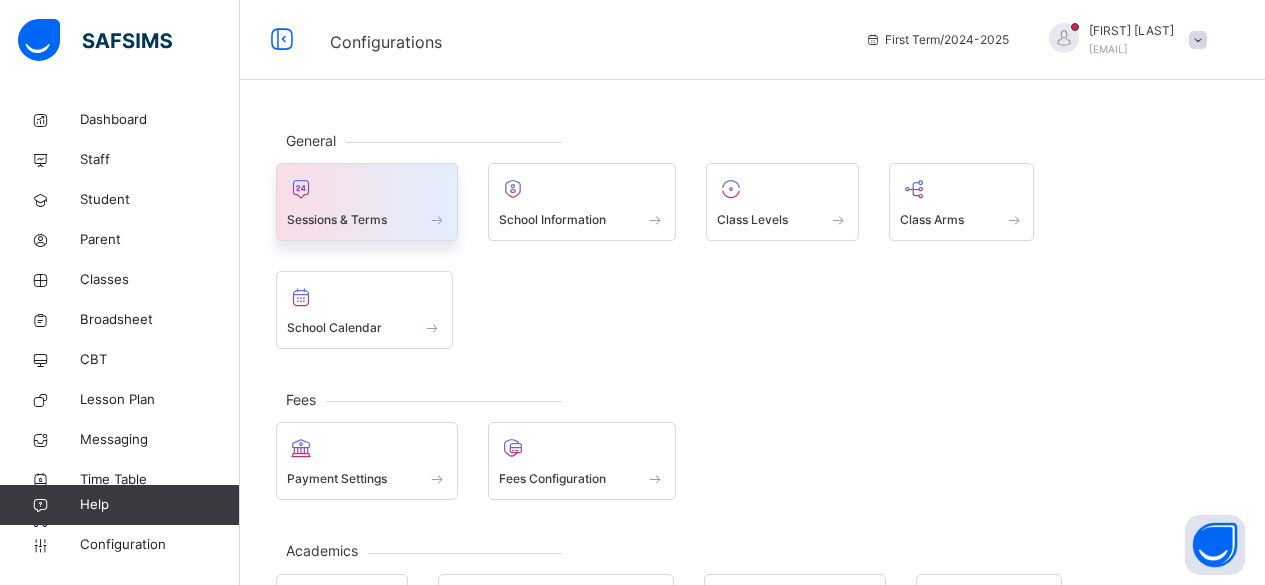 click at bounding box center (367, 206) 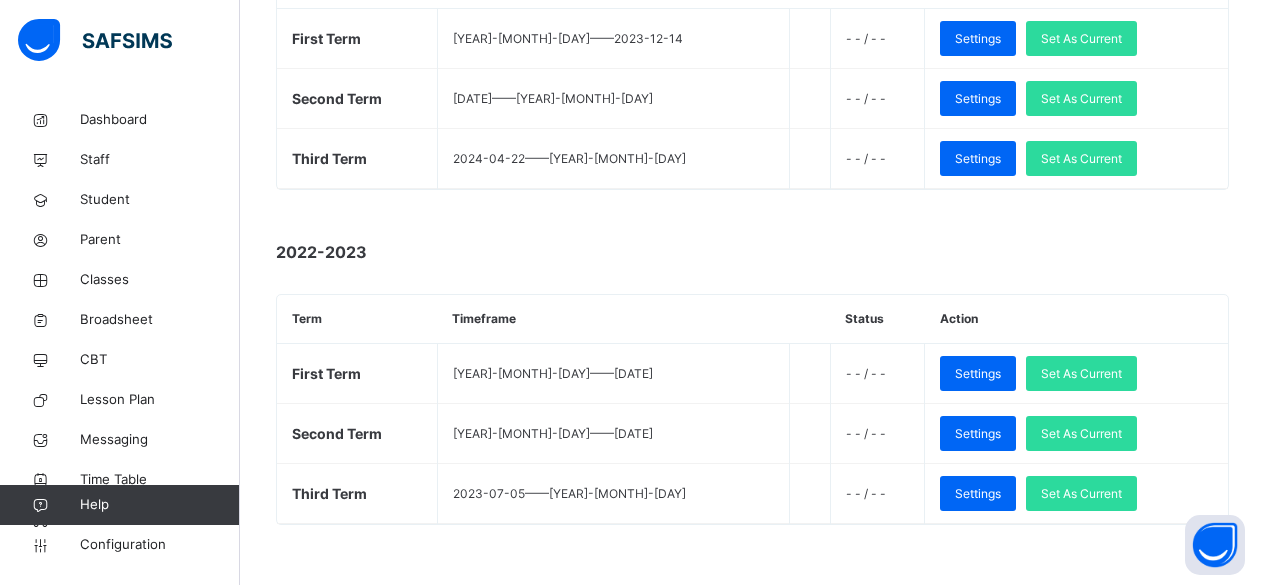 scroll, scrollTop: 764, scrollLeft: 0, axis: vertical 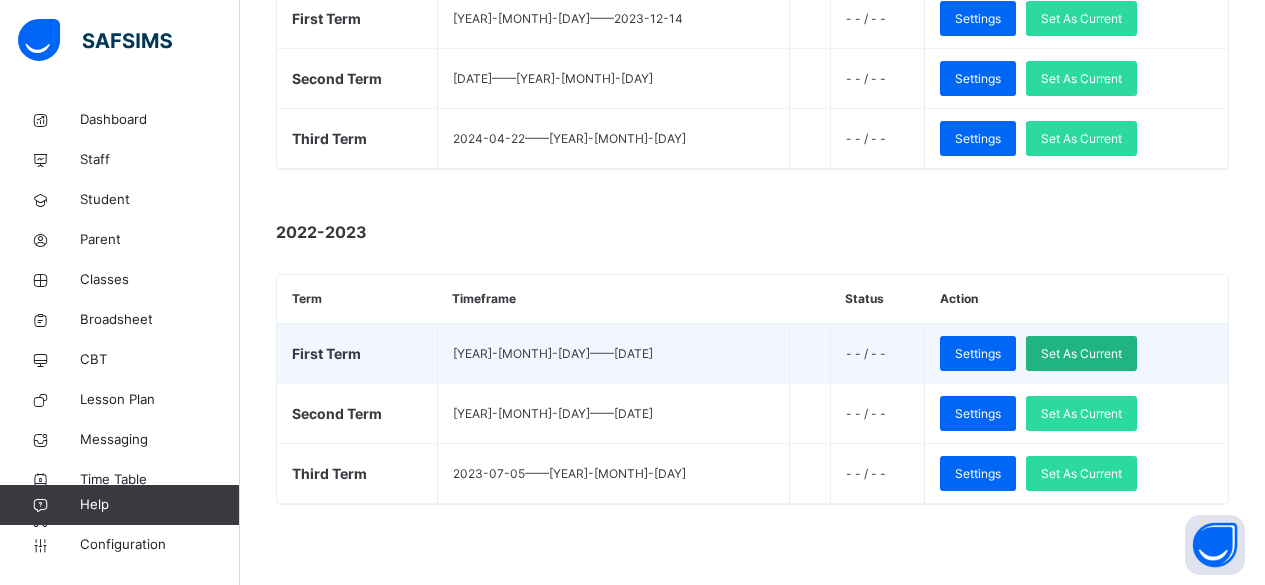 click on "Set As Current" at bounding box center [1081, 354] 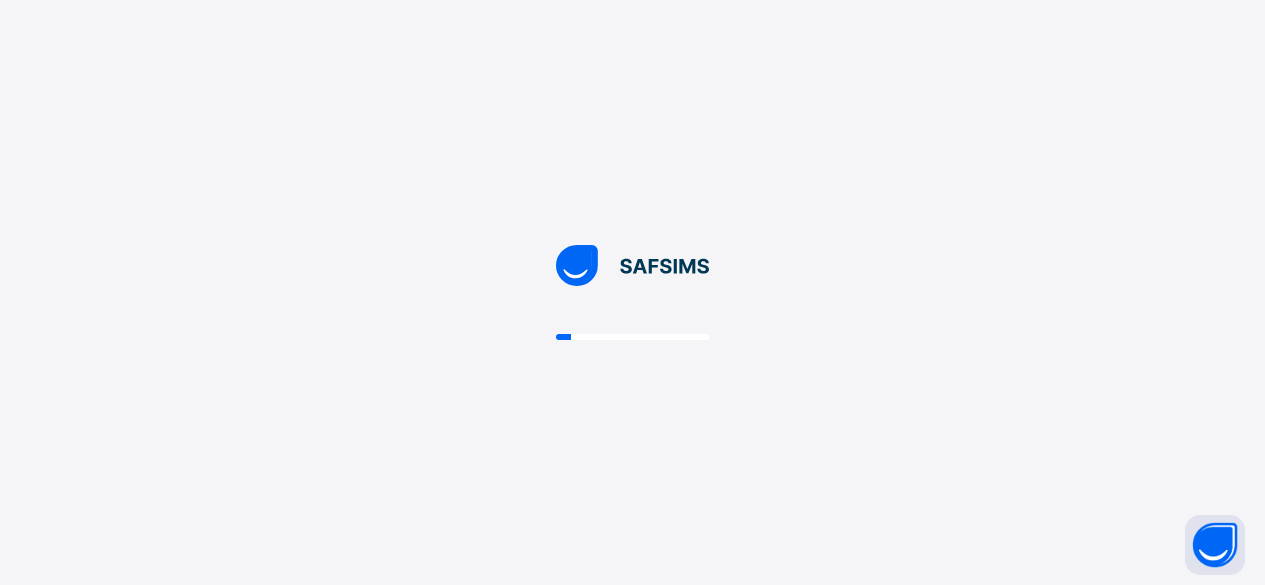 scroll, scrollTop: 0, scrollLeft: 0, axis: both 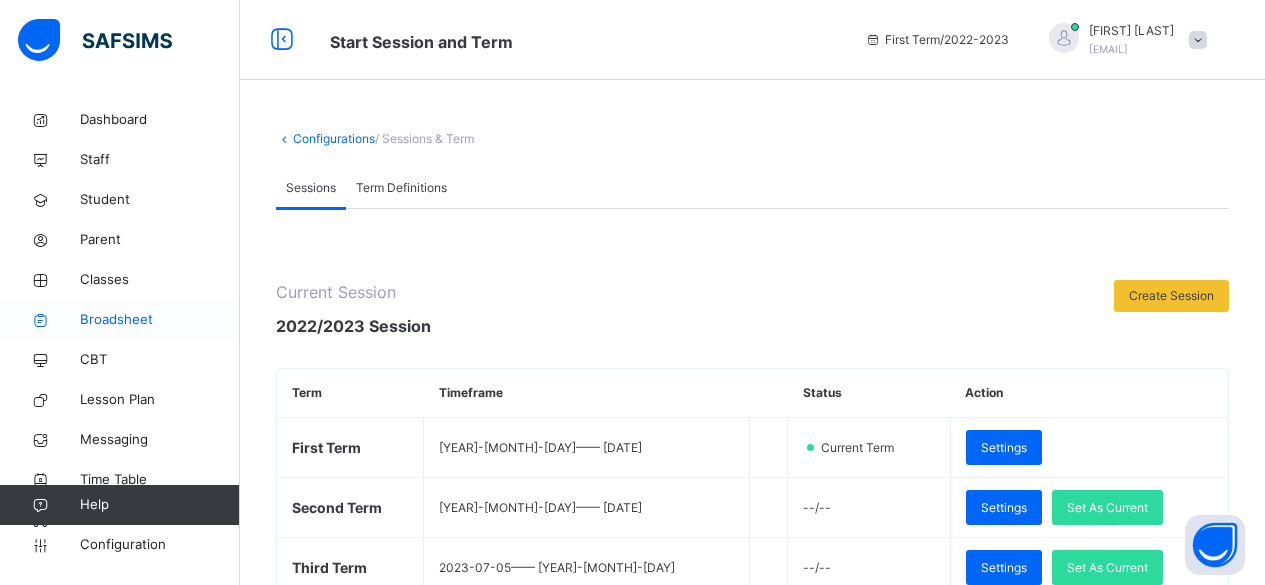 click on "Broadsheet" at bounding box center [160, 320] 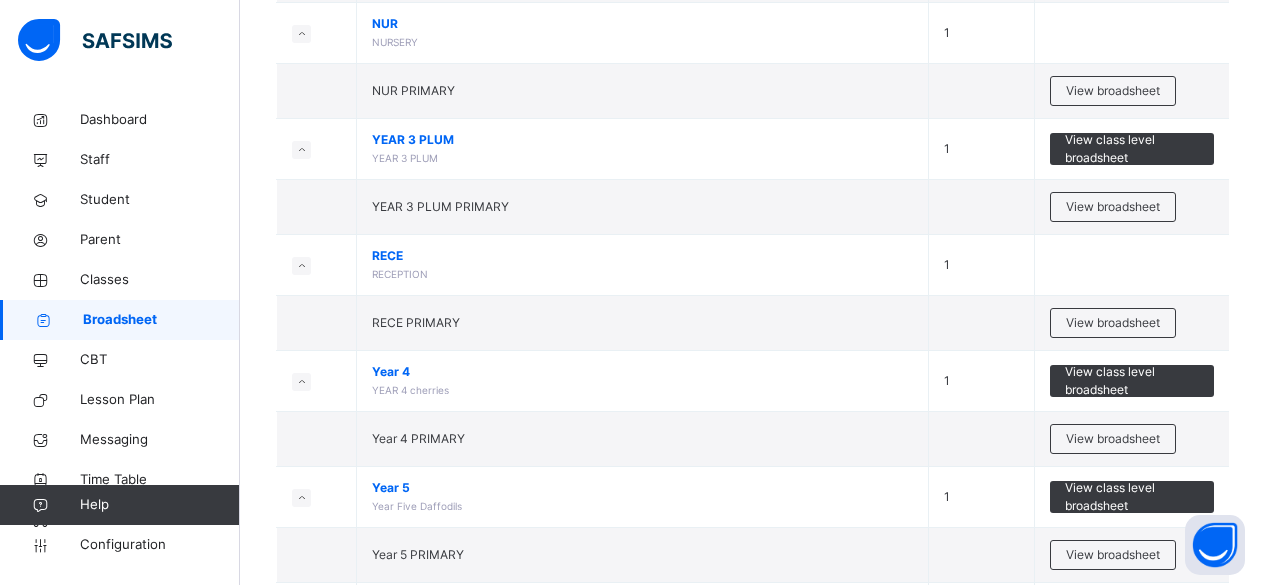 scroll, scrollTop: 602, scrollLeft: 0, axis: vertical 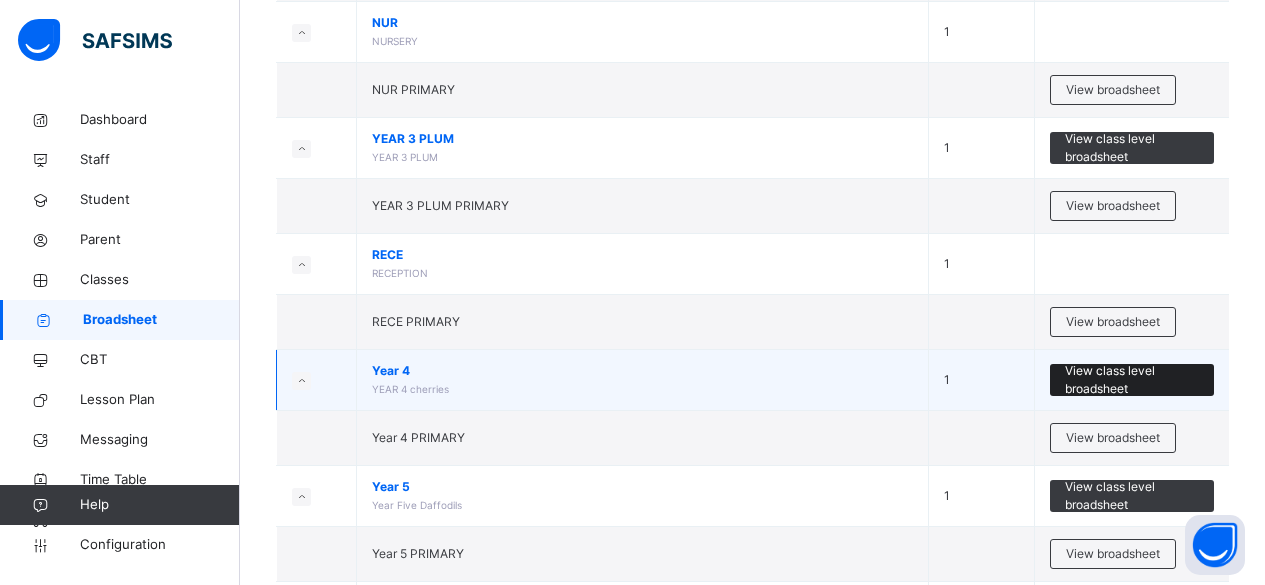click on "View class level broadsheet" at bounding box center [1132, 380] 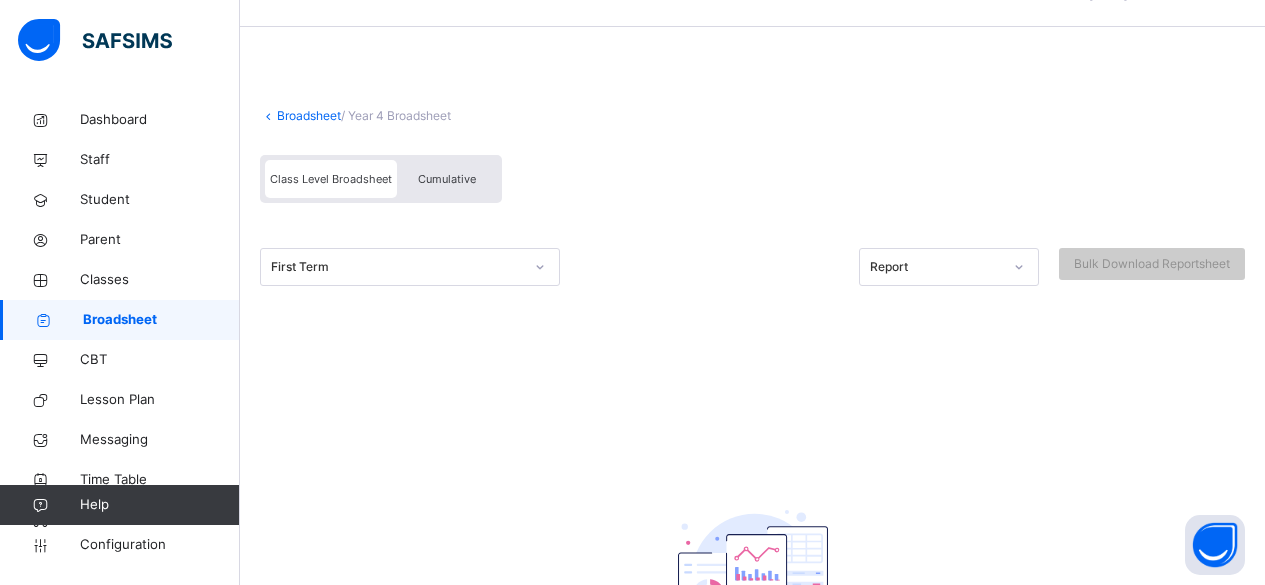 scroll, scrollTop: 0, scrollLeft: 0, axis: both 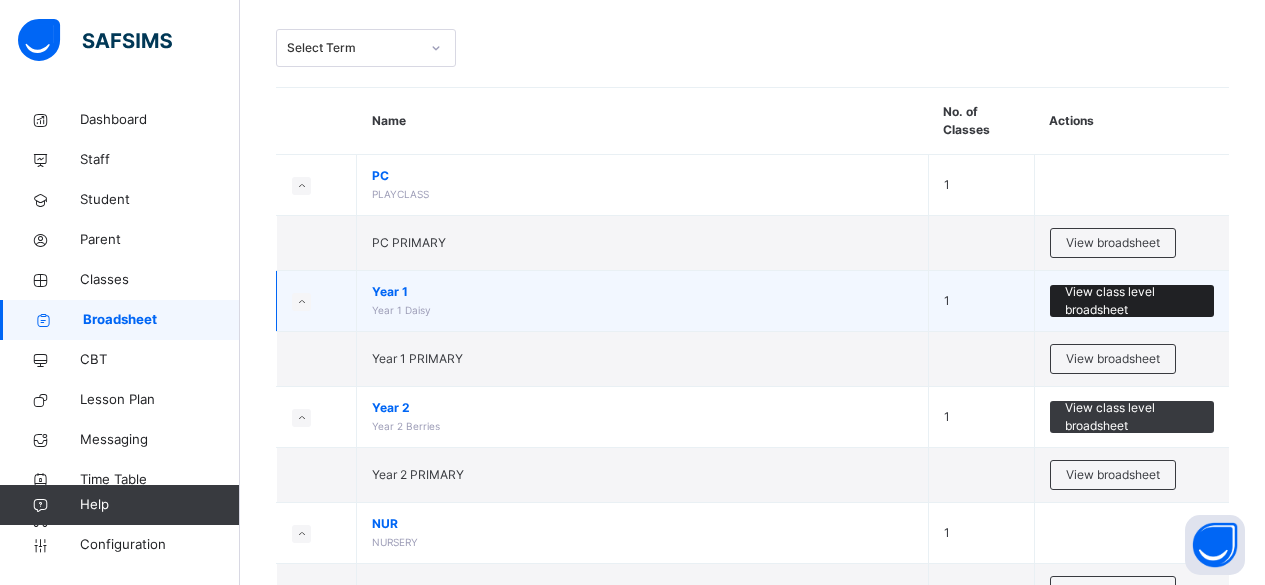 click on "View class level broadsheet" at bounding box center [1132, 301] 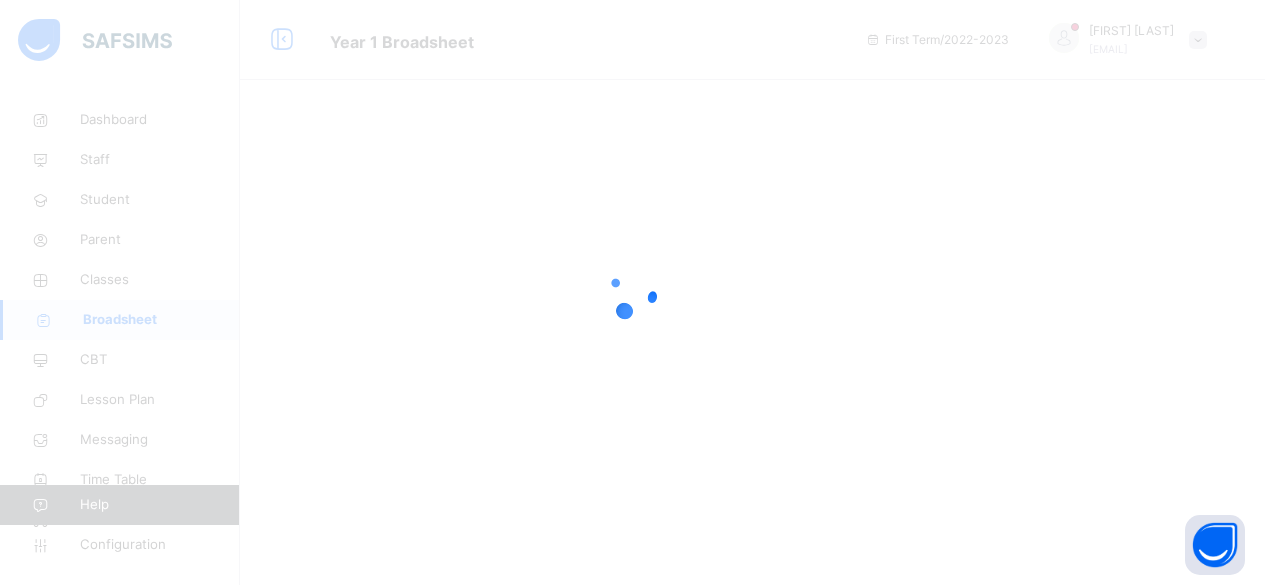 scroll, scrollTop: 0, scrollLeft: 0, axis: both 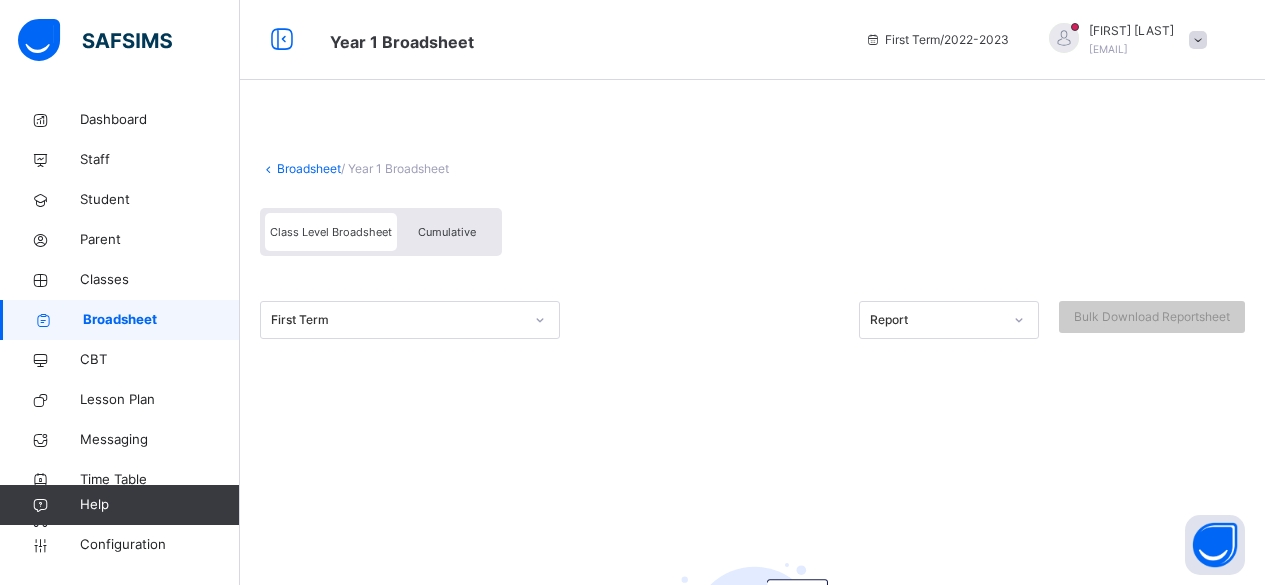 click on "Class Level Broadsheet" at bounding box center [331, 232] 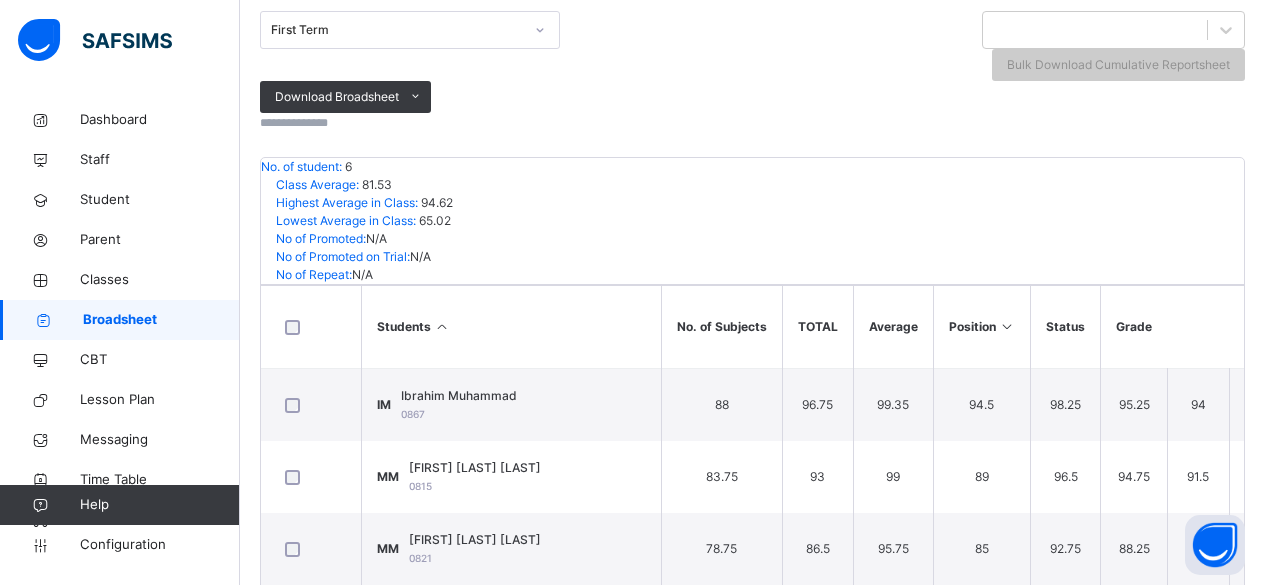 scroll, scrollTop: 291, scrollLeft: 0, axis: vertical 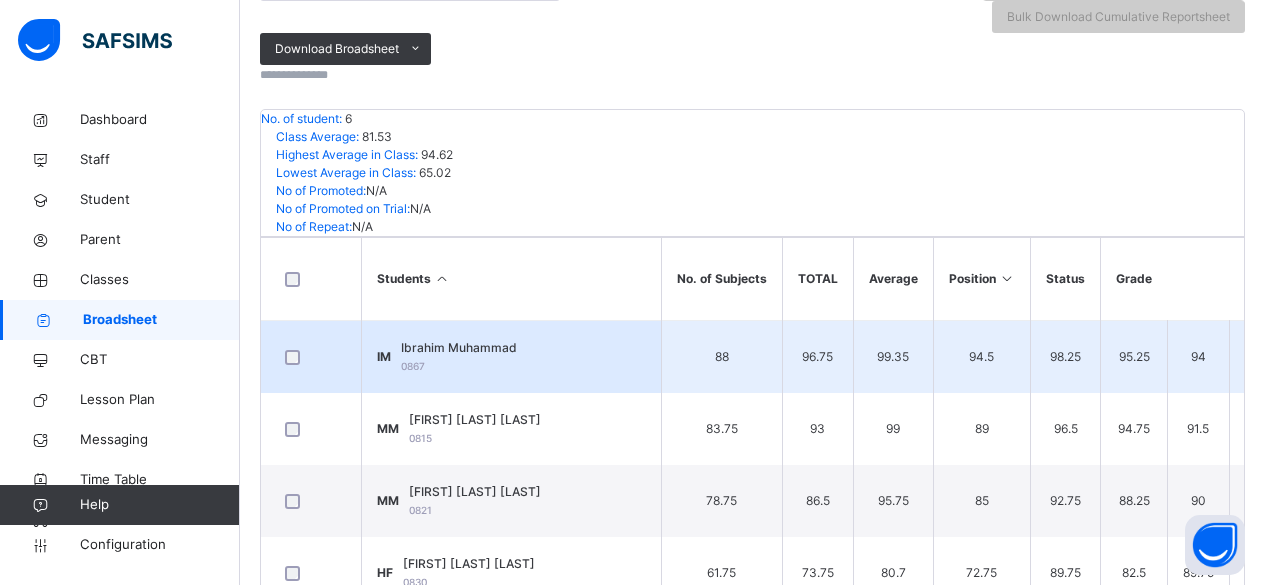 click on "IM   Ibrahim  Muhammad     0867" at bounding box center (511, 357) 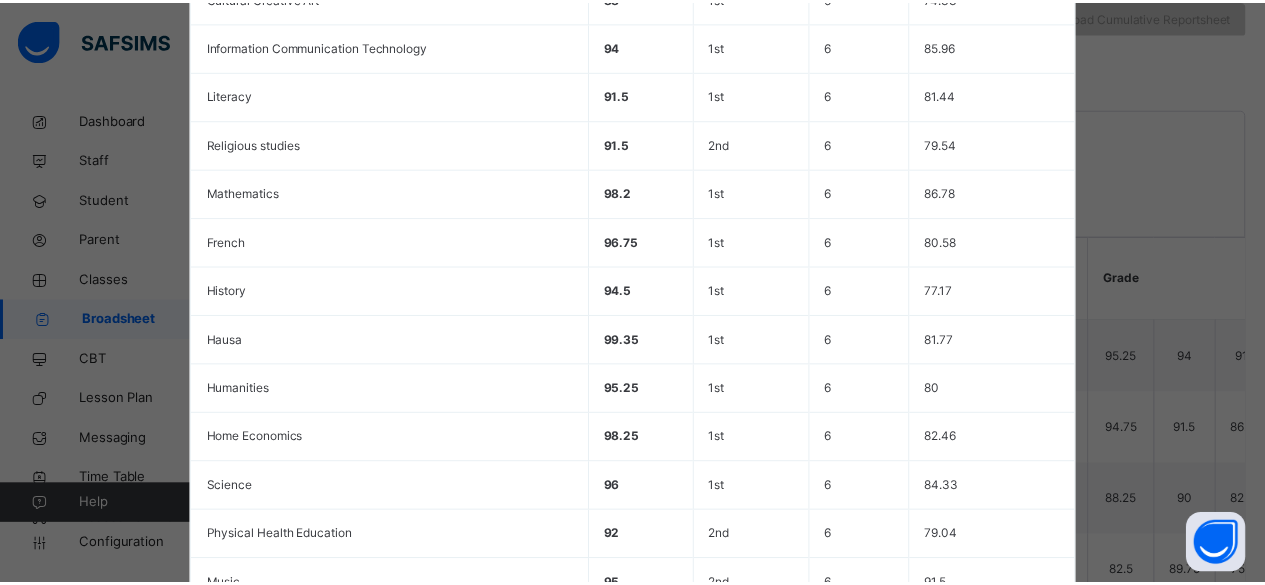 scroll, scrollTop: 753, scrollLeft: 0, axis: vertical 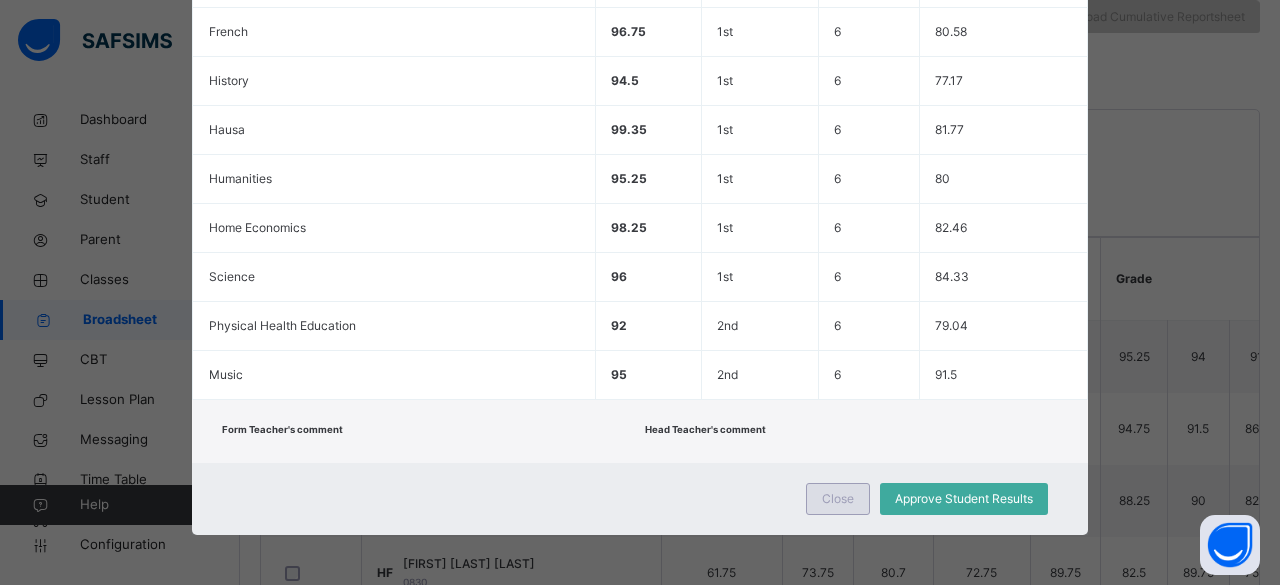 click on "Close" at bounding box center [838, 499] 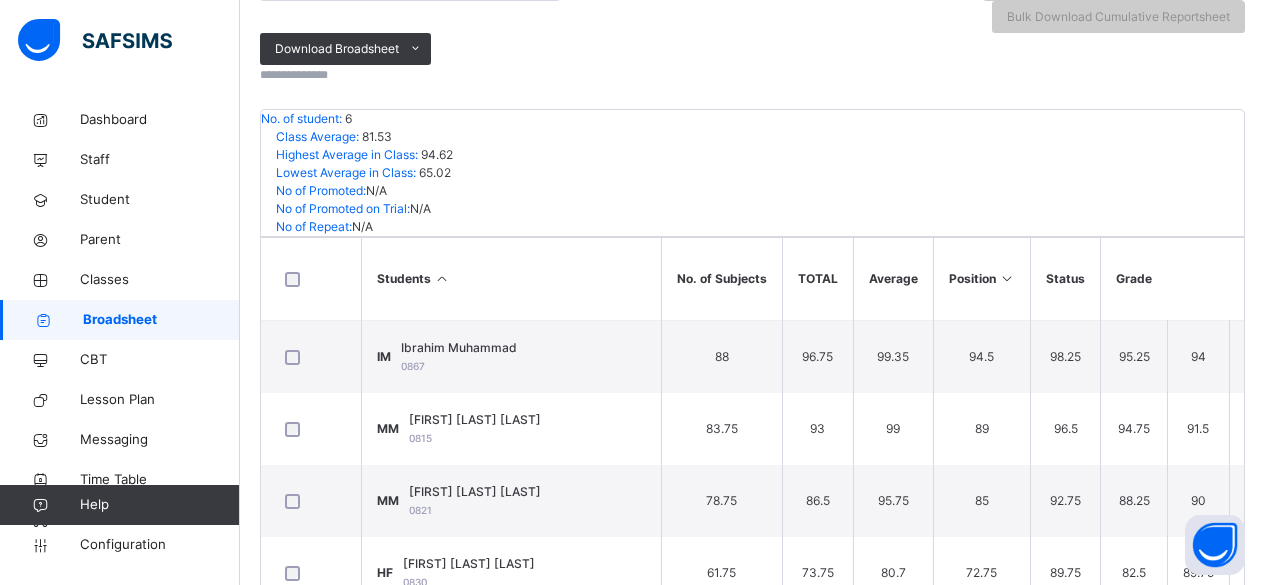 click on "Broadsheet" at bounding box center (161, 320) 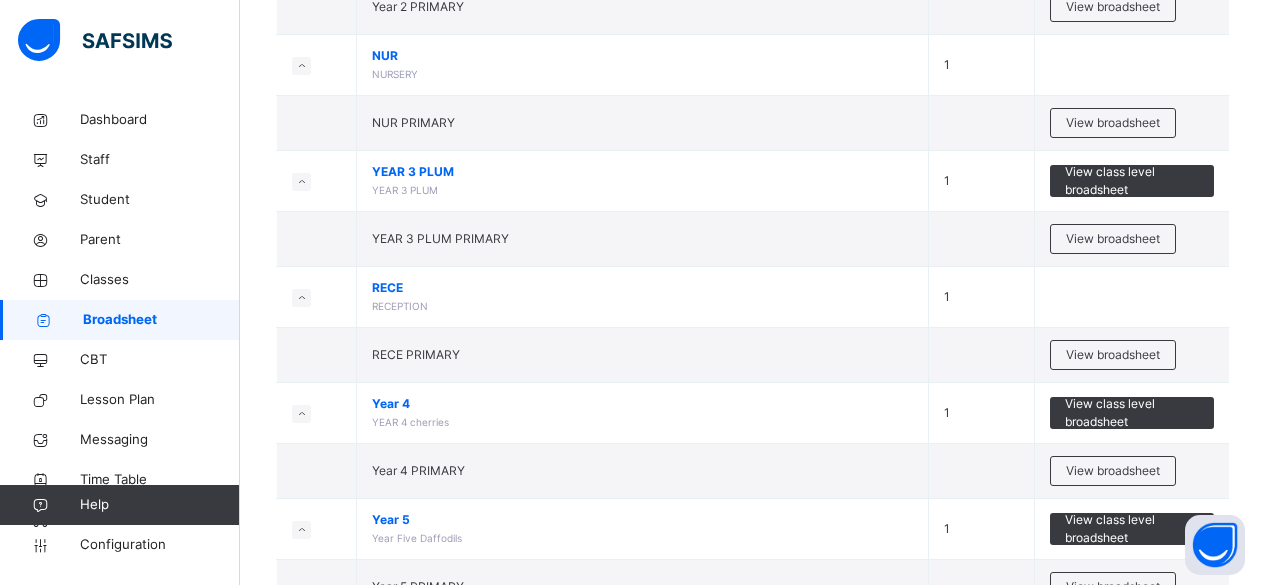 scroll, scrollTop: 765, scrollLeft: 0, axis: vertical 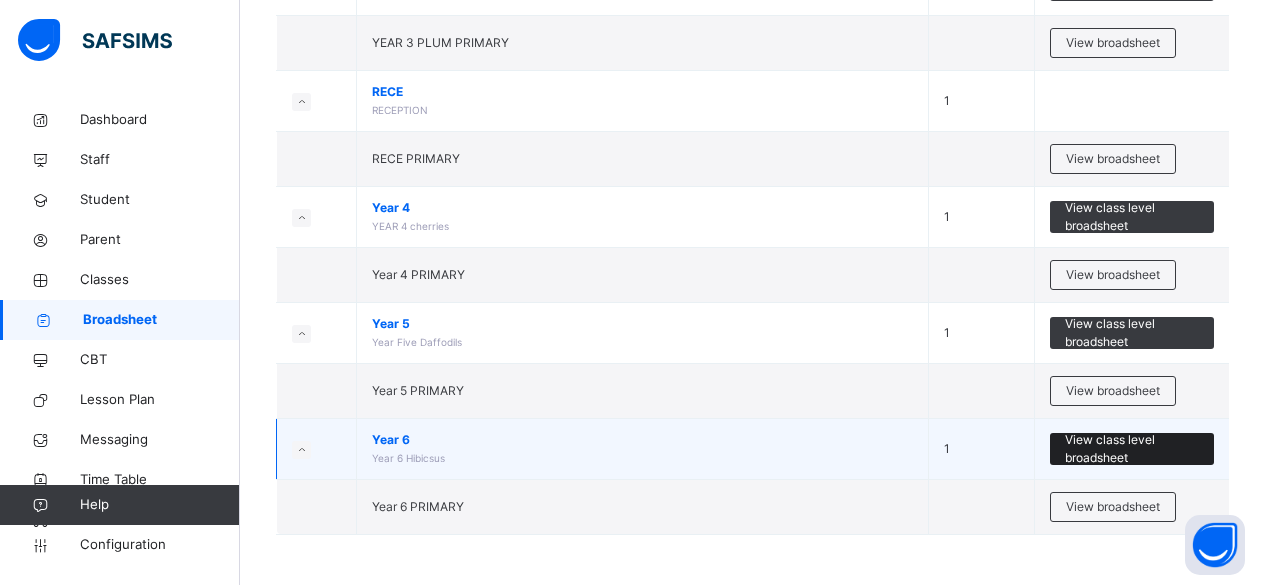 click on "View class level broadsheet" at bounding box center [1132, 449] 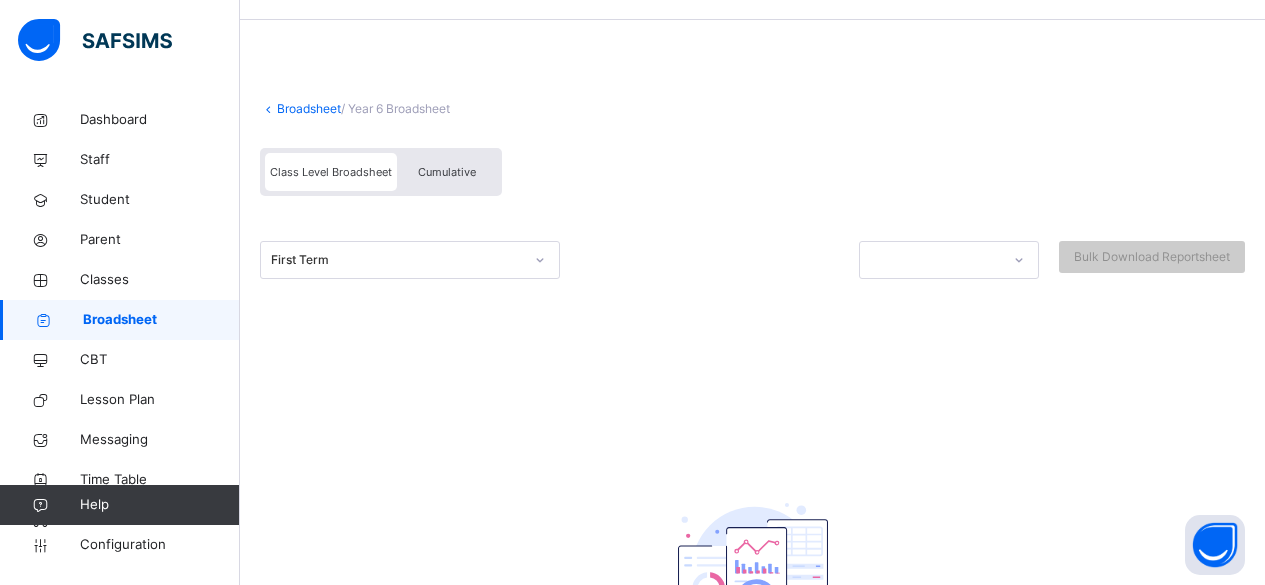 scroll, scrollTop: 0, scrollLeft: 0, axis: both 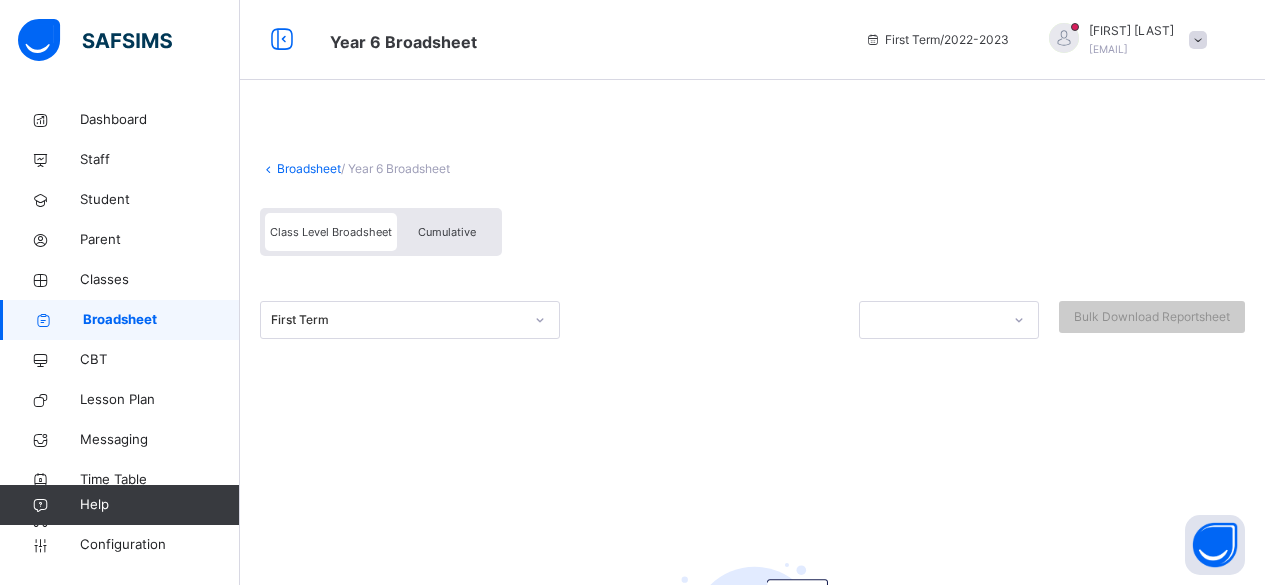 click on "Cumulative" at bounding box center [447, 232] 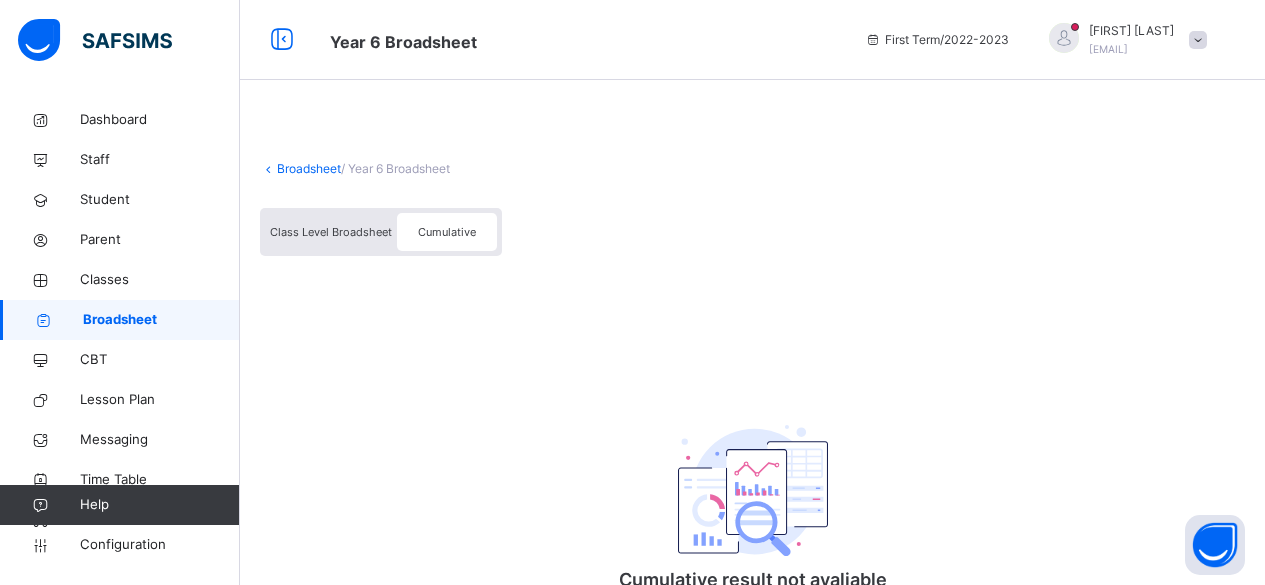 click on "Class Level Broadsheet" at bounding box center (331, 232) 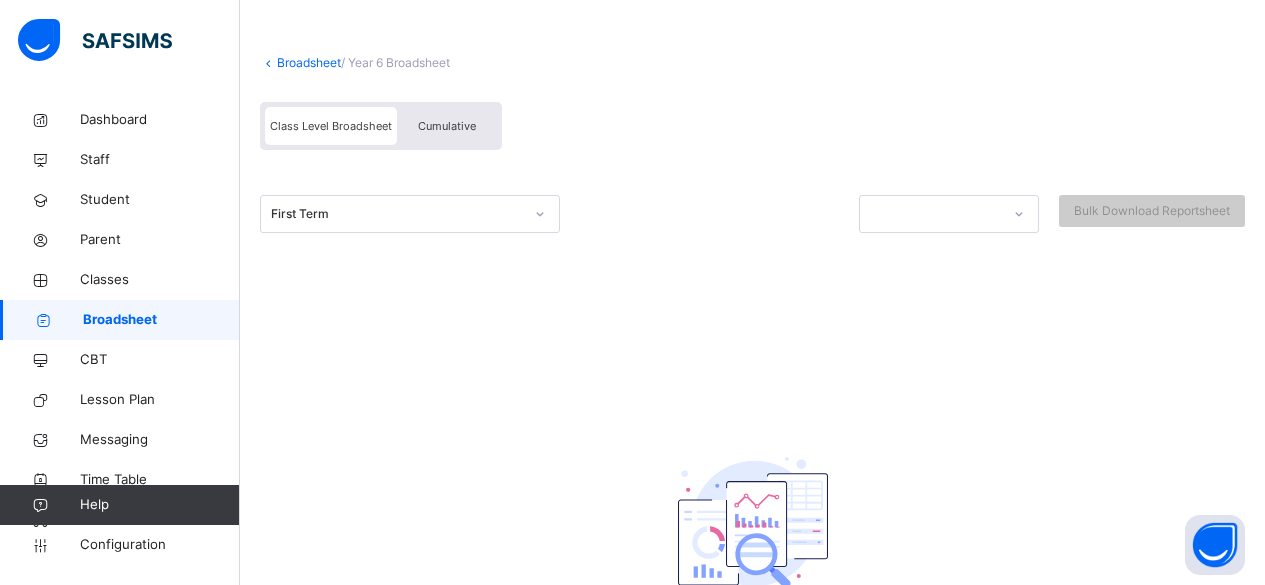scroll, scrollTop: 107, scrollLeft: 0, axis: vertical 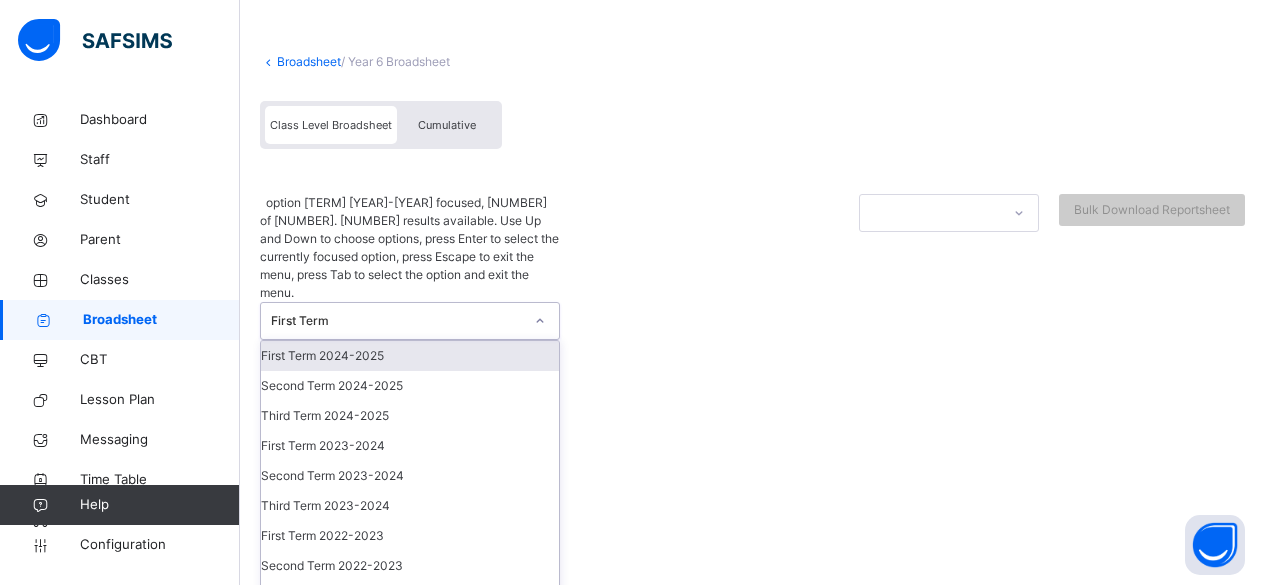 click on "First Term" at bounding box center [397, 321] 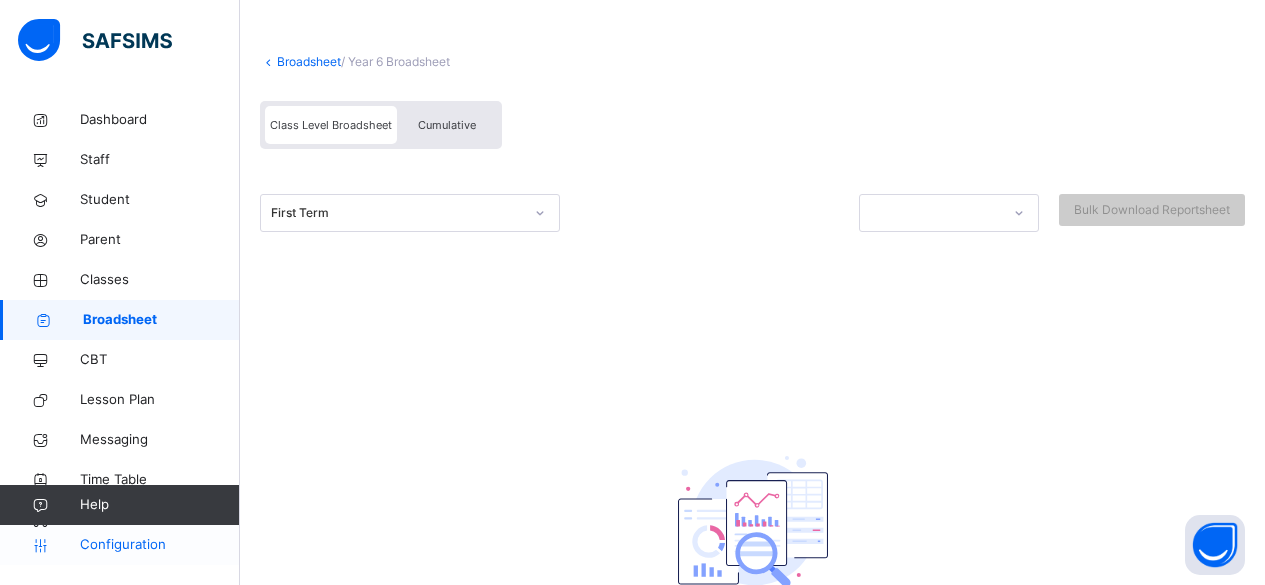 click on "Configuration" at bounding box center (159, 545) 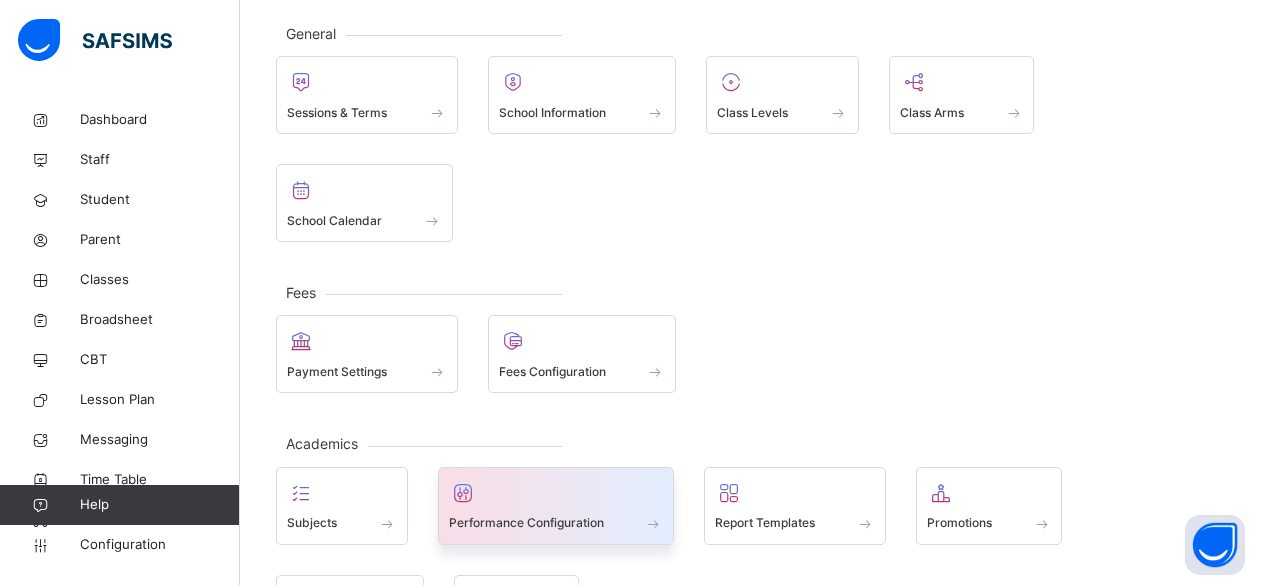 scroll, scrollTop: 0, scrollLeft: 0, axis: both 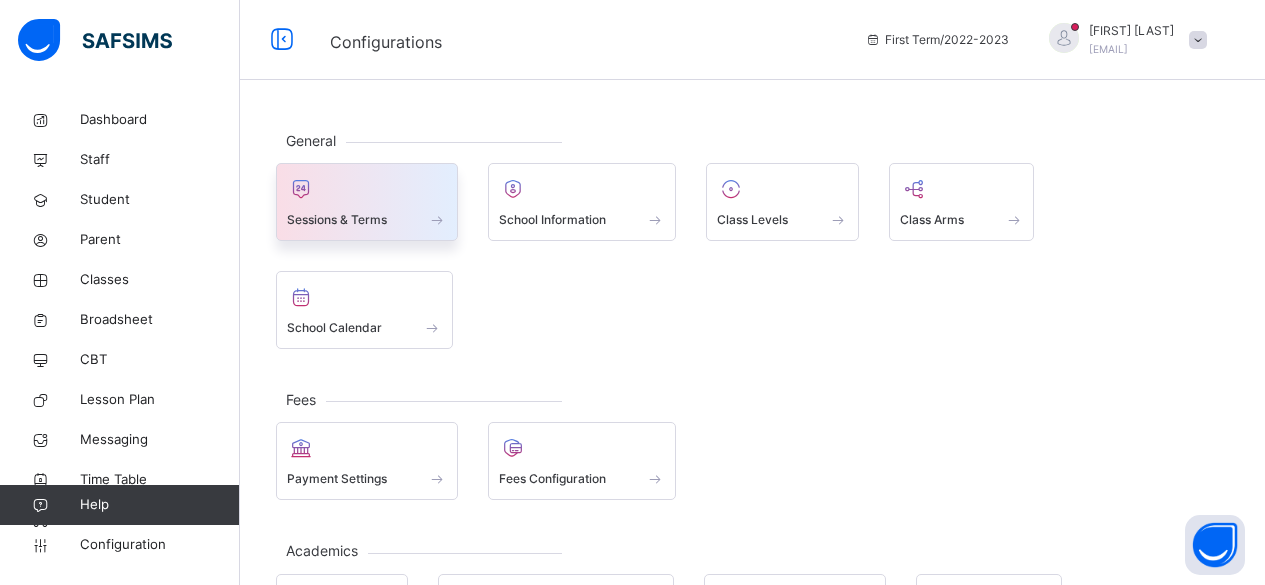 click at bounding box center (367, 189) 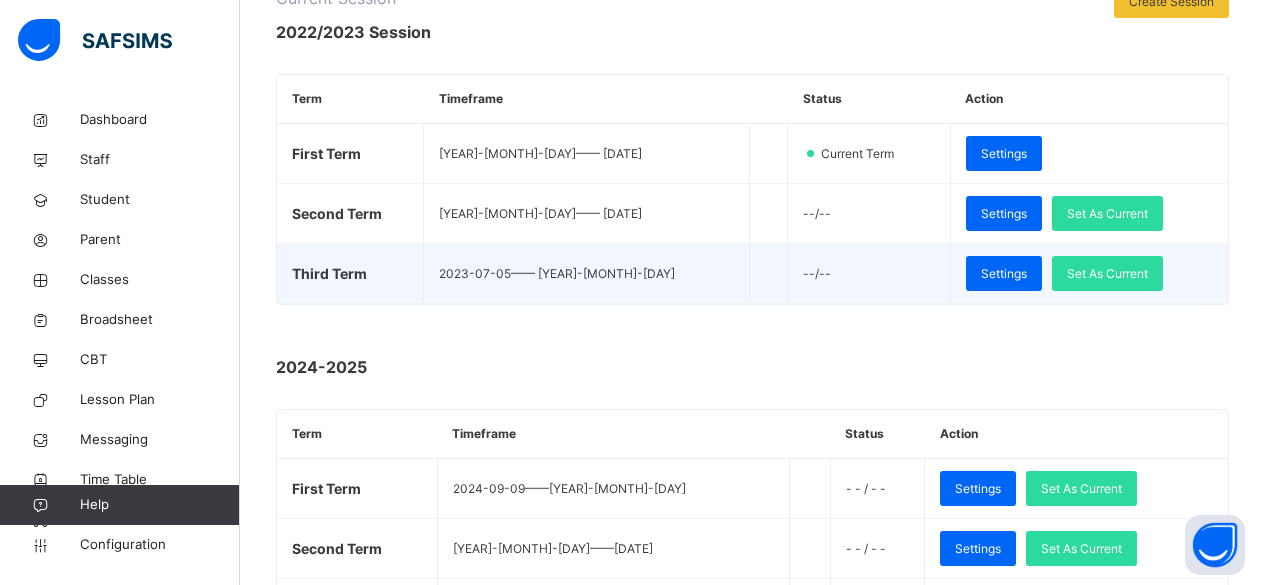 scroll, scrollTop: 295, scrollLeft: 0, axis: vertical 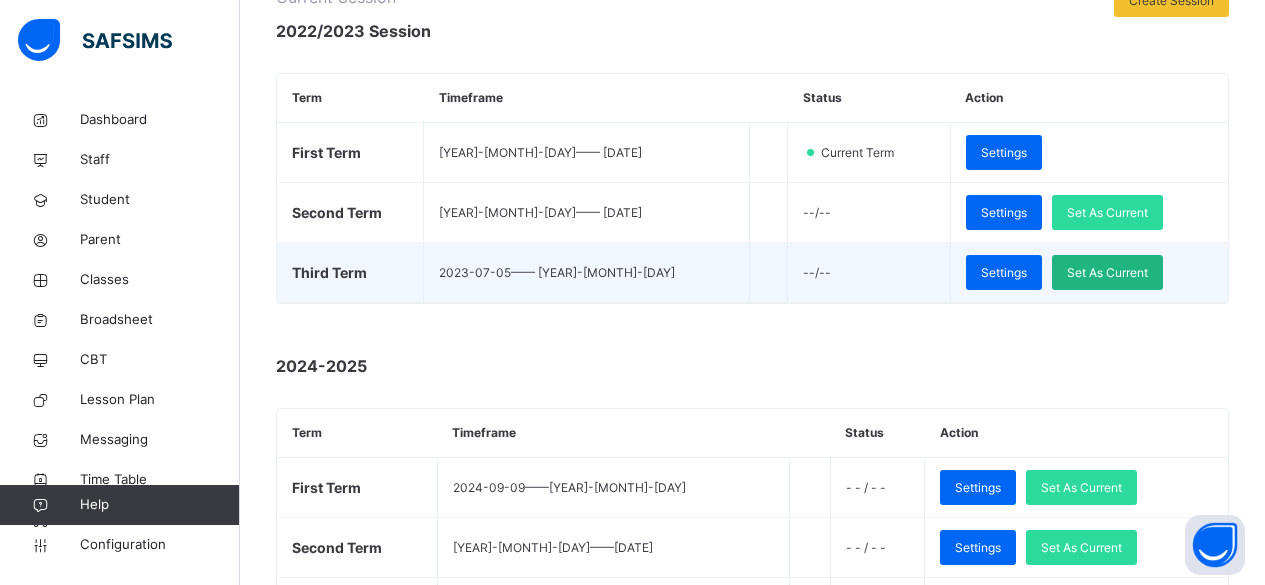 click on "Set As Current" at bounding box center (1107, 273) 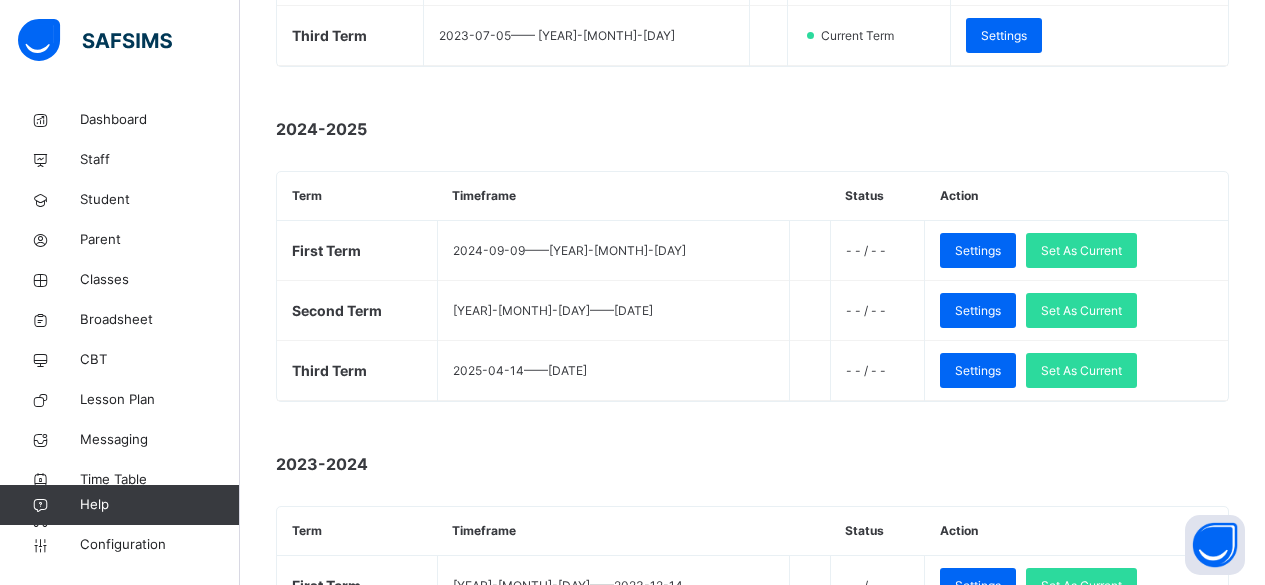 scroll, scrollTop: 533, scrollLeft: 0, axis: vertical 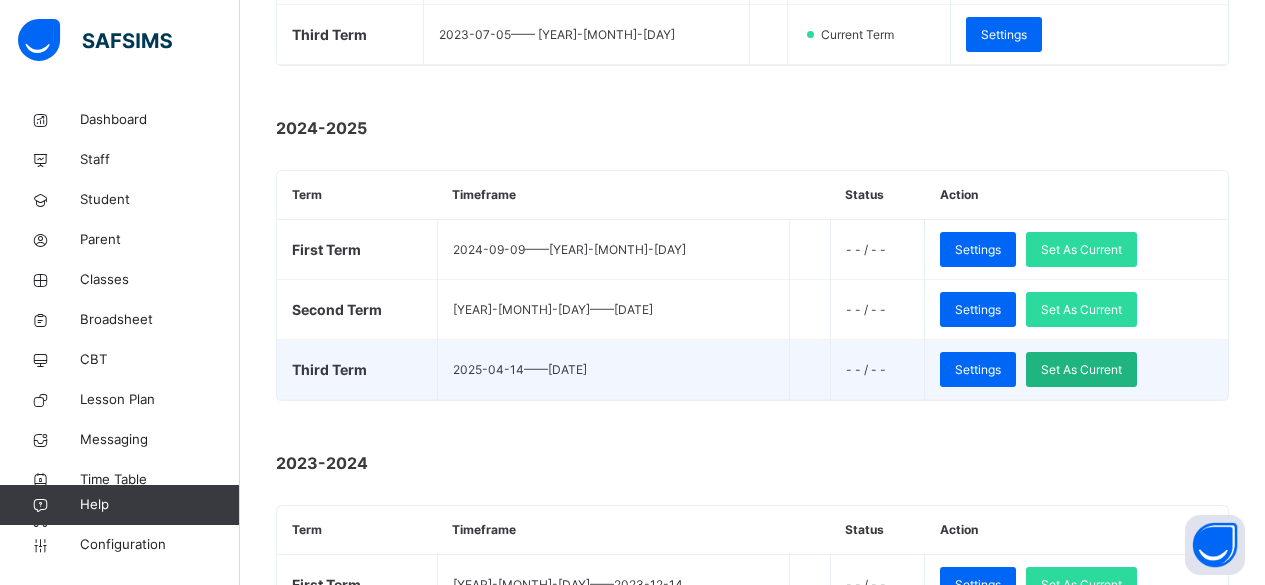 click on "Set As Current" at bounding box center (1081, 370) 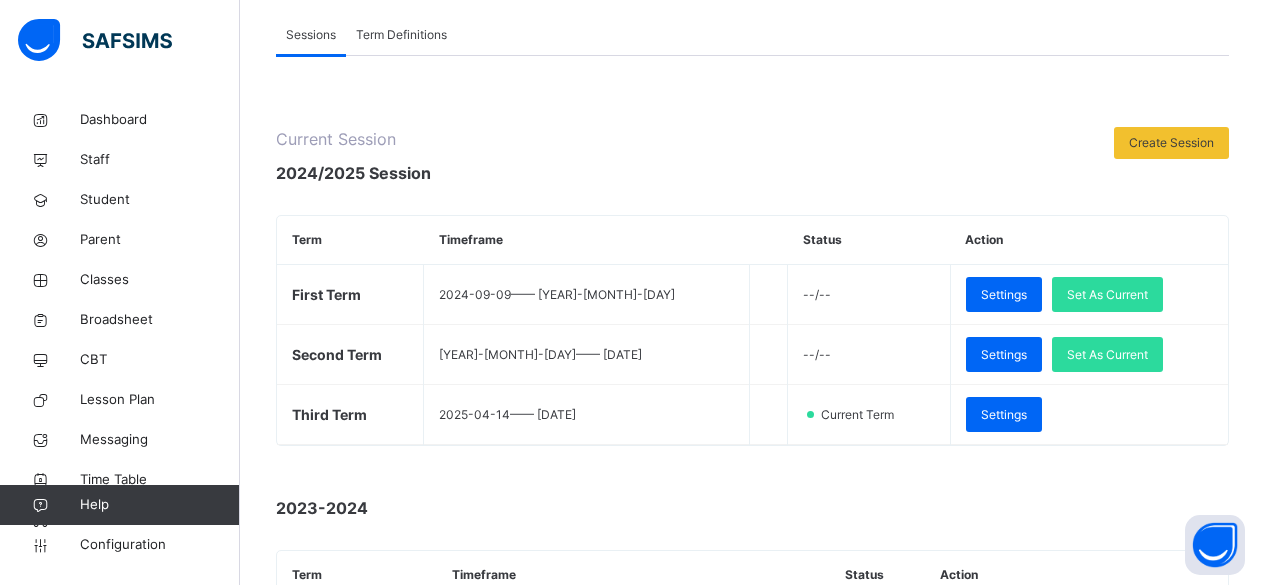scroll, scrollTop: 151, scrollLeft: 0, axis: vertical 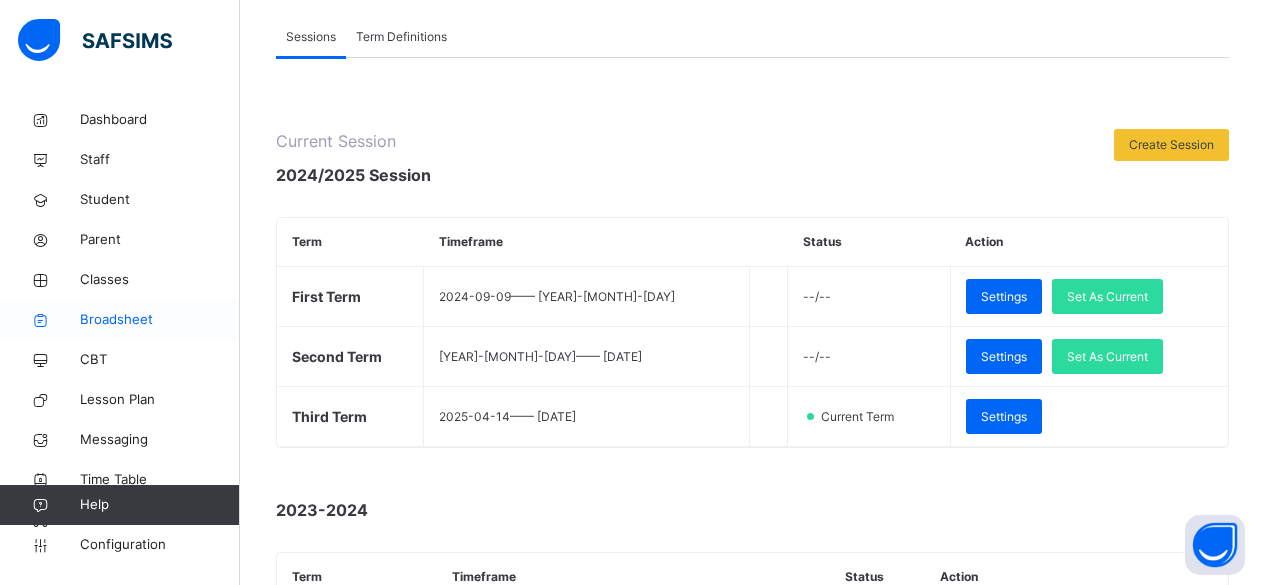 click on "Broadsheet" at bounding box center [160, 320] 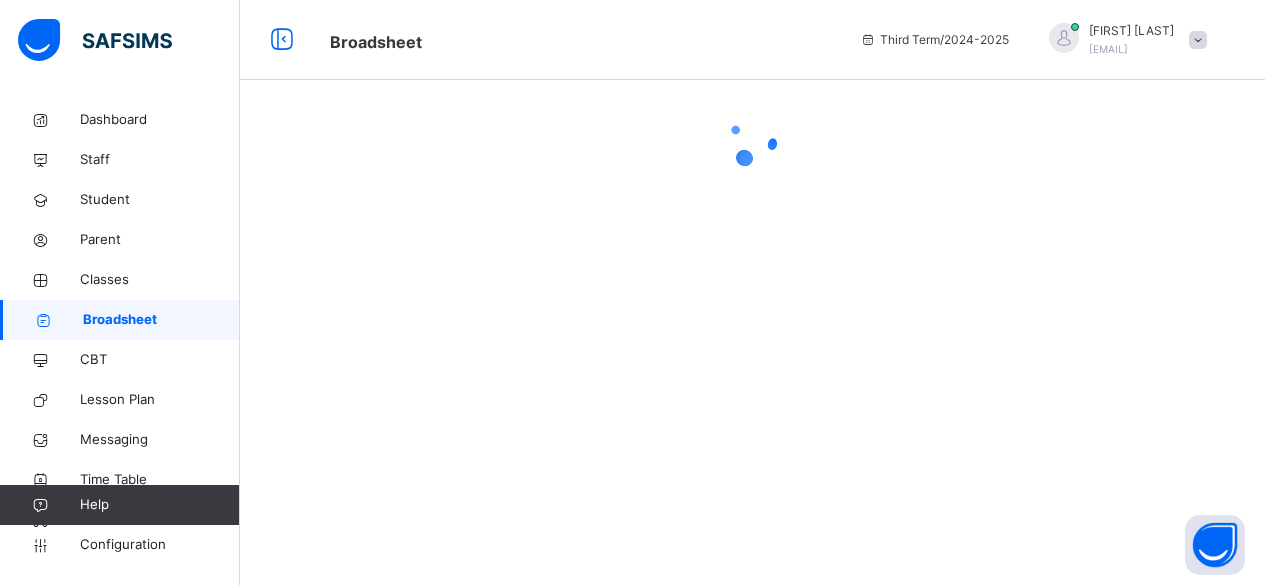 scroll, scrollTop: 0, scrollLeft: 0, axis: both 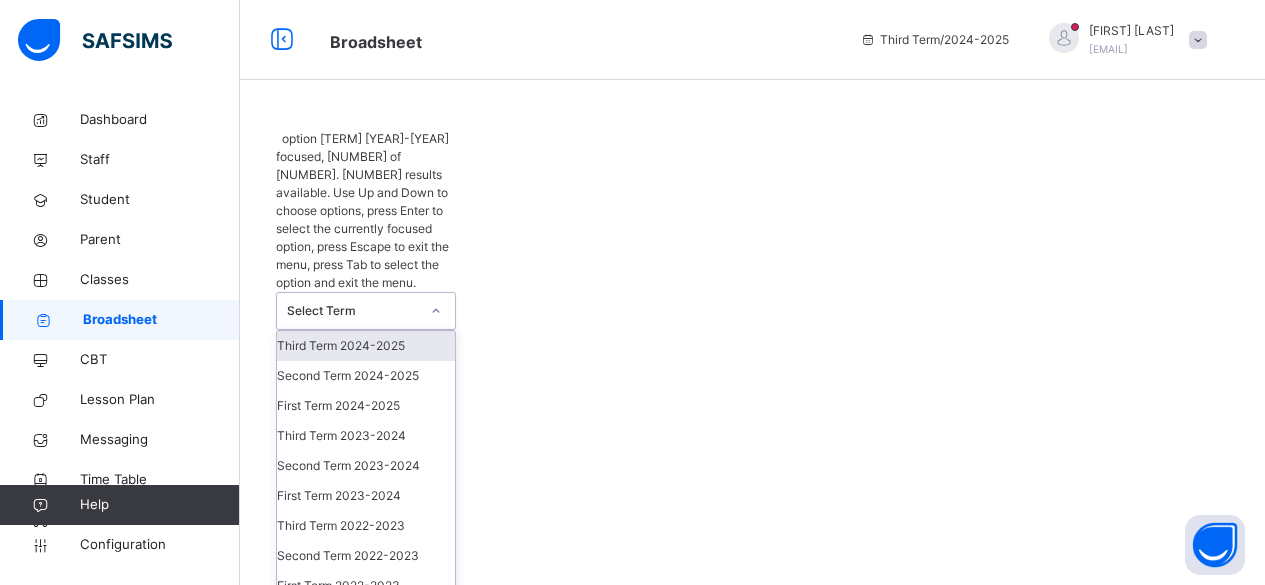 click at bounding box center (436, 311) 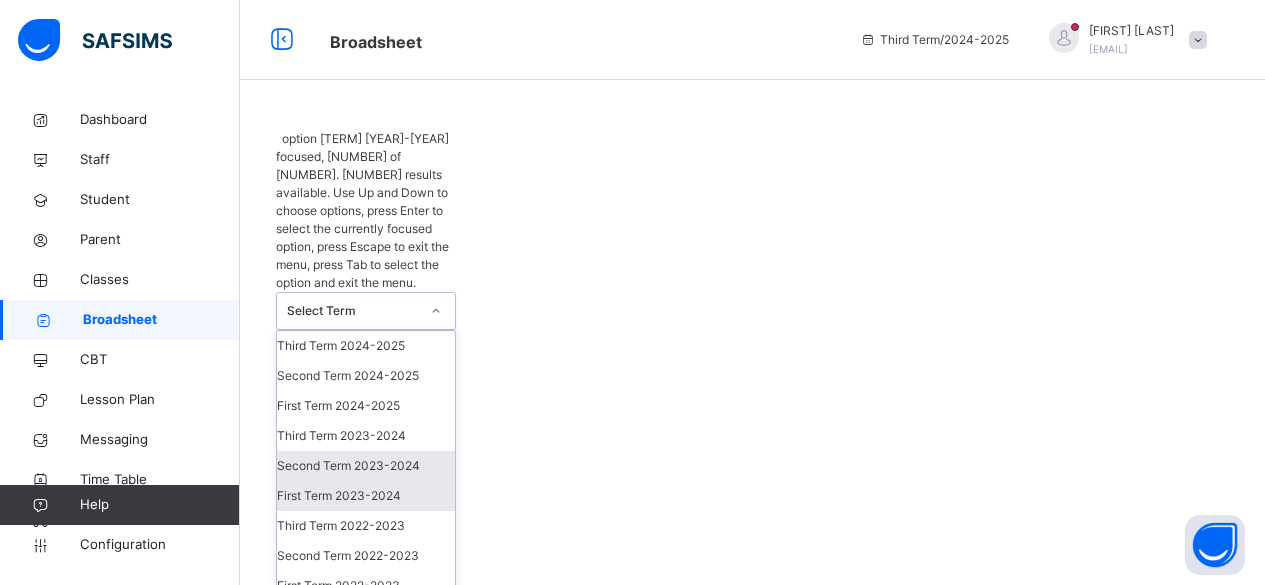 scroll, scrollTop: 60, scrollLeft: 0, axis: vertical 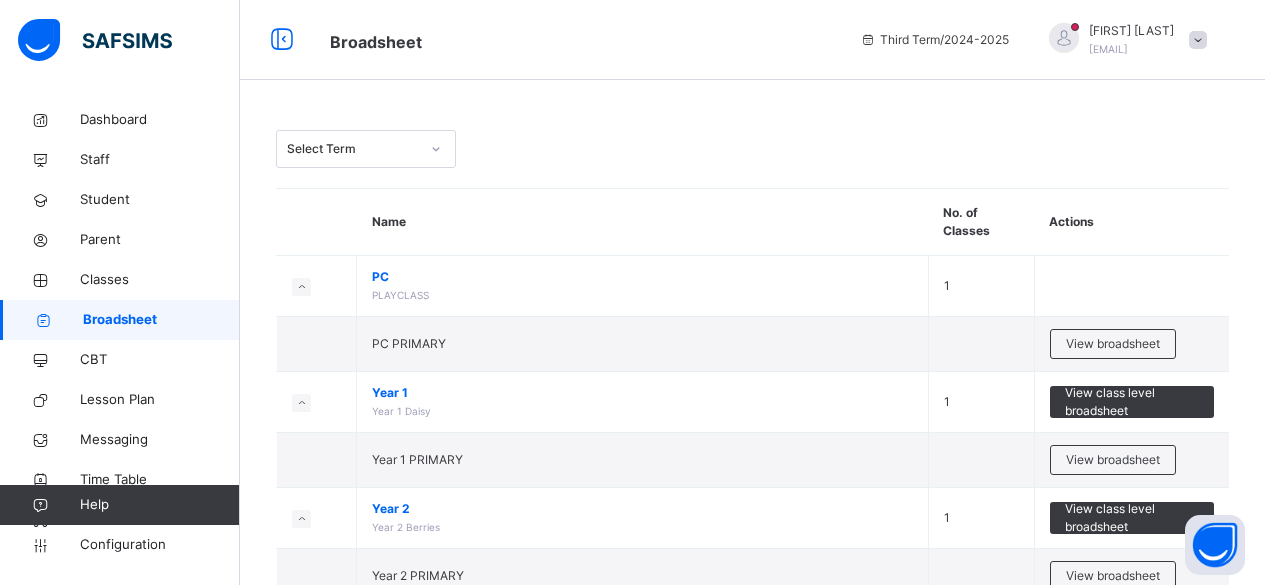 click on "Select Term" at bounding box center (752, 149) 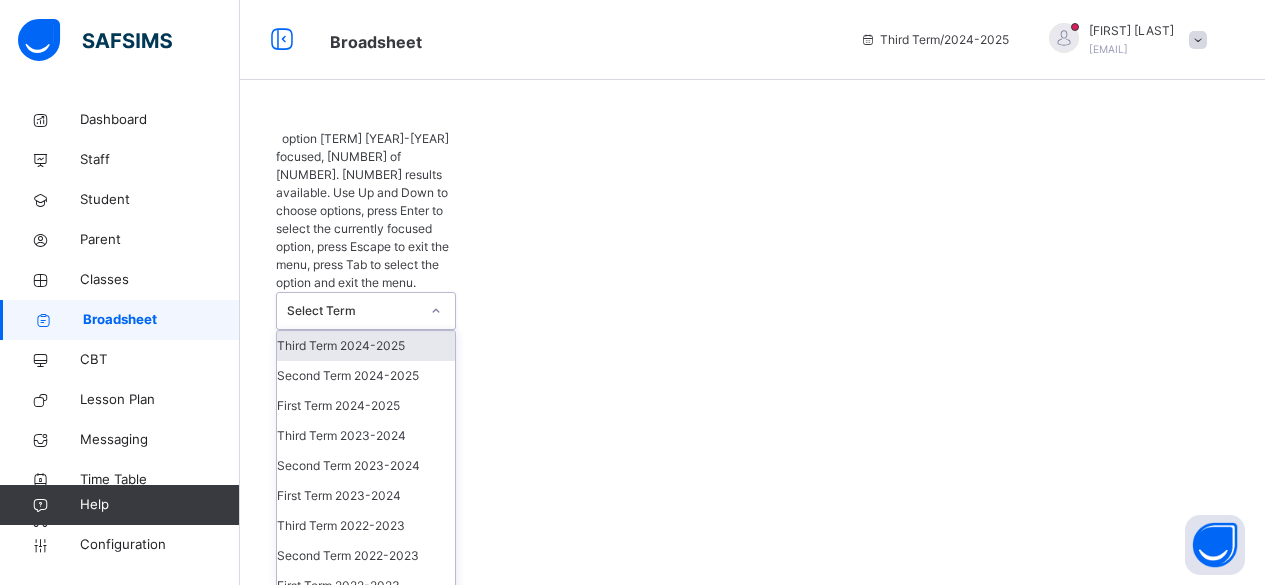 click on "Select Term" at bounding box center (347, 311) 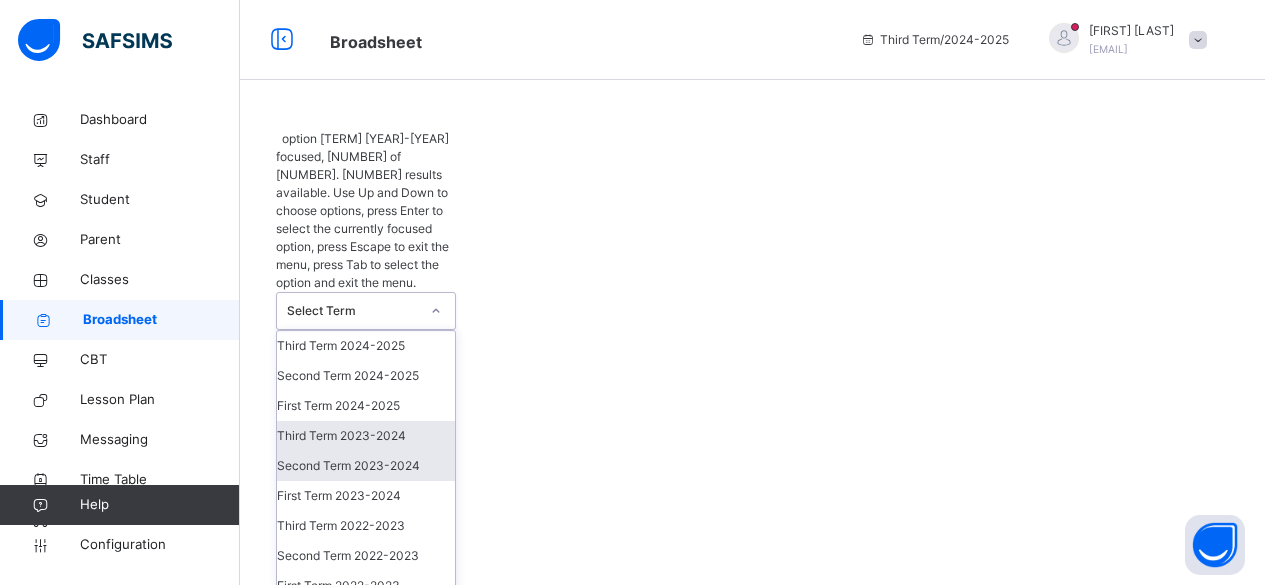 scroll, scrollTop: 60, scrollLeft: 0, axis: vertical 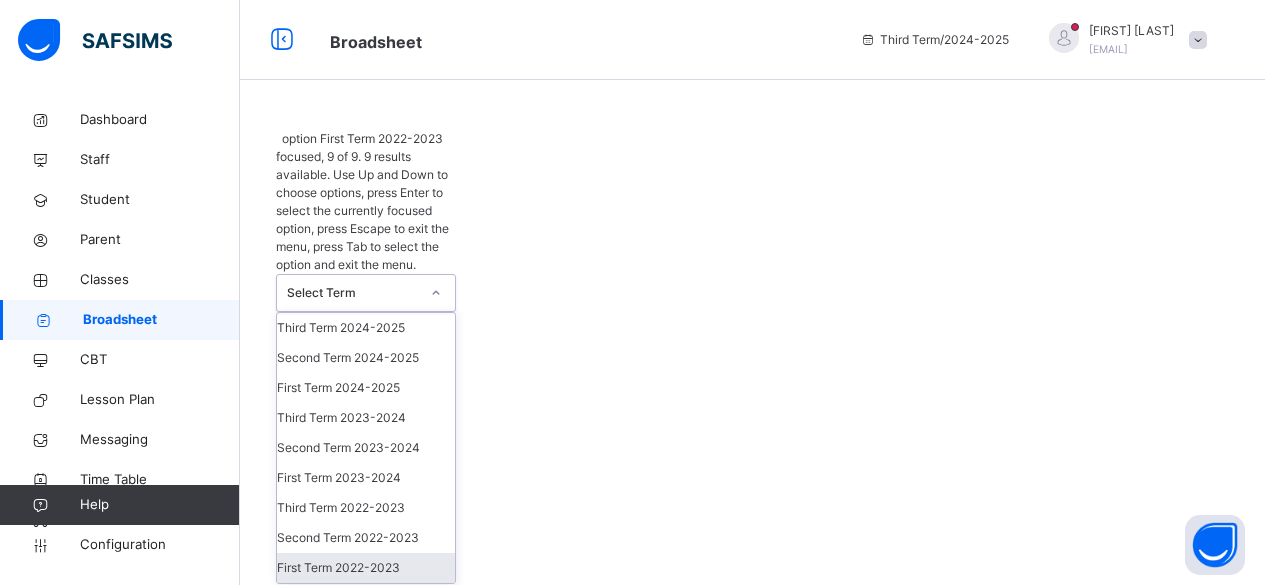 click on "First Term 2022-2023" at bounding box center [366, 568] 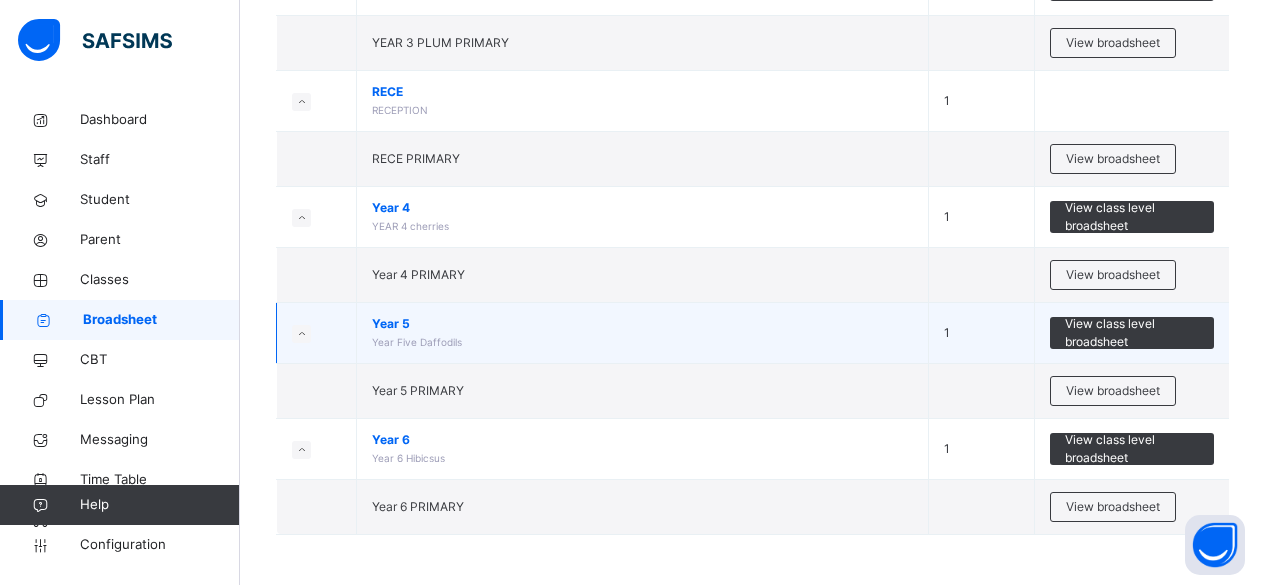scroll, scrollTop: 835, scrollLeft: 0, axis: vertical 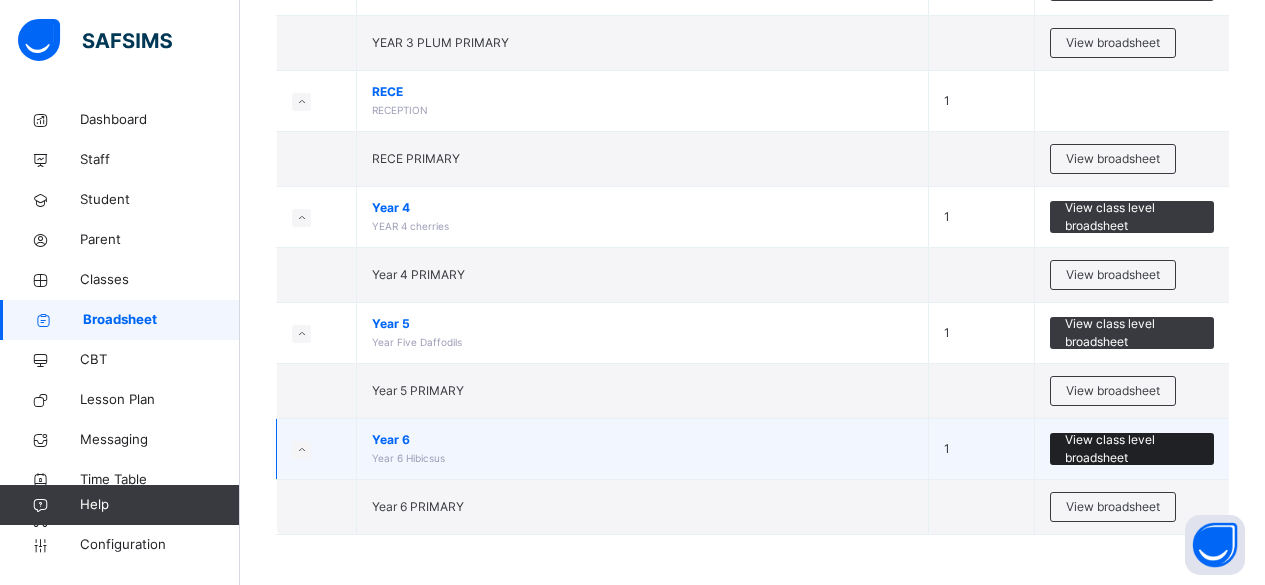 click on "View class level broadsheet" at bounding box center (1132, 449) 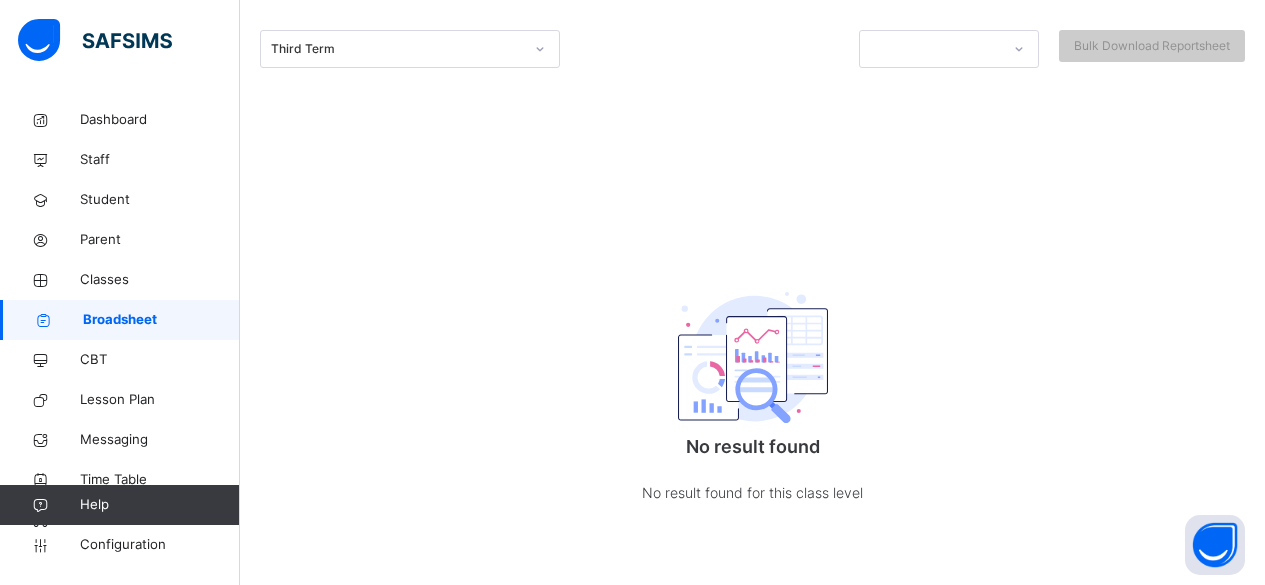 scroll, scrollTop: 0, scrollLeft: 0, axis: both 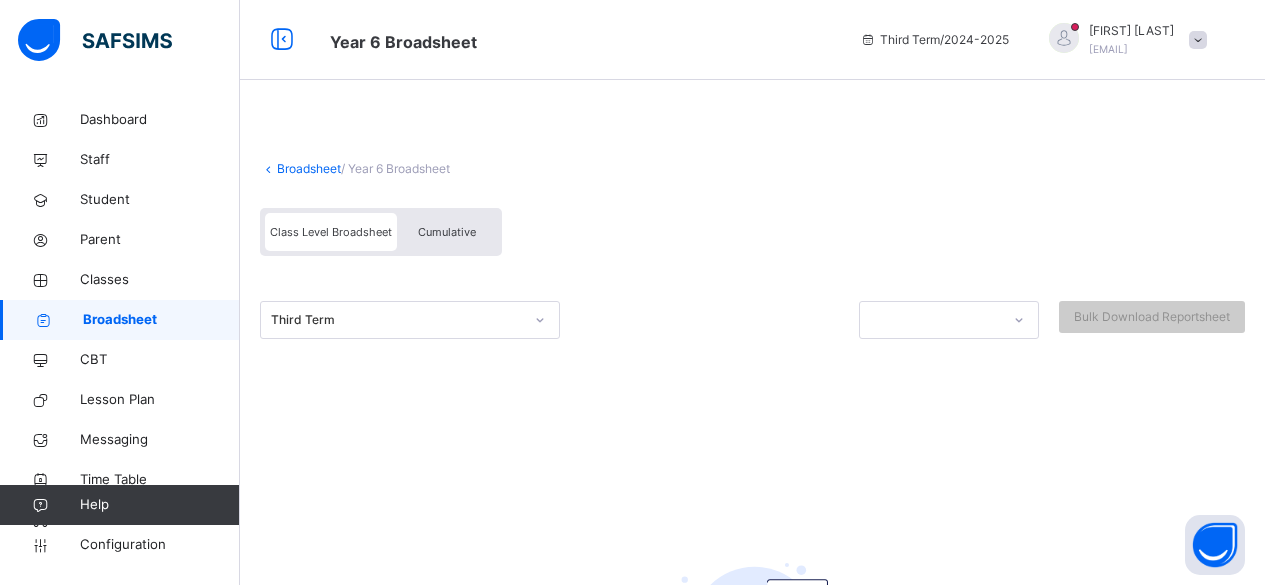 click on "Cumulative" at bounding box center [447, 232] 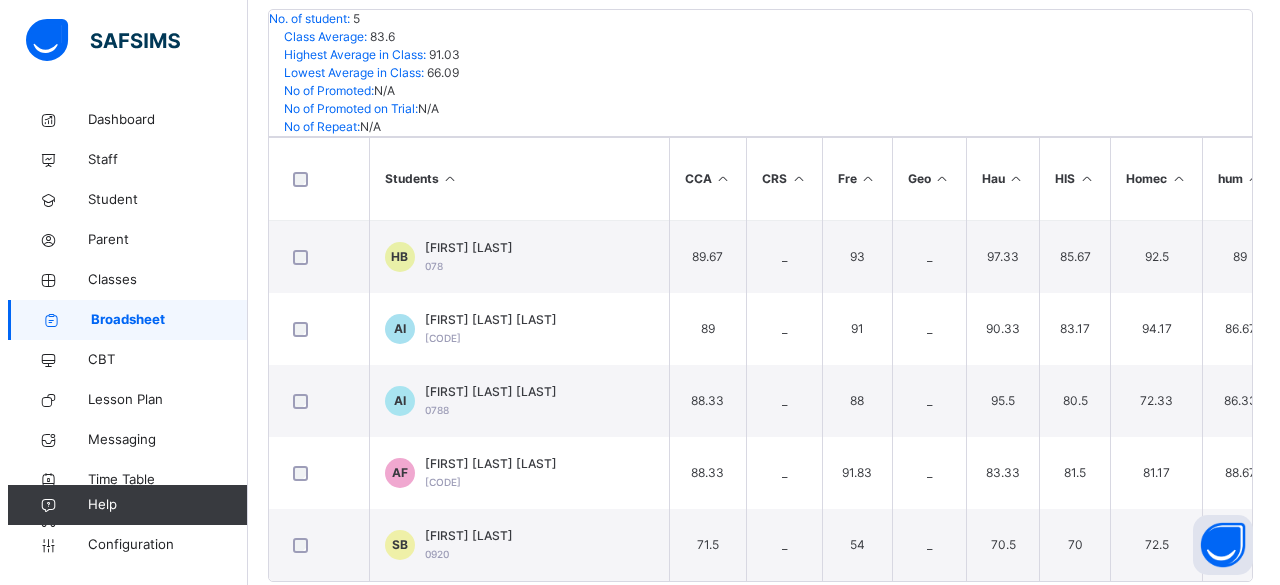 scroll, scrollTop: 460, scrollLeft: 0, axis: vertical 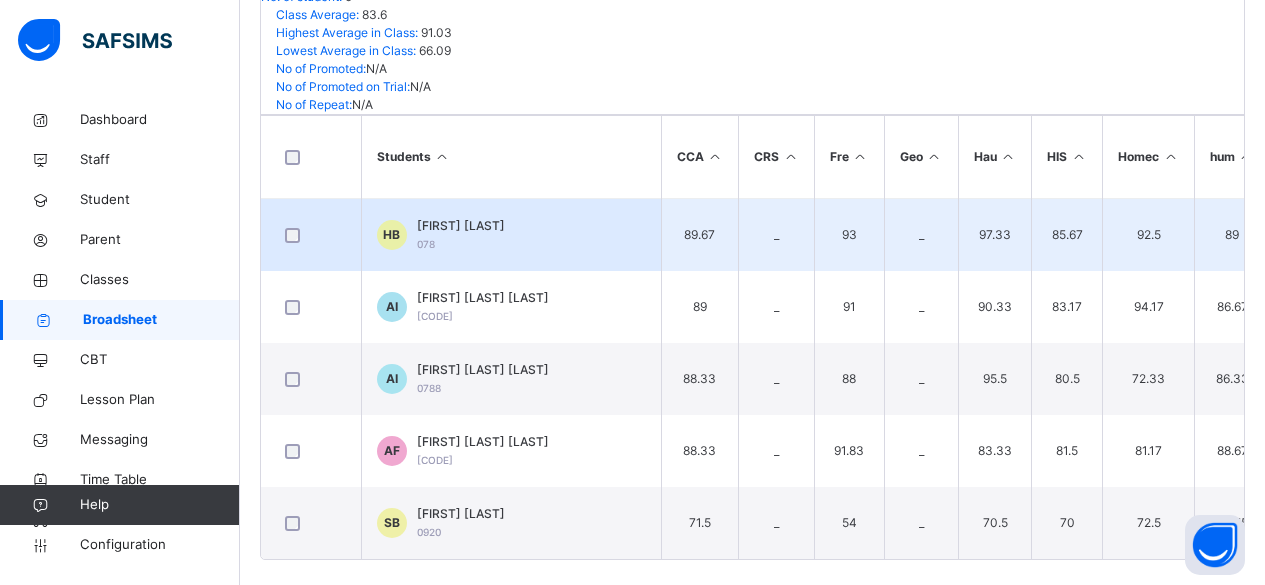 click on "HB   HAUWA  BELLO     078" at bounding box center [511, 235] 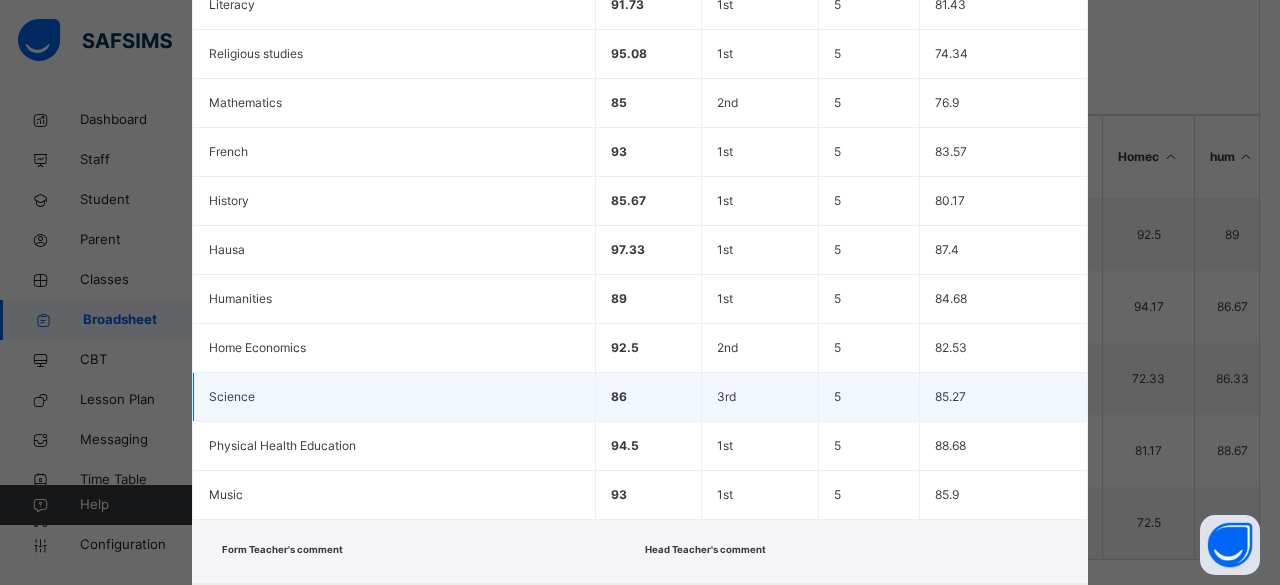 scroll, scrollTop: 753, scrollLeft: 0, axis: vertical 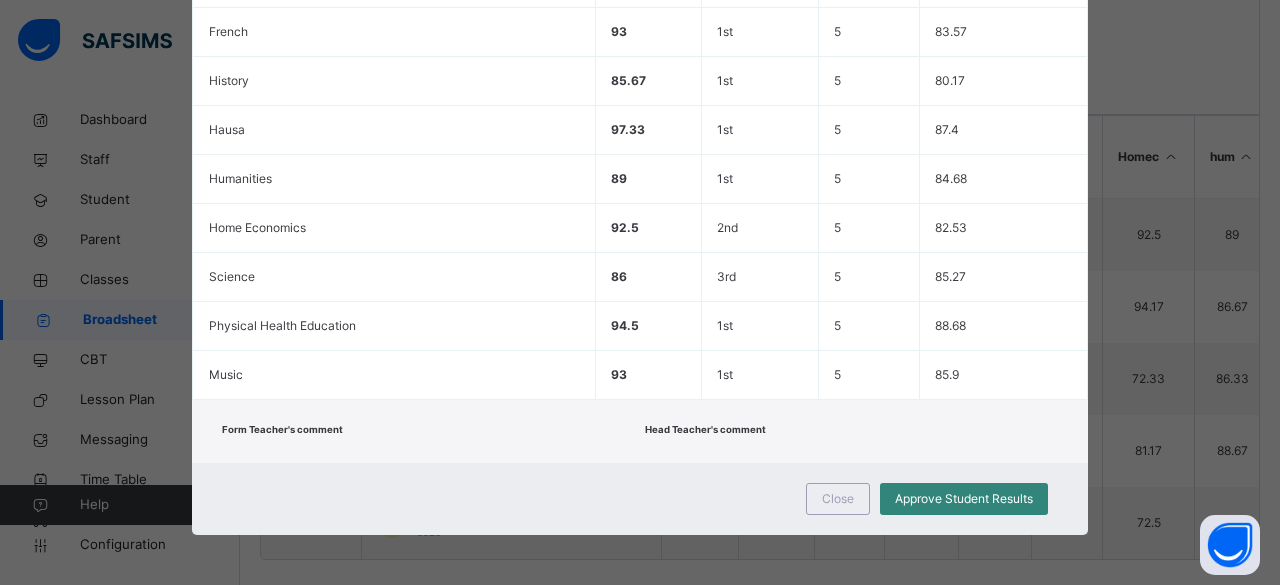 click on "Approve Student Results" at bounding box center (964, 499) 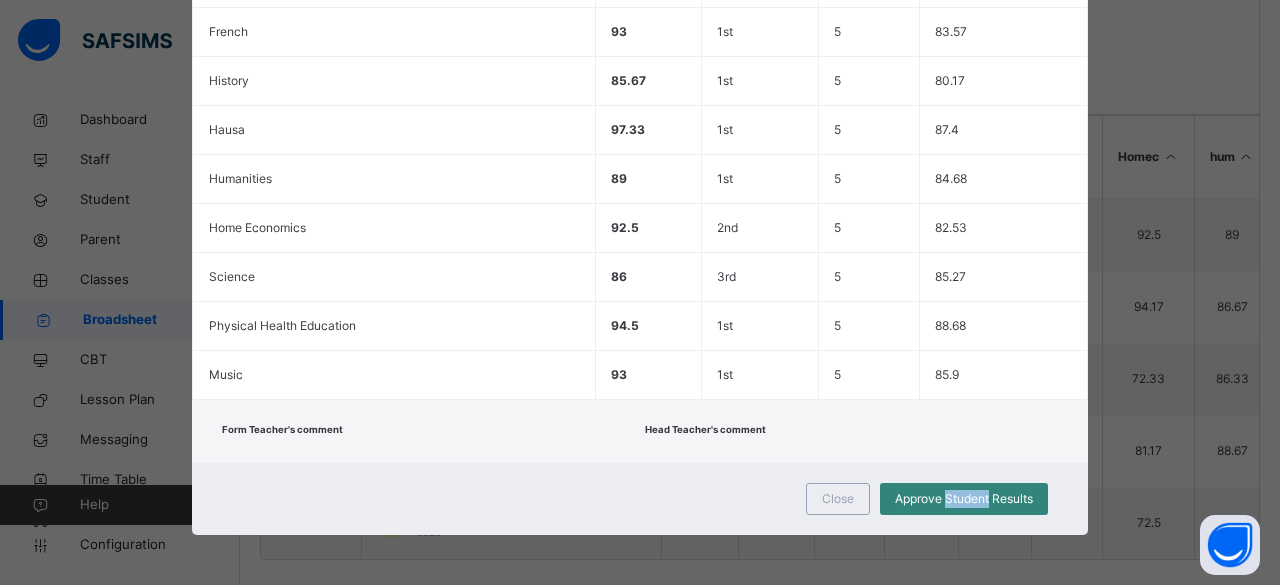 click on "Approve Student Results" at bounding box center (964, 499) 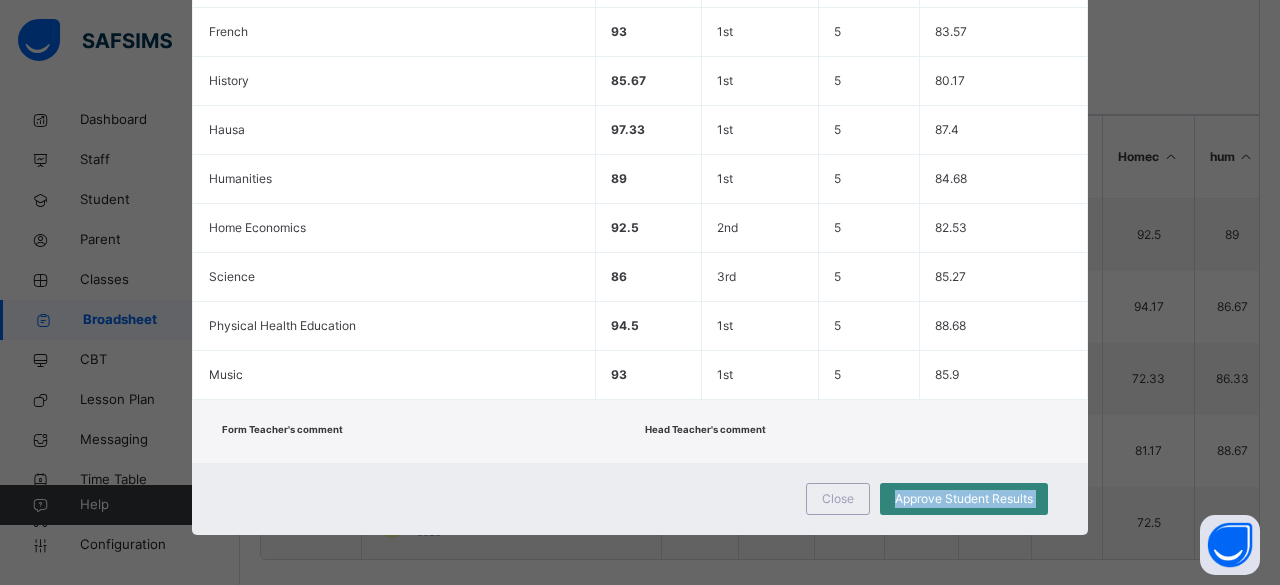 click on "Approve Student Results" at bounding box center (964, 499) 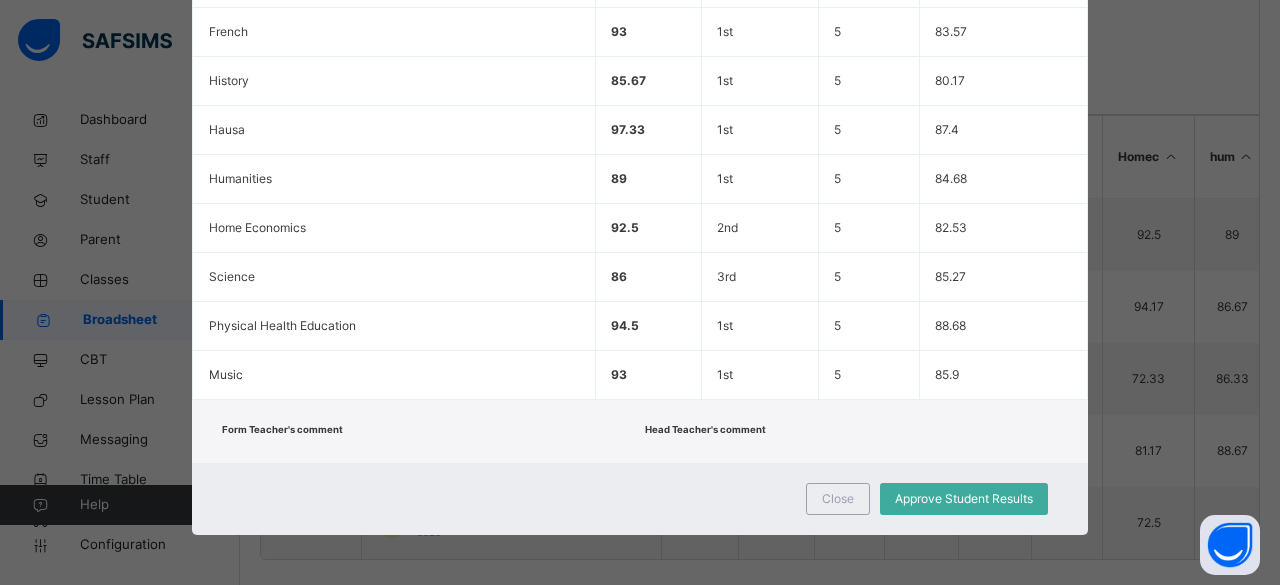 click on "Head Teacher's comment" at bounding box center [851, 431] 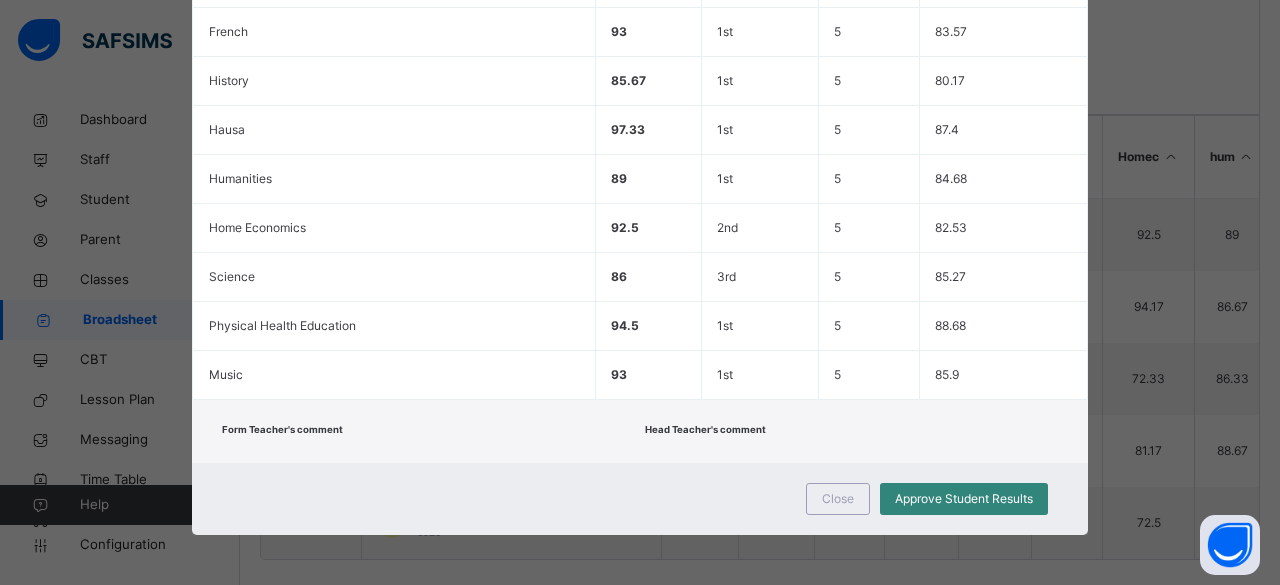 click on "Approve Student Results" at bounding box center (964, 499) 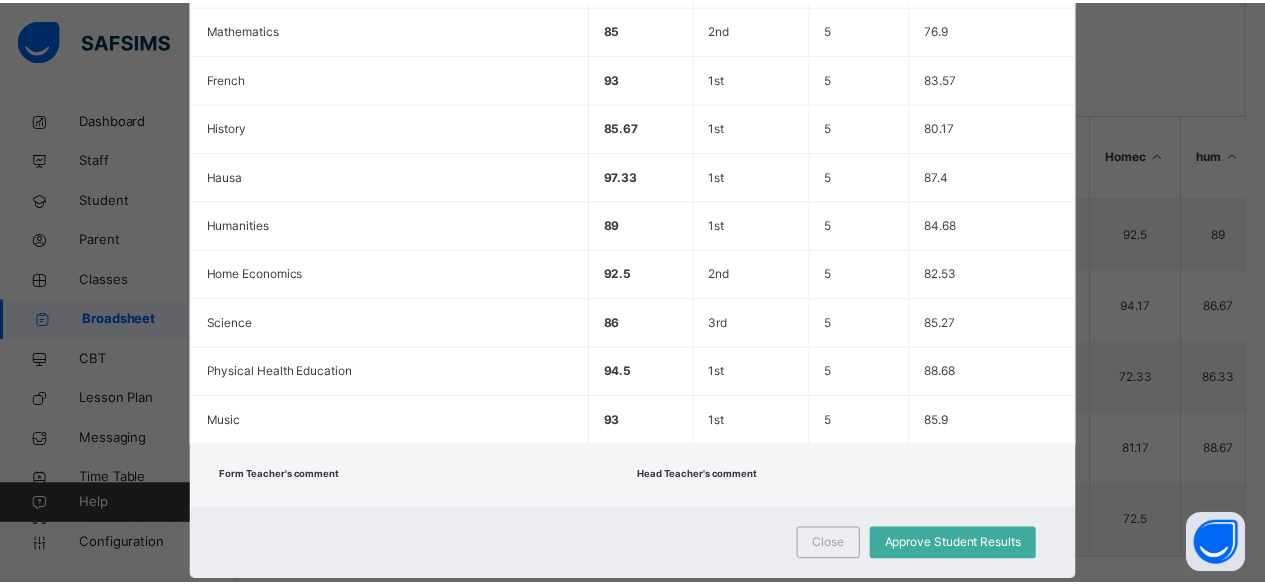 scroll, scrollTop: 753, scrollLeft: 0, axis: vertical 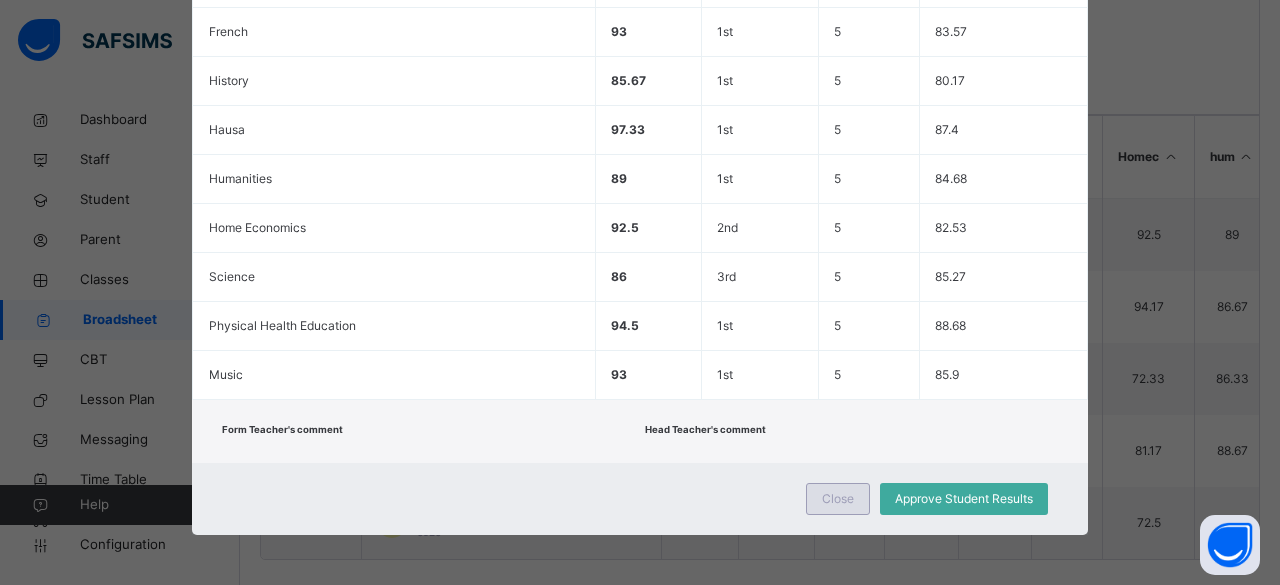 click on "Close" at bounding box center [838, 499] 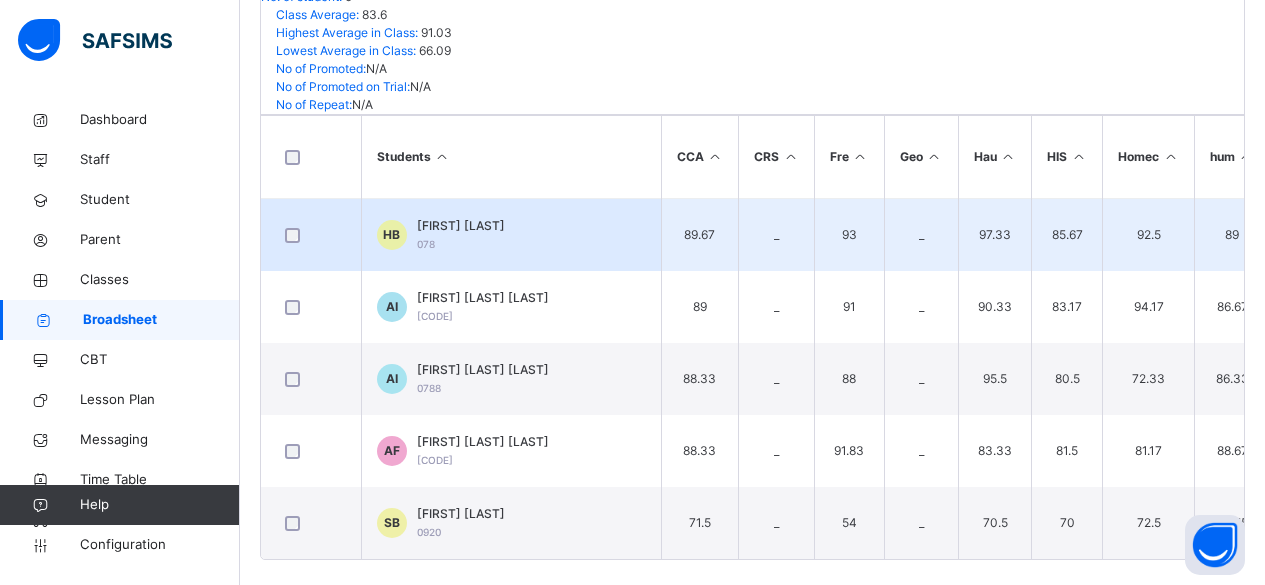 scroll, scrollTop: 0, scrollLeft: 0, axis: both 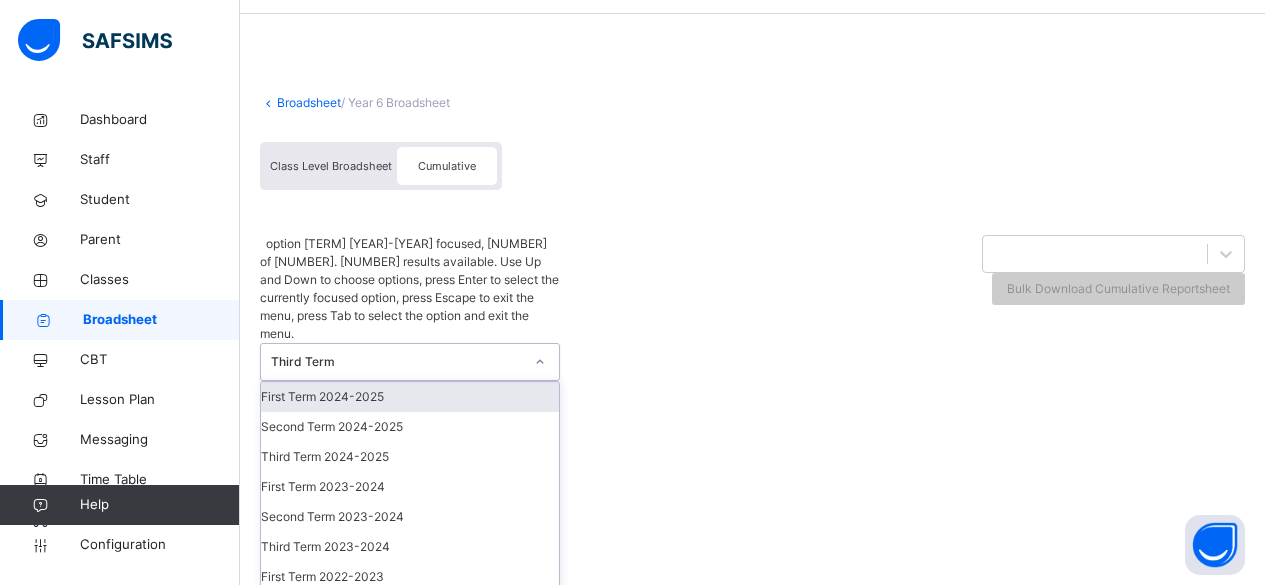 click on "option First Term 2024-2025 focused, 1 of 9. 9 results available. Use Up and Down to choose options, press Enter to select the currently focused option, press Escape to exit the menu, press Tab to select the option and exit the menu. Third Term First Term 2024-2025 Second Term 2024-2025 Third Term 2024-2025 First Term 2023-2024 Second Term 2023-2024 Third Term 2023-2024 First Term 2022-2023 Second Term 2022-2023 Third Term 2022-2023" at bounding box center [410, 444] 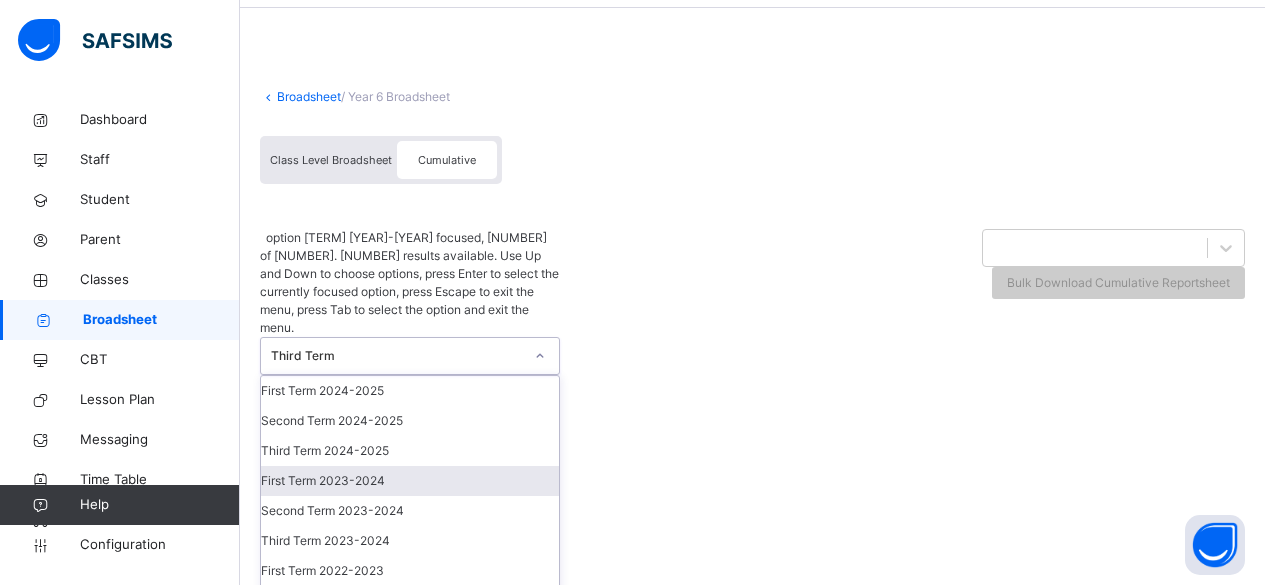 scroll, scrollTop: 6, scrollLeft: 0, axis: vertical 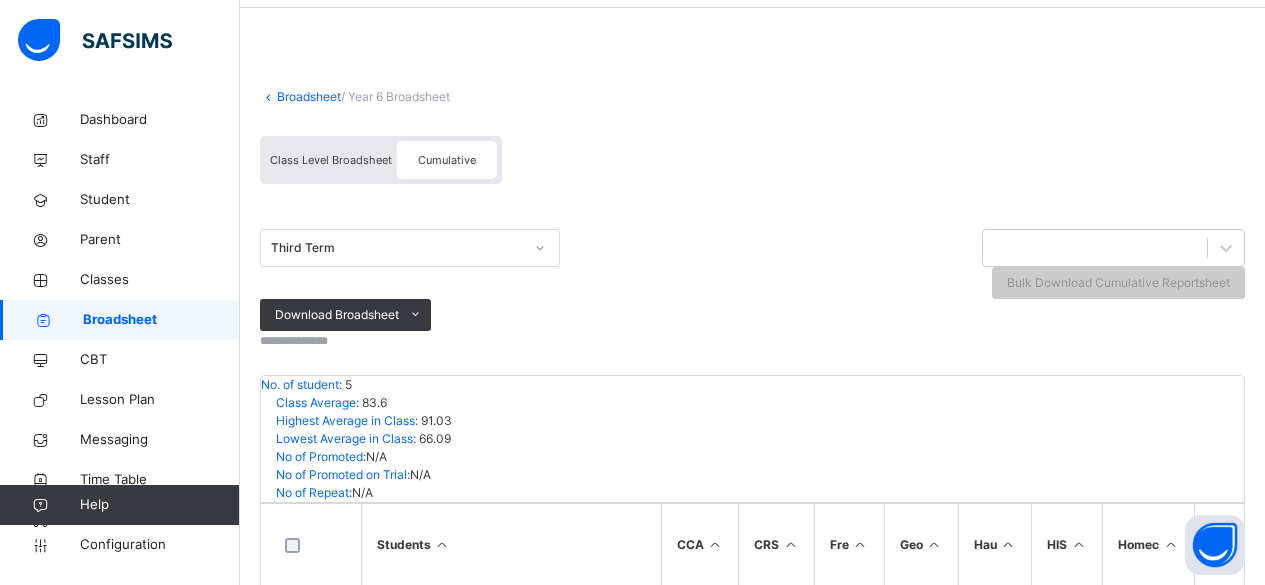 click at bounding box center (752, 78) 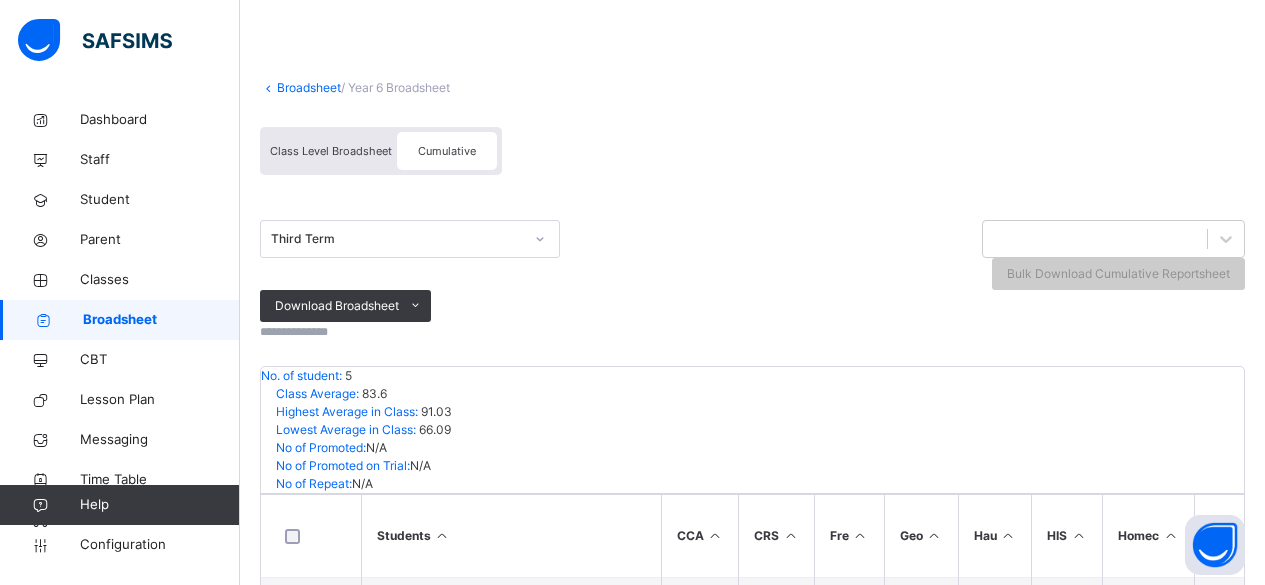 scroll, scrollTop: 80, scrollLeft: 0, axis: vertical 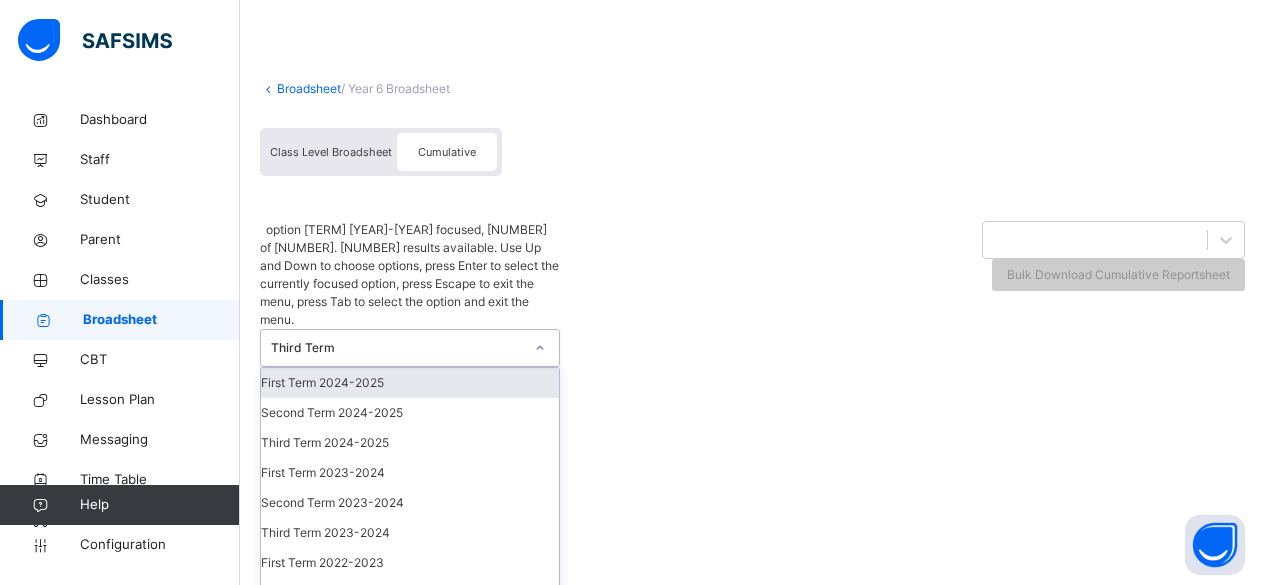 click on "Third Term" at bounding box center [391, 348] 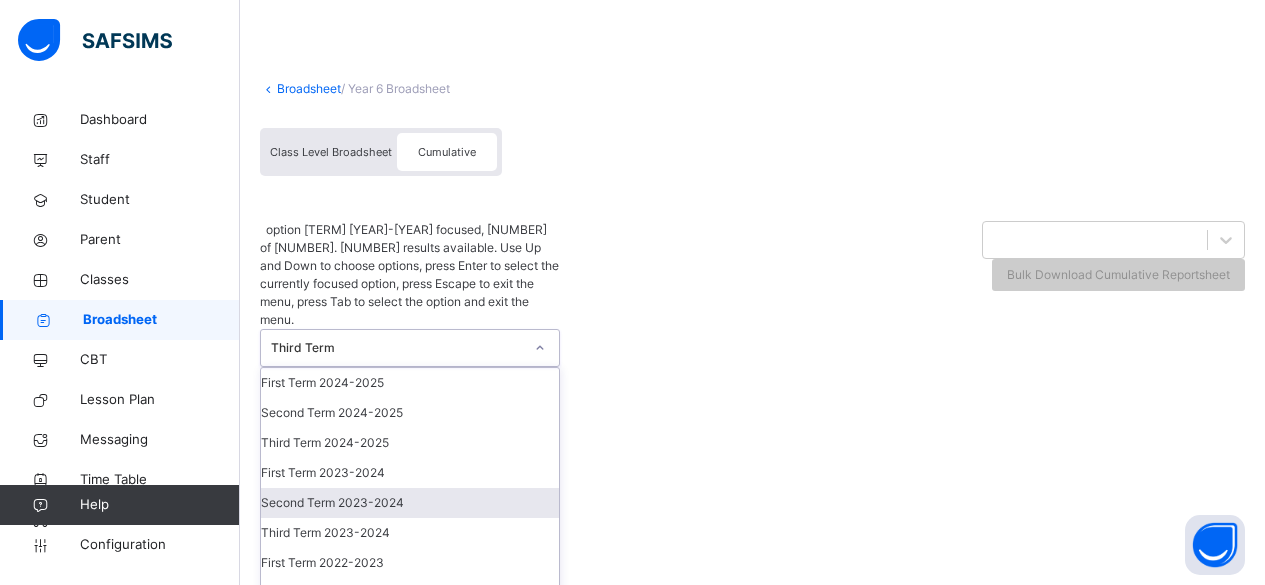 click on "Second Term 2023-2024" at bounding box center [410, 503] 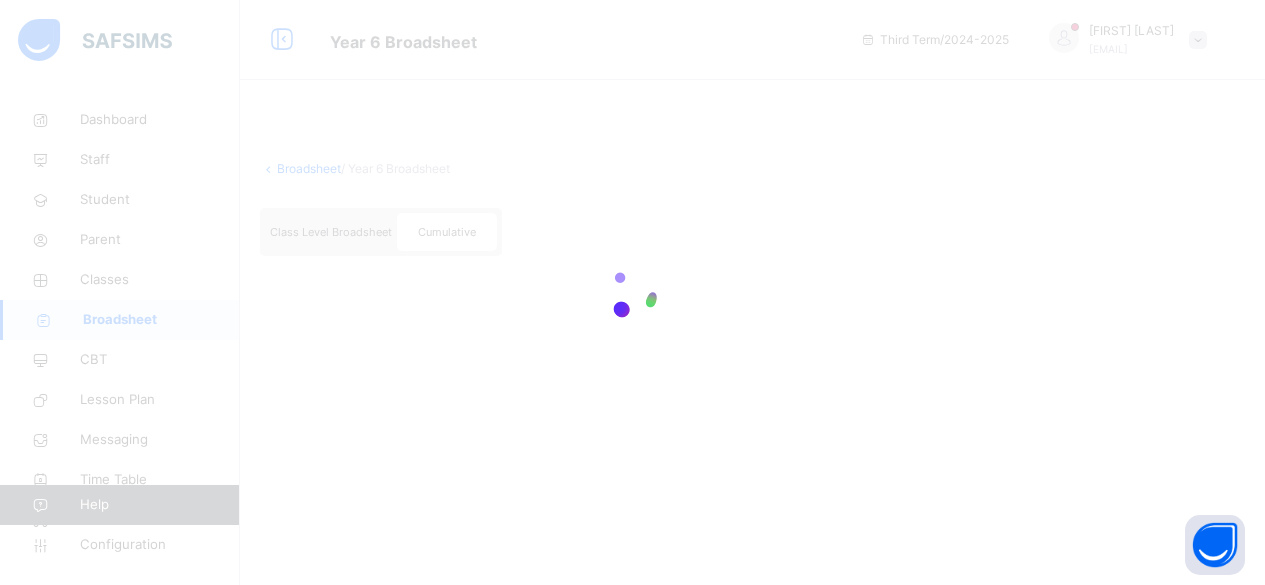 scroll, scrollTop: 0, scrollLeft: 0, axis: both 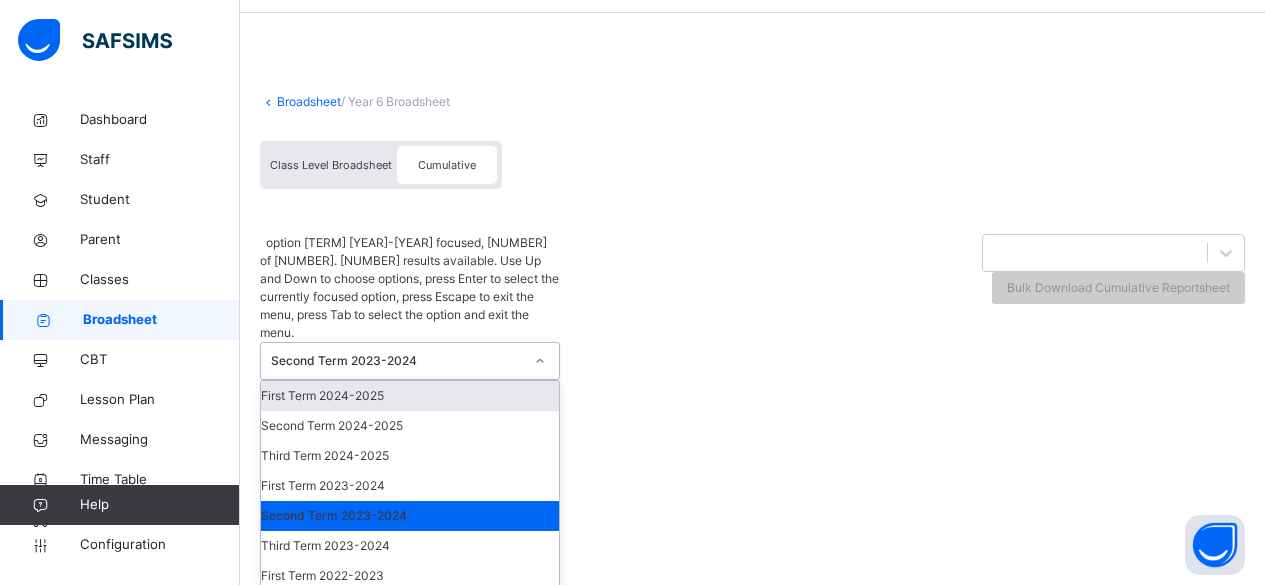 click on "option First Term 2024-2025 focused, 1 of 9. 9 results available. Use Up and Down to choose options, press Enter to select the currently focused option, press Escape to exit the menu, press Tab to select the option and exit the menu. Second Term 2023-2024 First Term 2024-2025 Second Term 2024-2025 Third Term 2024-2025 First Term 2023-2024 Second Term 2023-2024 Third Term 2023-2024 First Term 2022-2023 Second Term 2022-2023 Third Term 2022-2023" at bounding box center [410, 443] 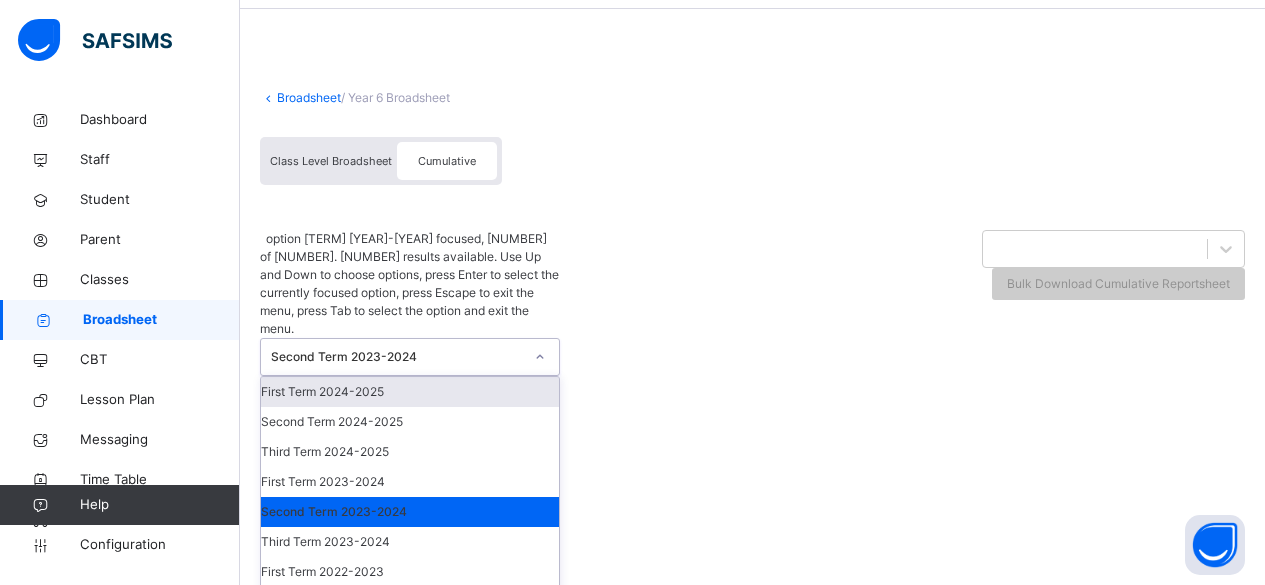 scroll, scrollTop: 72, scrollLeft: 0, axis: vertical 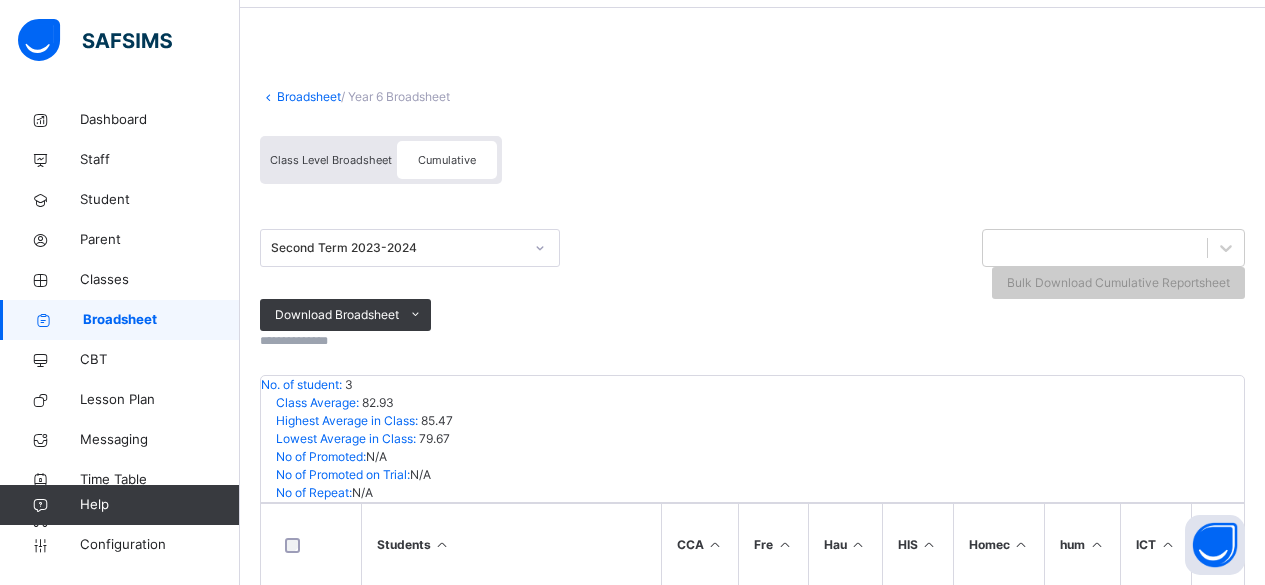 click on "Second Term 2023-2024 Bulk Download Cumulative Reportsheet Download Broadsheet PDF Excel sheet" at bounding box center [752, 289] 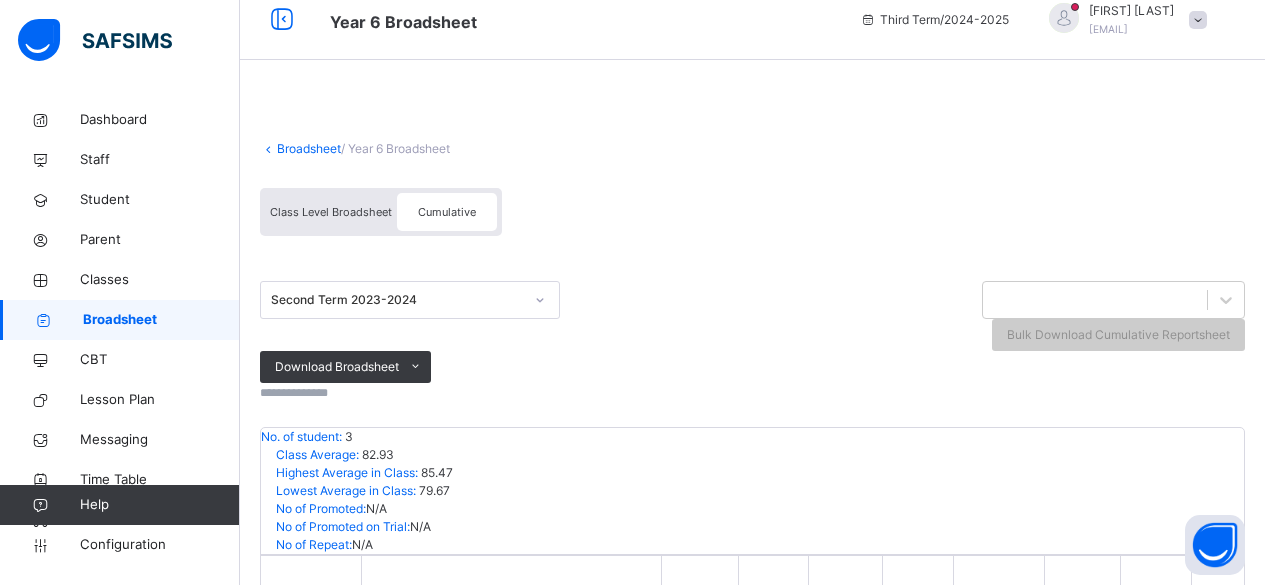 scroll, scrollTop: 0, scrollLeft: 0, axis: both 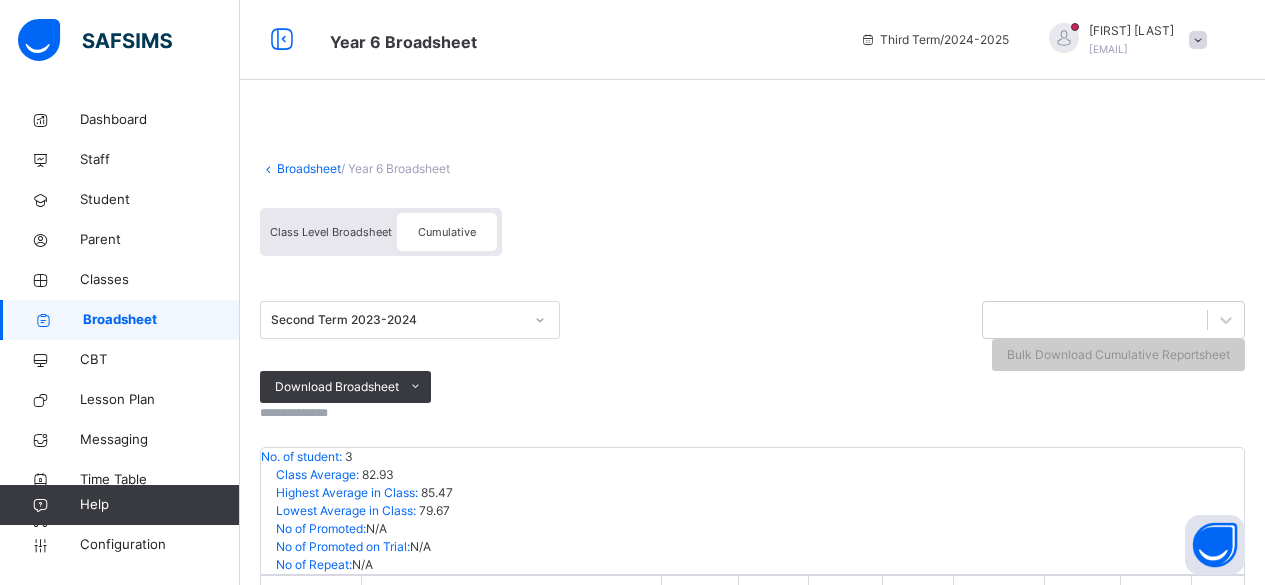 click on "Broadsheet" at bounding box center (161, 320) 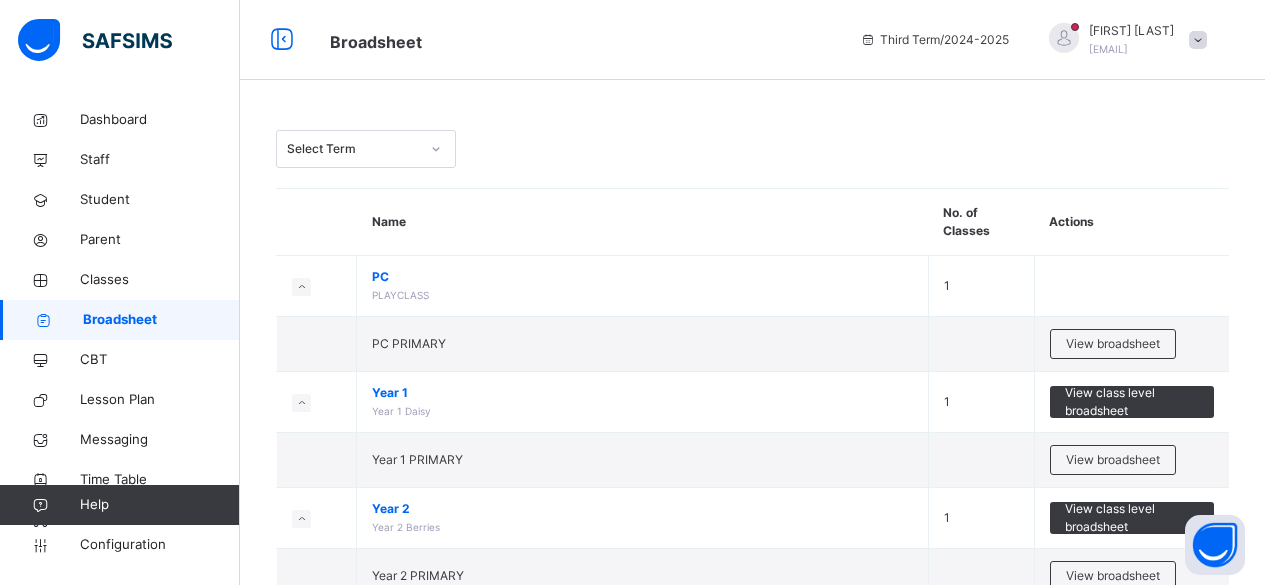 scroll, scrollTop: 64, scrollLeft: 0, axis: vertical 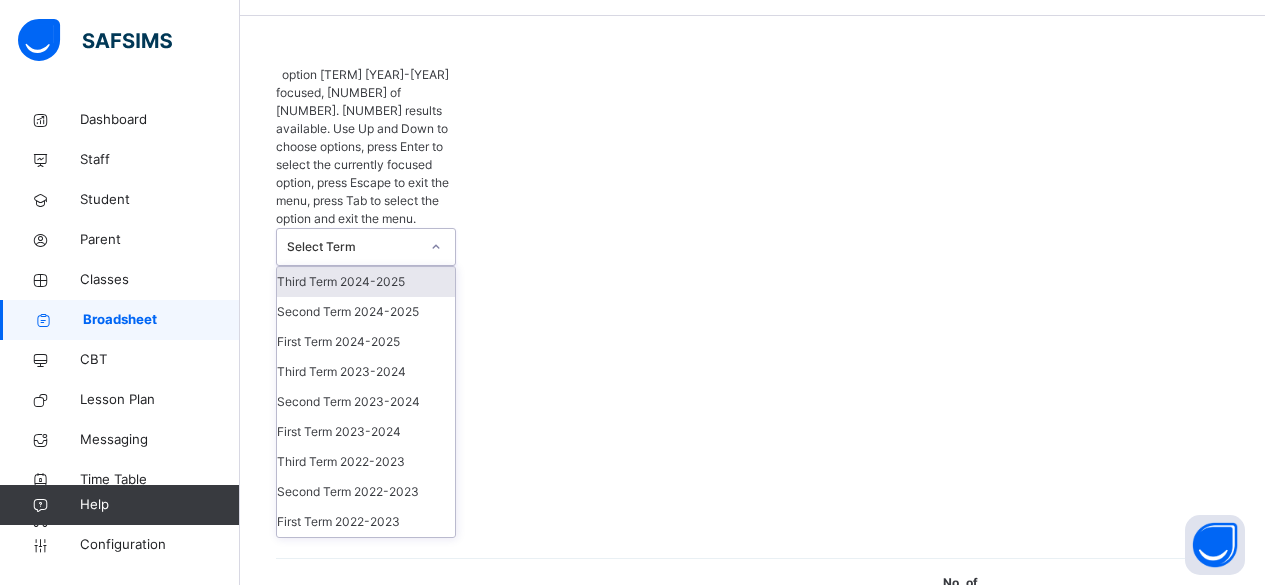 click on "Select Term" at bounding box center [353, 247] 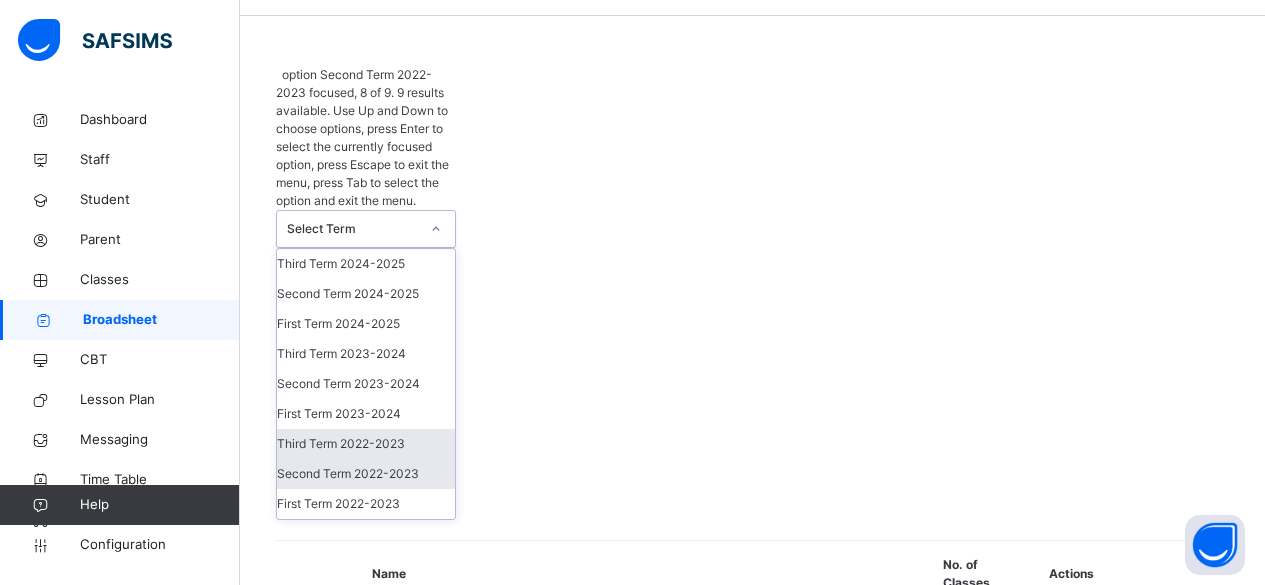 scroll, scrollTop: 60, scrollLeft: 0, axis: vertical 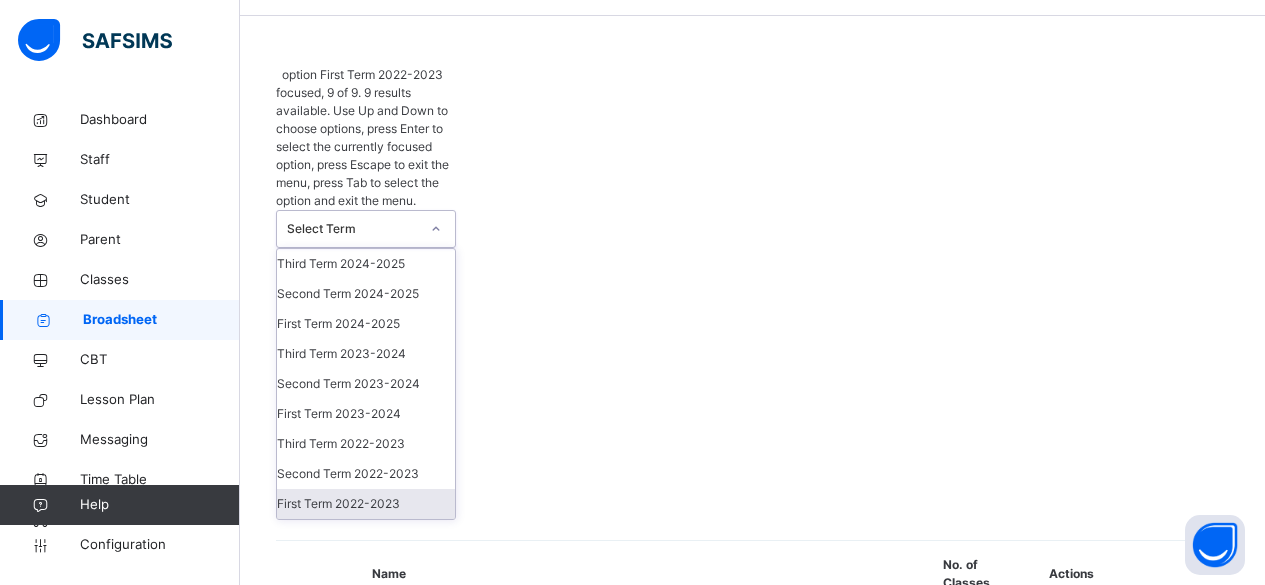 click on "First Term 2022-2023" at bounding box center (366, 504) 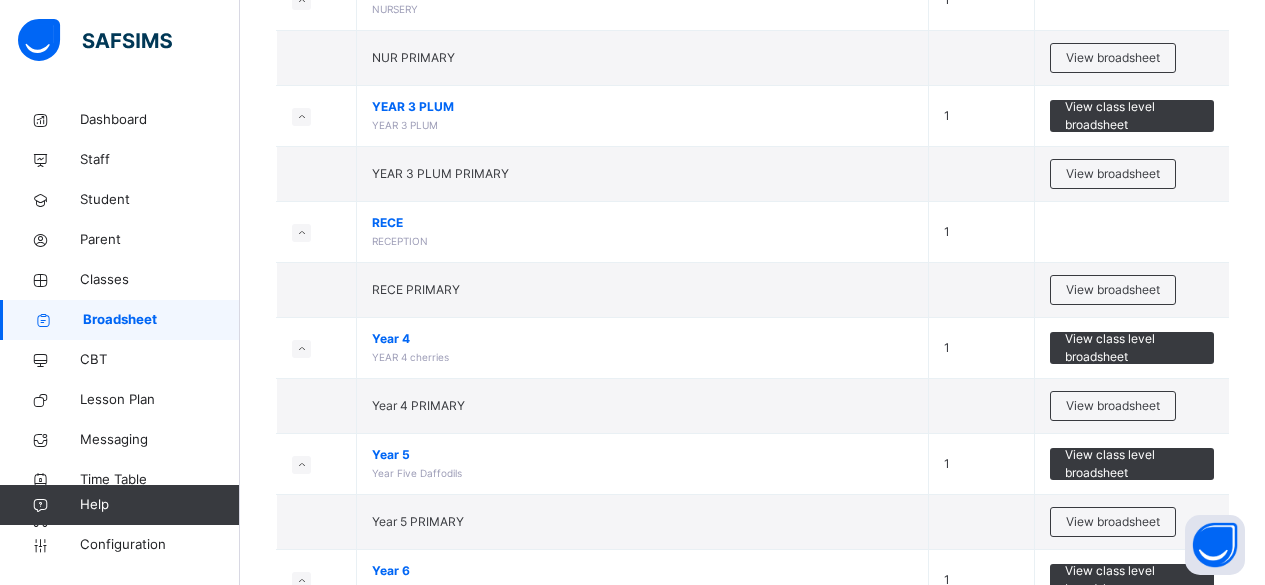 scroll, scrollTop: 659, scrollLeft: 0, axis: vertical 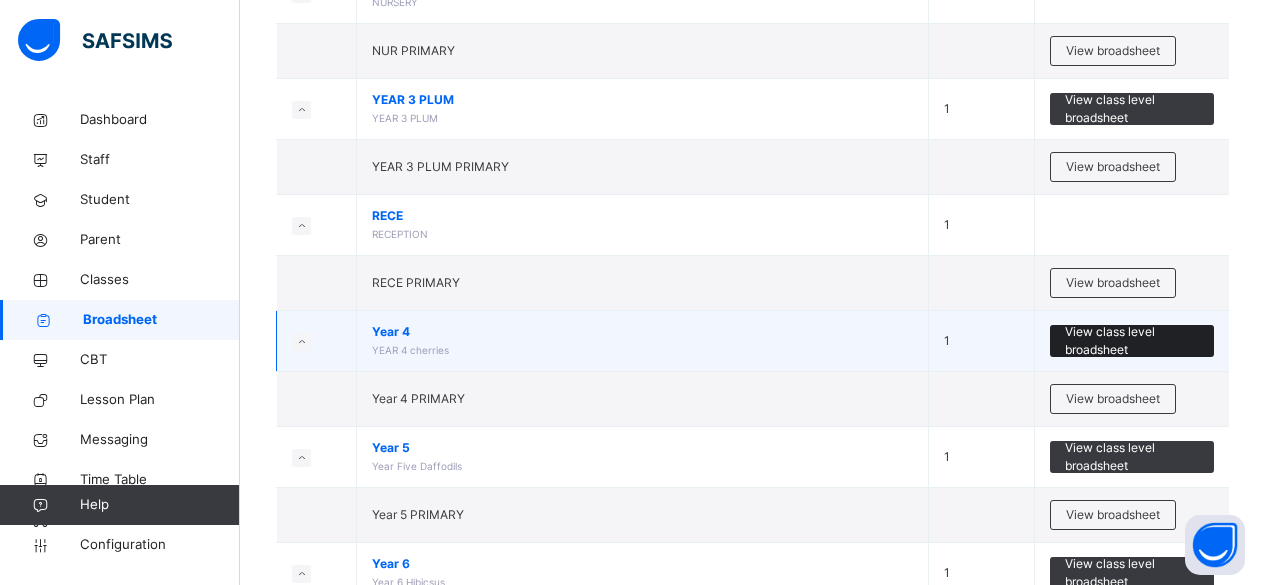 click on "View class level broadsheet" at bounding box center [1132, 341] 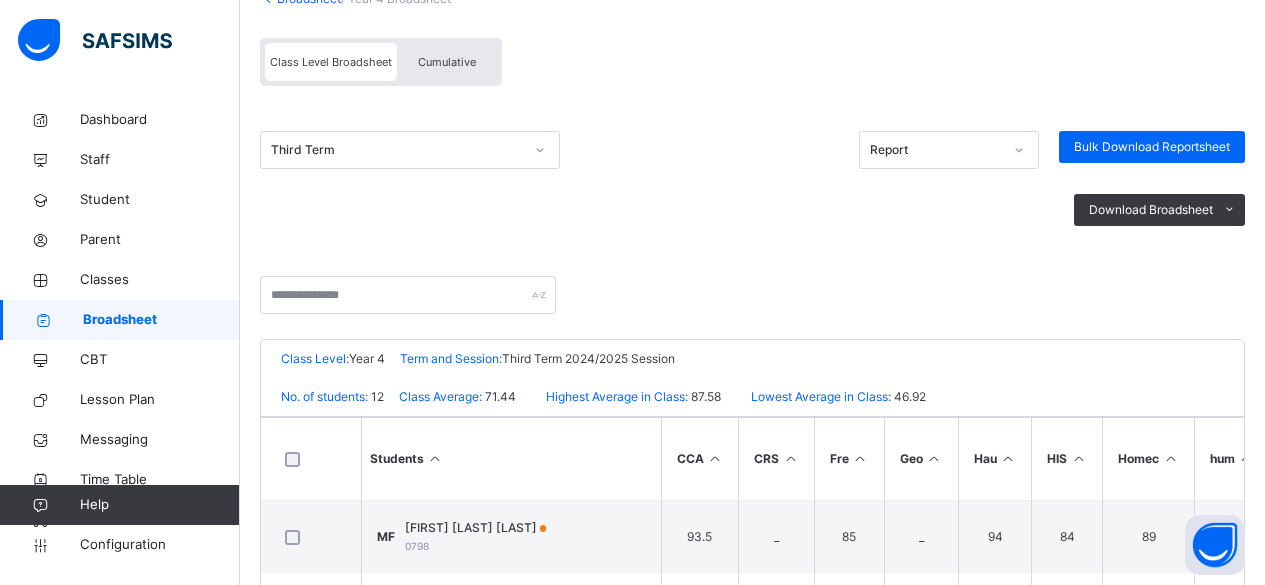 scroll, scrollTop: 229, scrollLeft: 0, axis: vertical 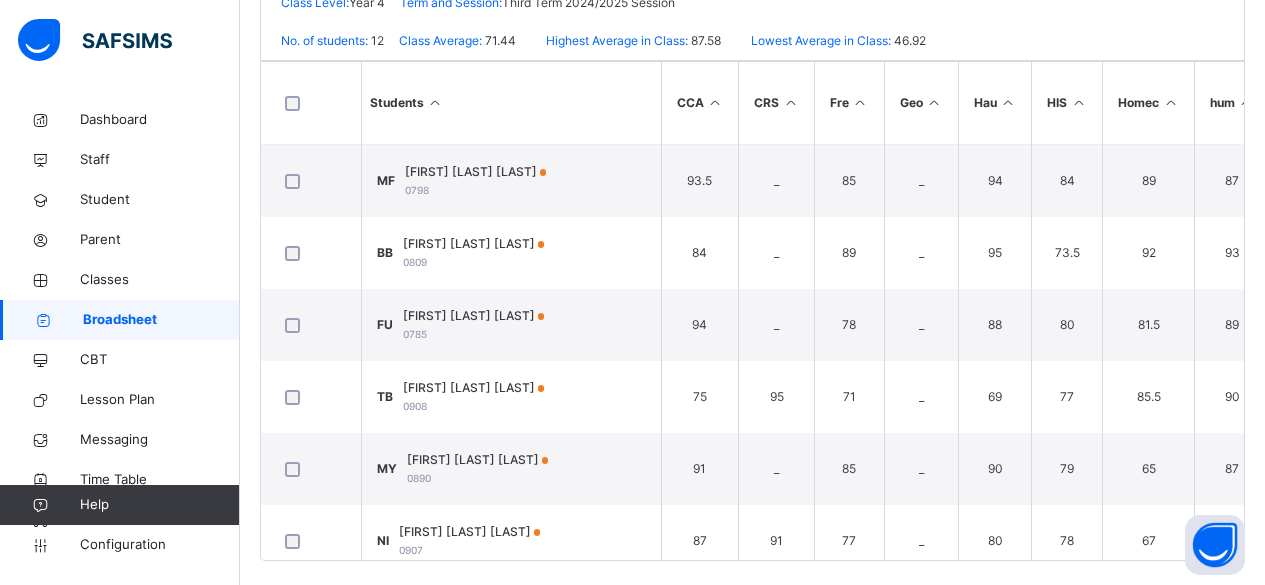 click on "Broadsheet" at bounding box center [161, 320] 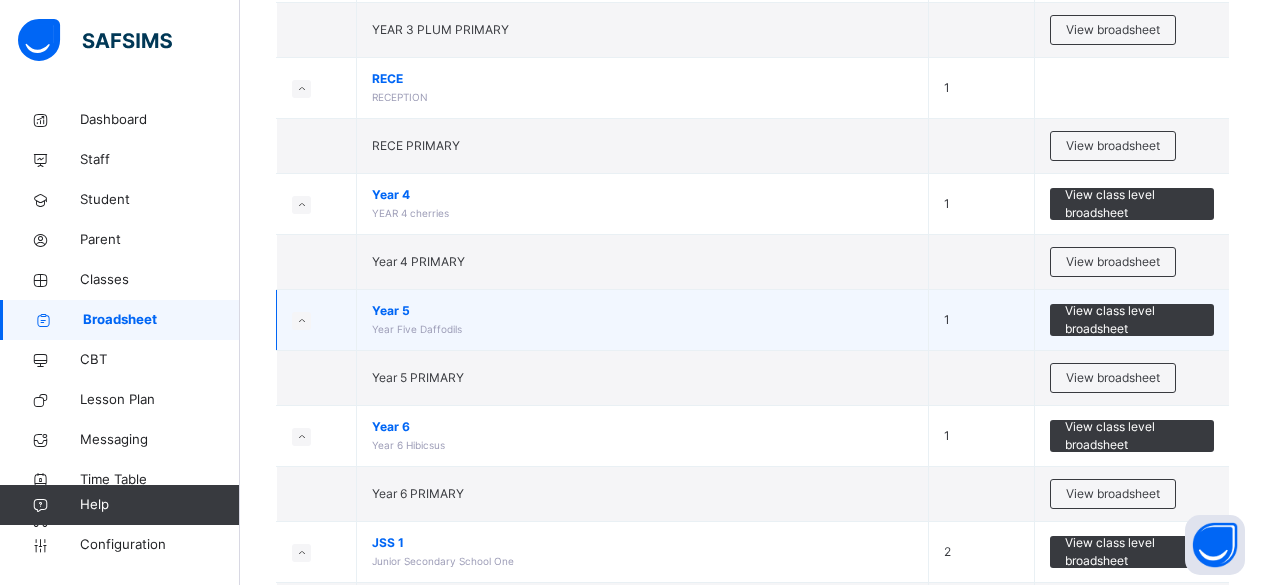 scroll, scrollTop: 661, scrollLeft: 0, axis: vertical 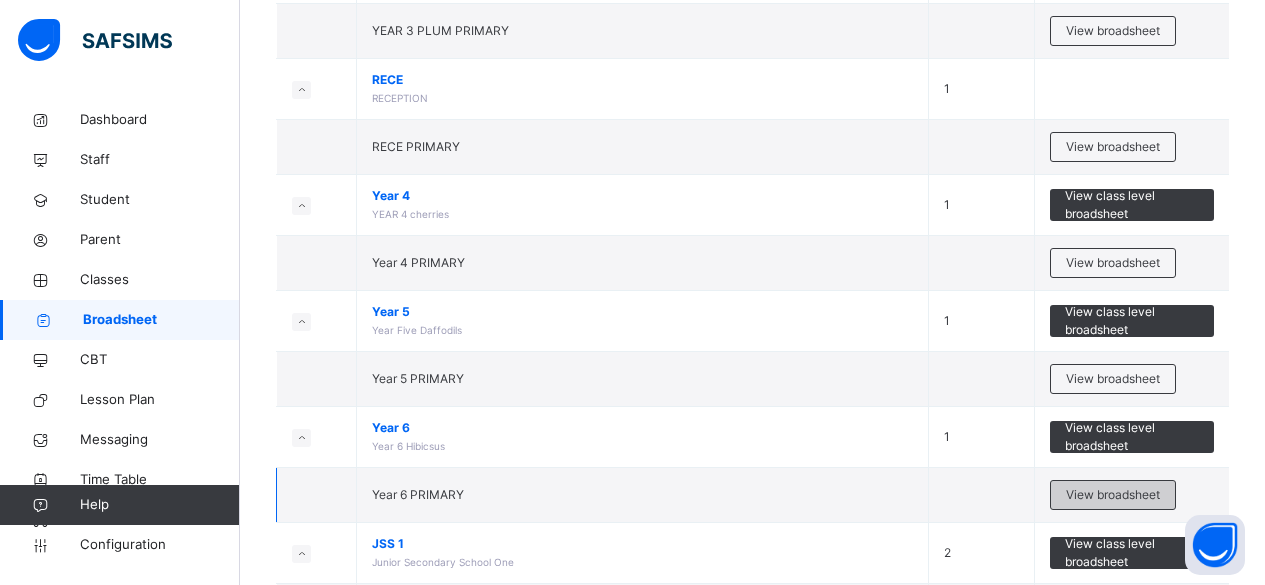 click on "View broadsheet" at bounding box center [1113, 495] 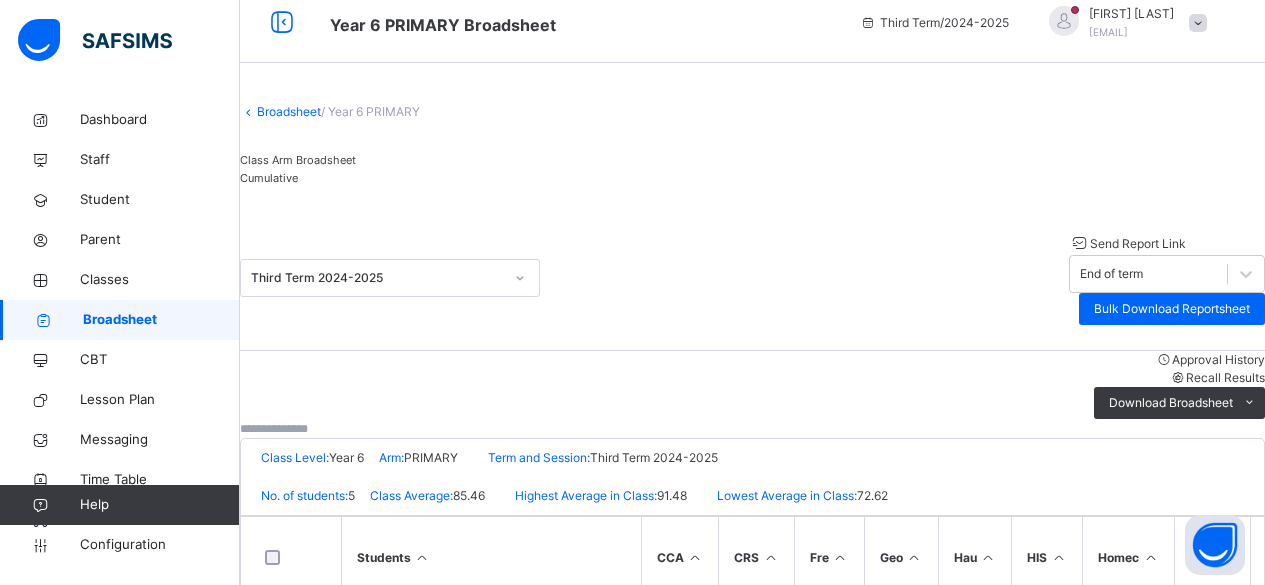 scroll, scrollTop: 11, scrollLeft: 0, axis: vertical 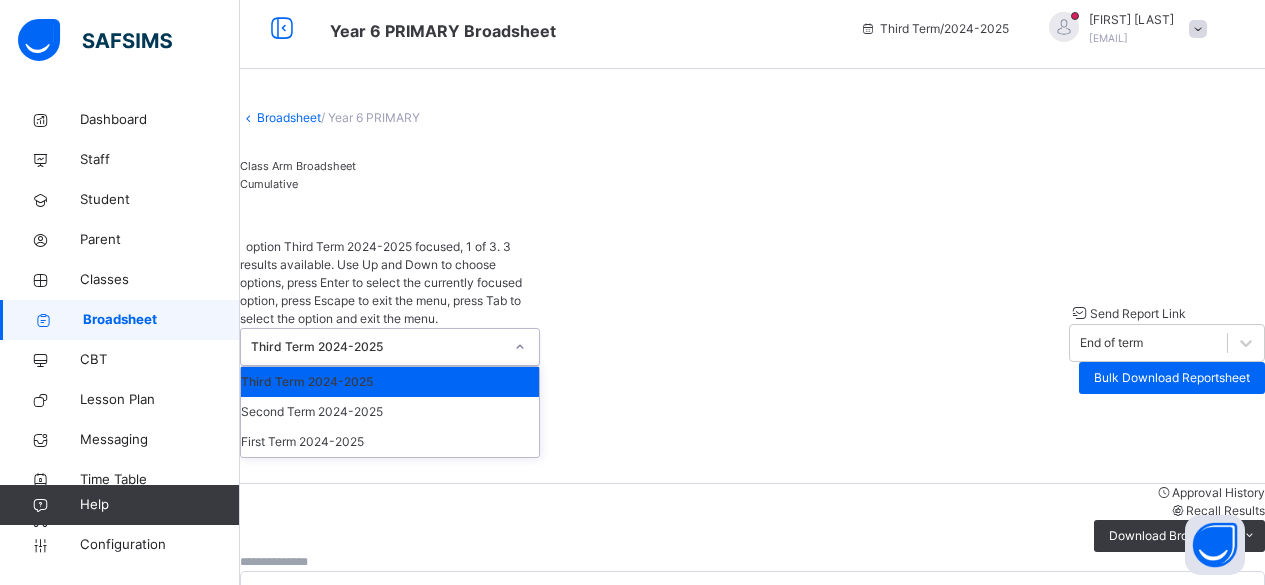 click on "Third Term 2024-2025" at bounding box center [377, 347] 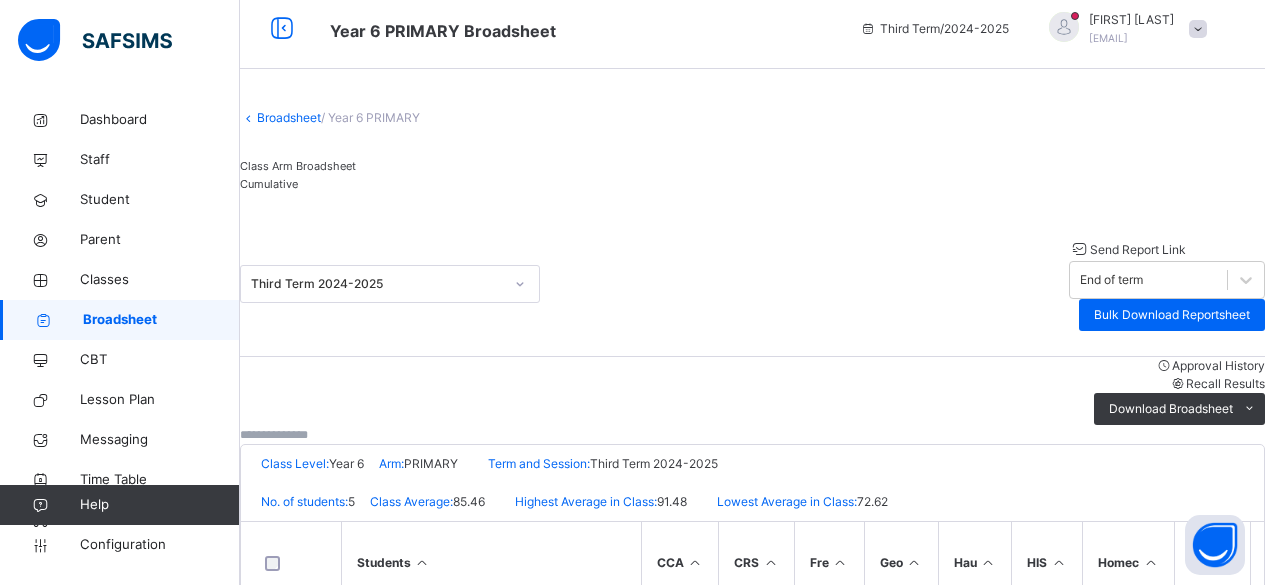 click on "Third Term 2024-2025 Send Report Link End of term Bulk Download Reportsheet" at bounding box center (752, 285) 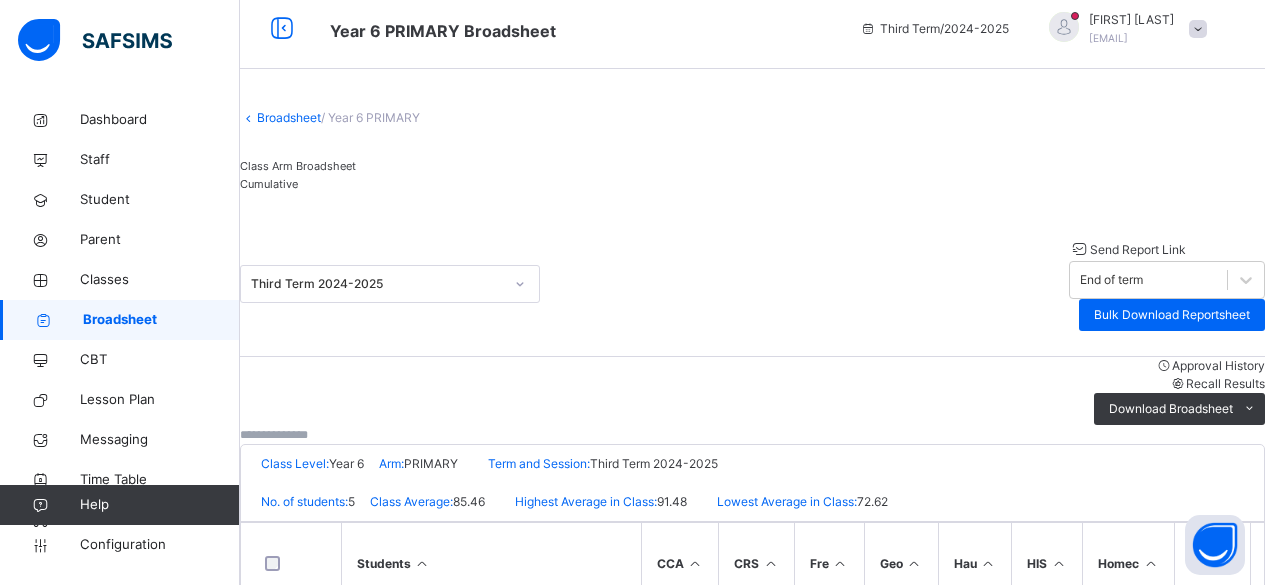 click on "Cumulative" at bounding box center (269, 184) 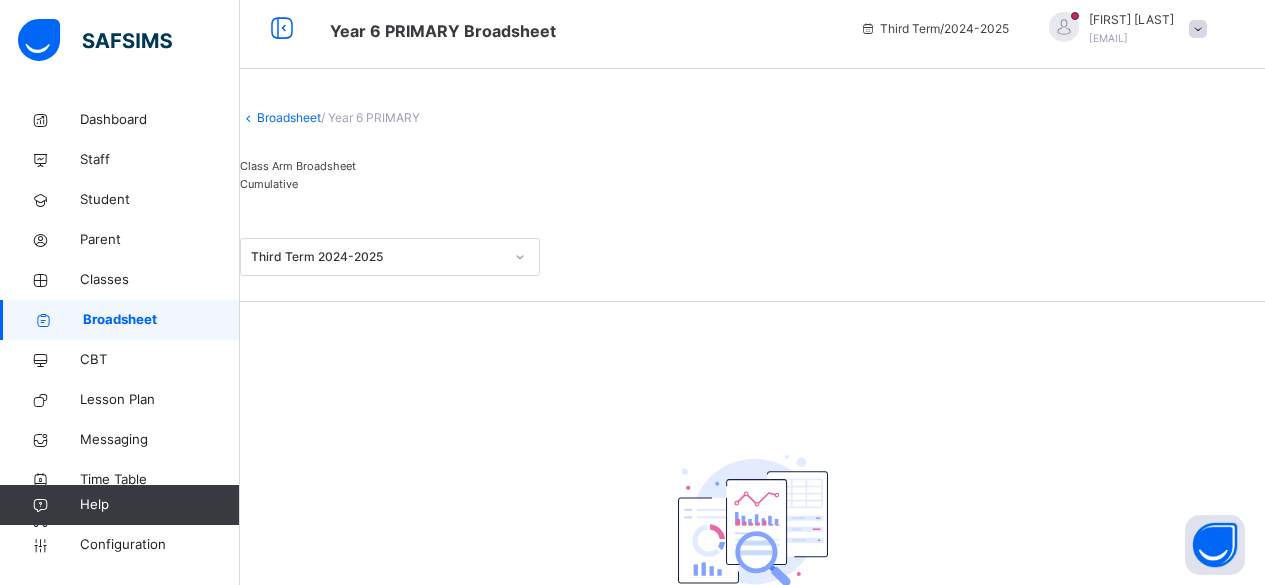 click on "Class Arm Broadsheet" at bounding box center (298, 166) 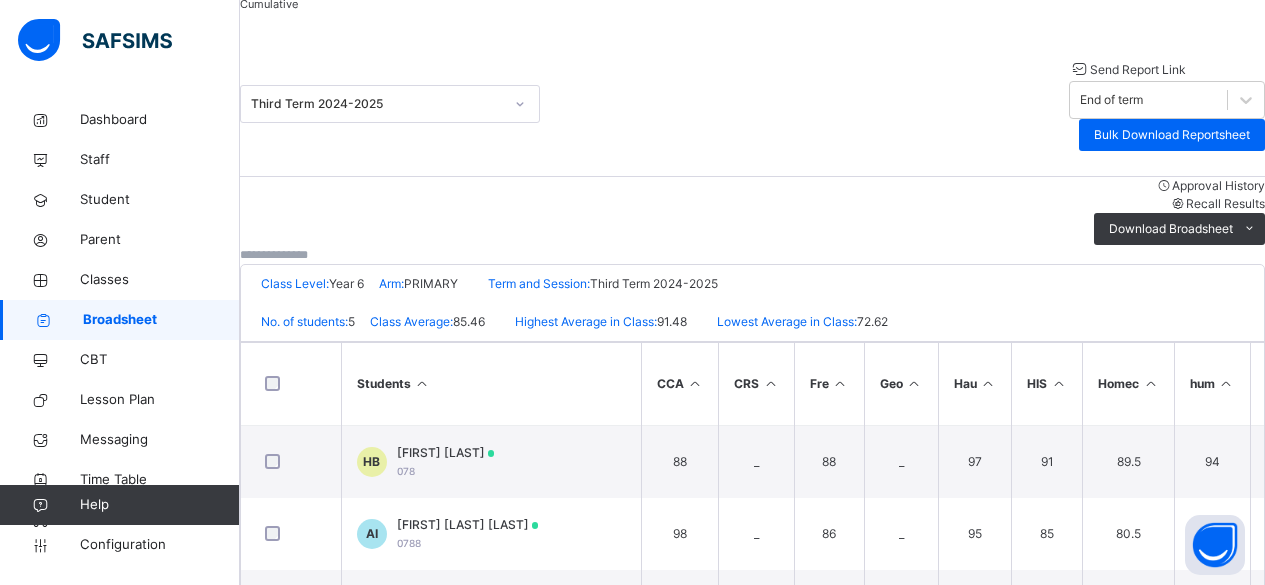 scroll, scrollTop: 190, scrollLeft: 0, axis: vertical 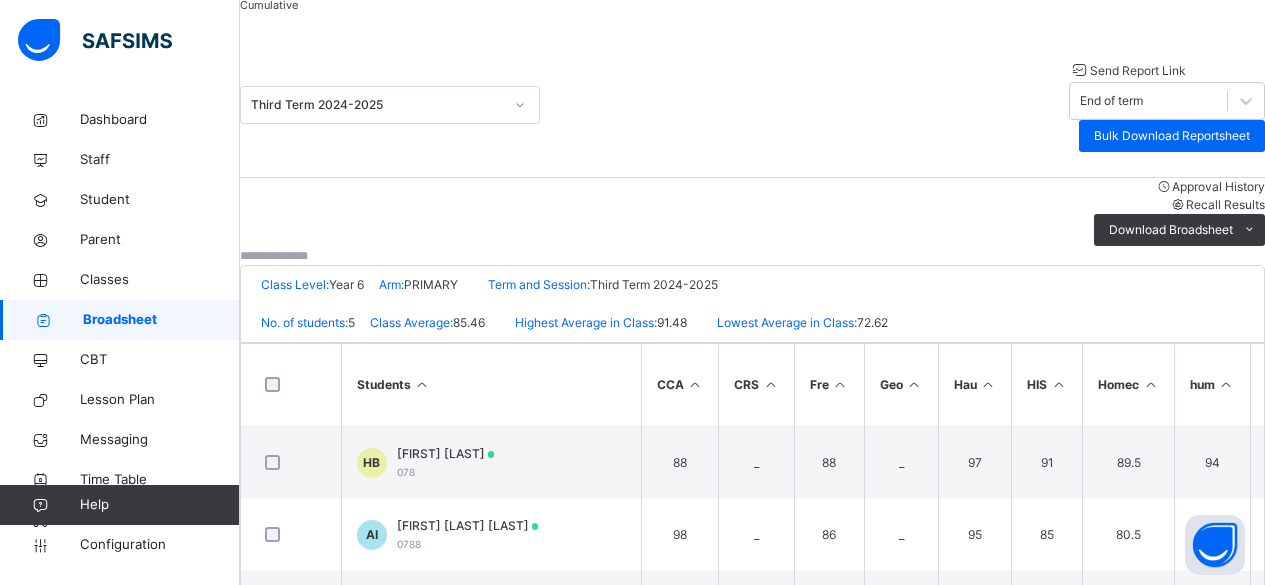 click on "Broadsheet" at bounding box center [161, 320] 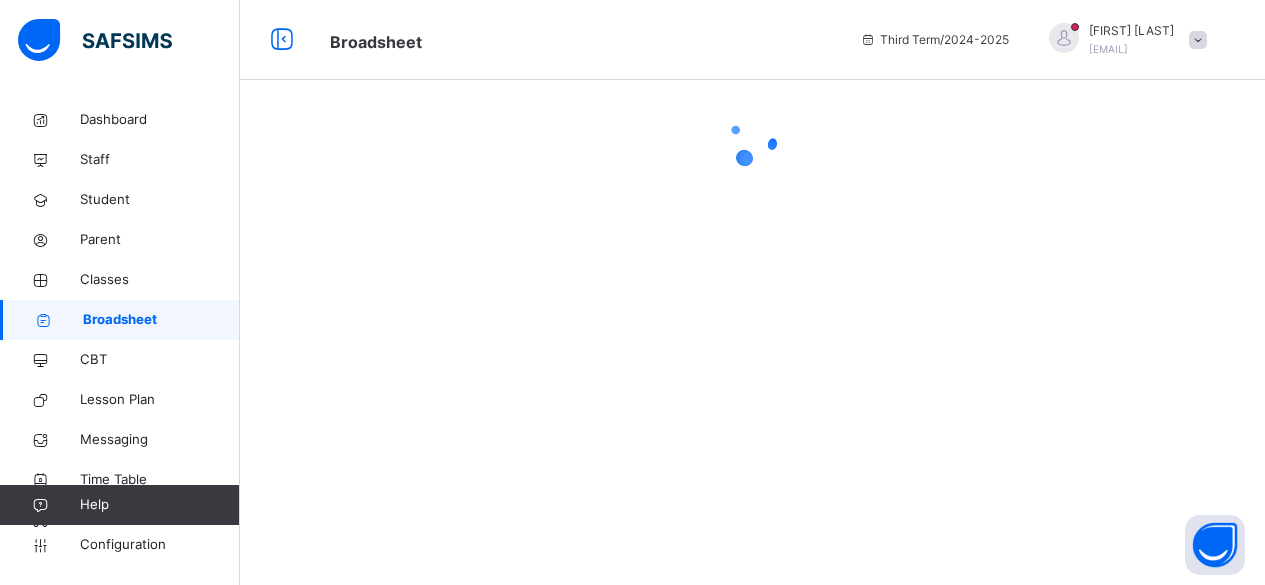 scroll, scrollTop: 0, scrollLeft: 0, axis: both 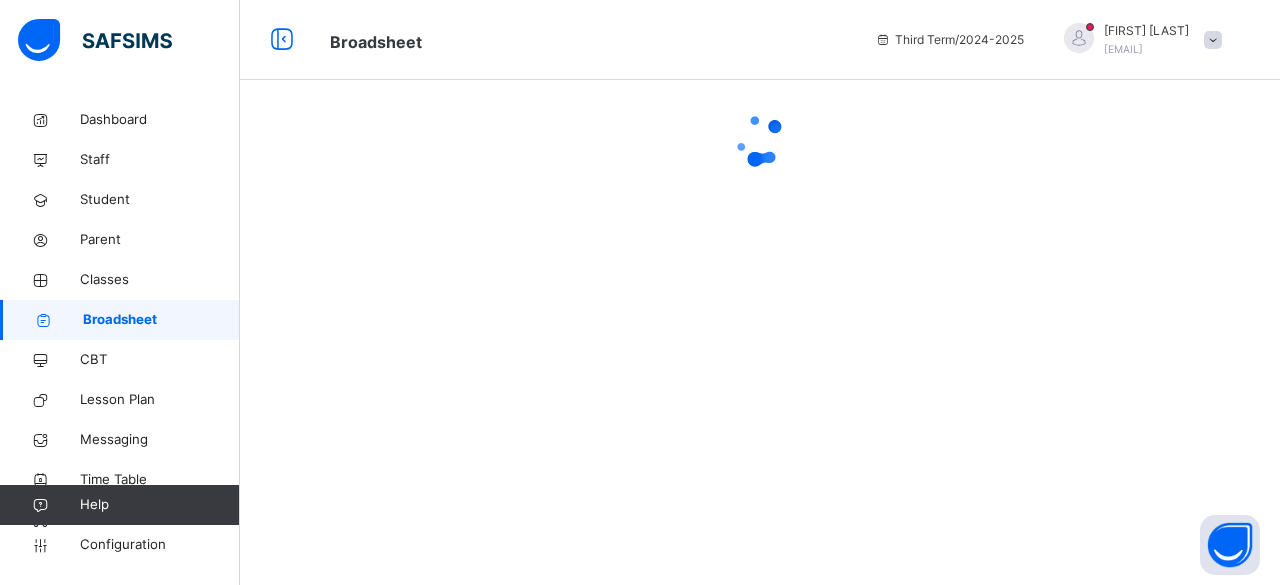 click on "Broadsheet" at bounding box center [161, 320] 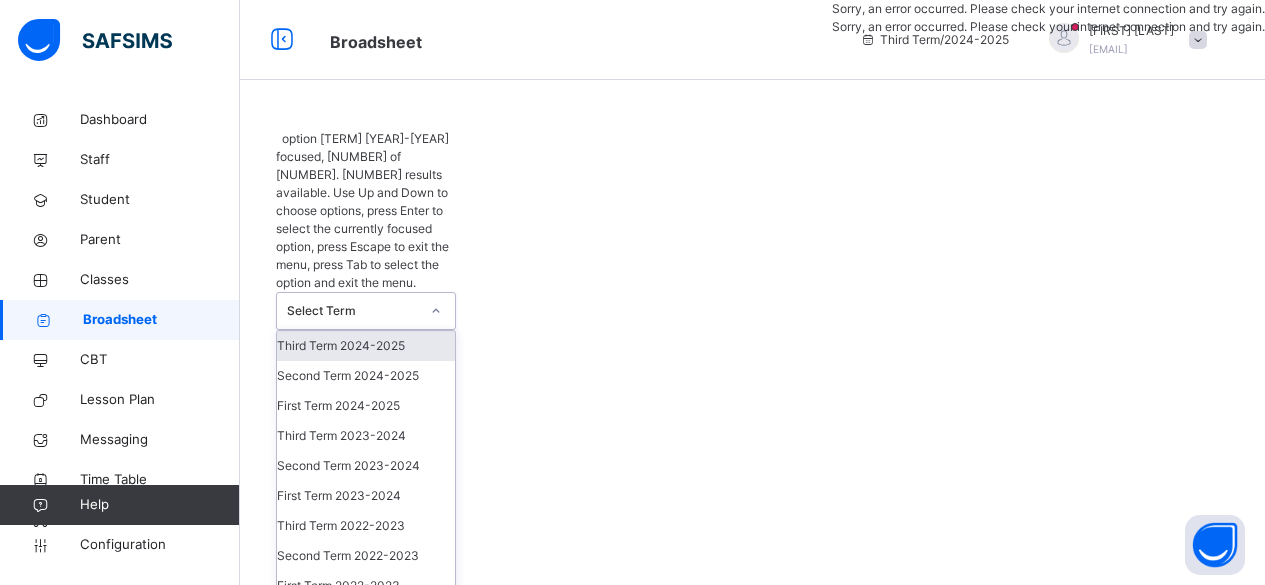 click on "Select Term" at bounding box center (353, 311) 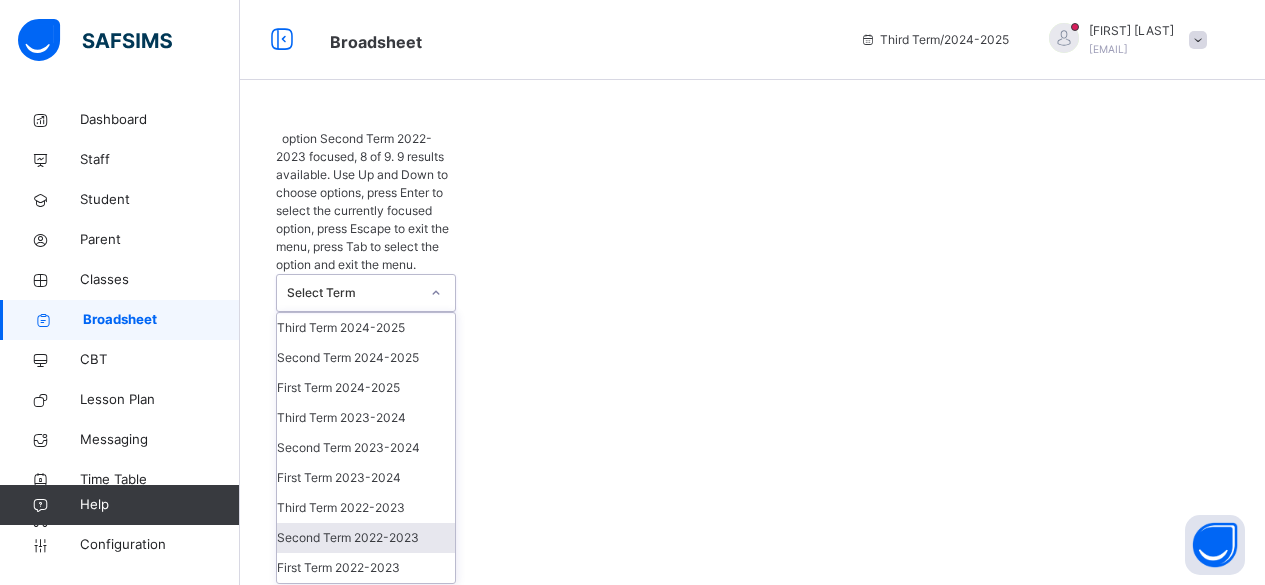 click on "Second Term 2022-2023" at bounding box center (366, 538) 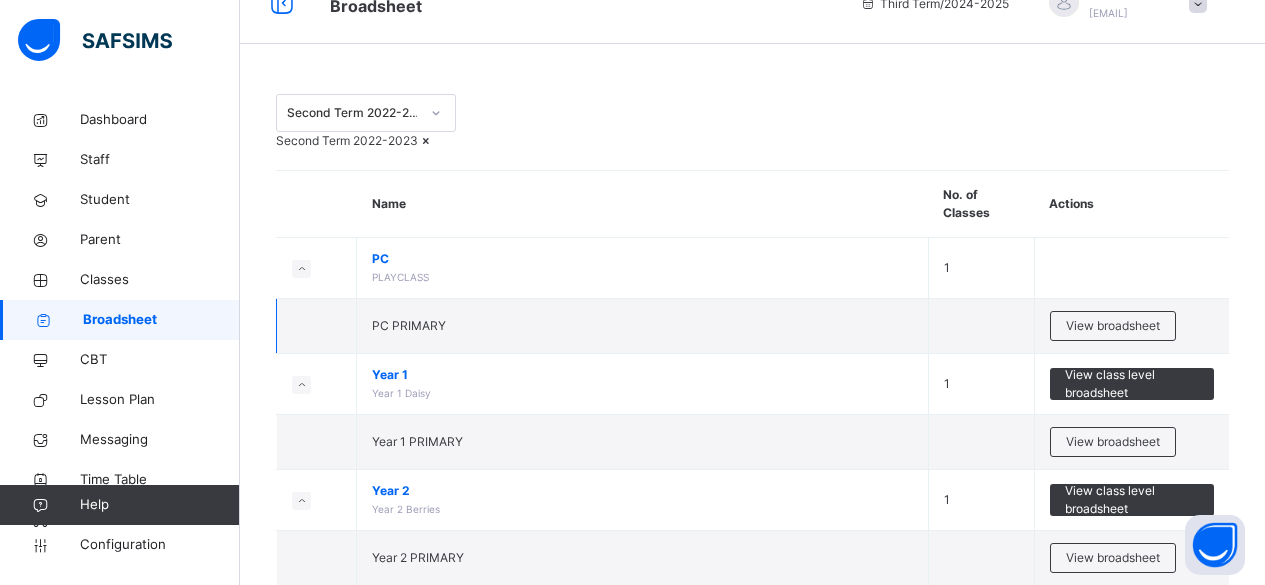 scroll, scrollTop: 30, scrollLeft: 0, axis: vertical 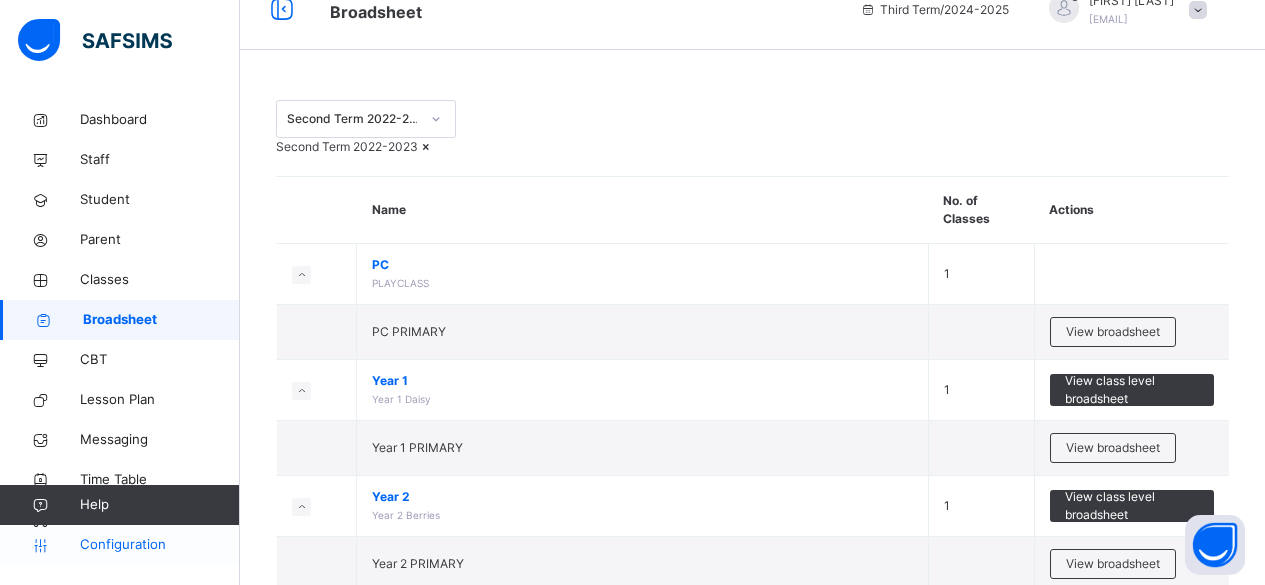 click on "Configuration" at bounding box center (159, 545) 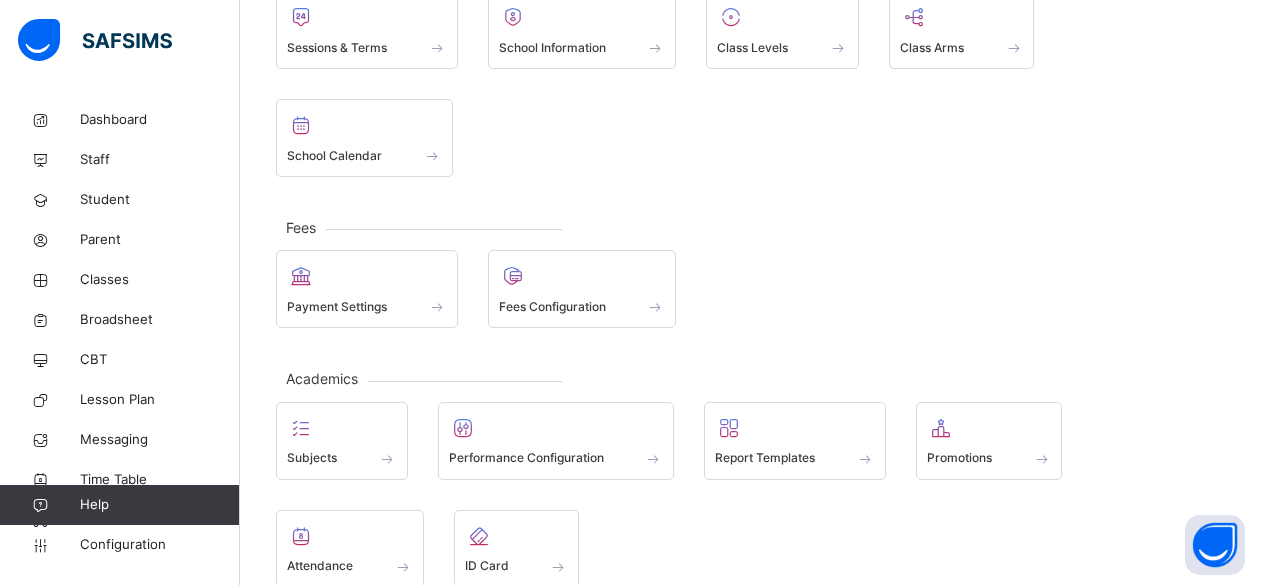 scroll, scrollTop: 189, scrollLeft: 0, axis: vertical 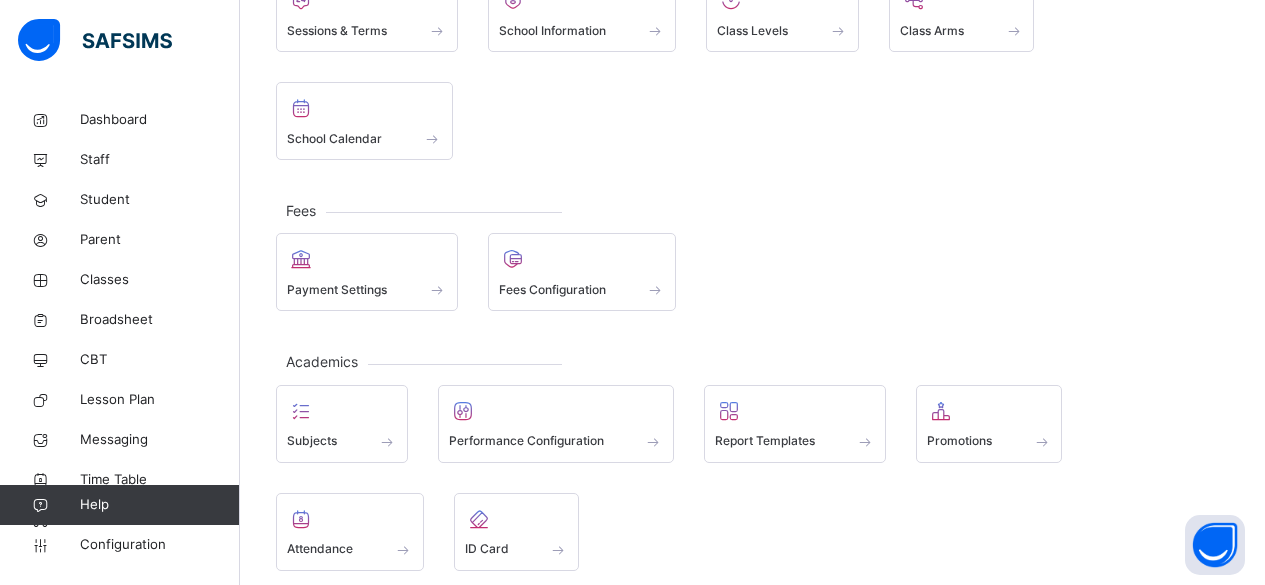 click on "Subjects   Performance Configuration   Report Templates   Promotions   Attendance   ID Card" at bounding box center [752, 478] 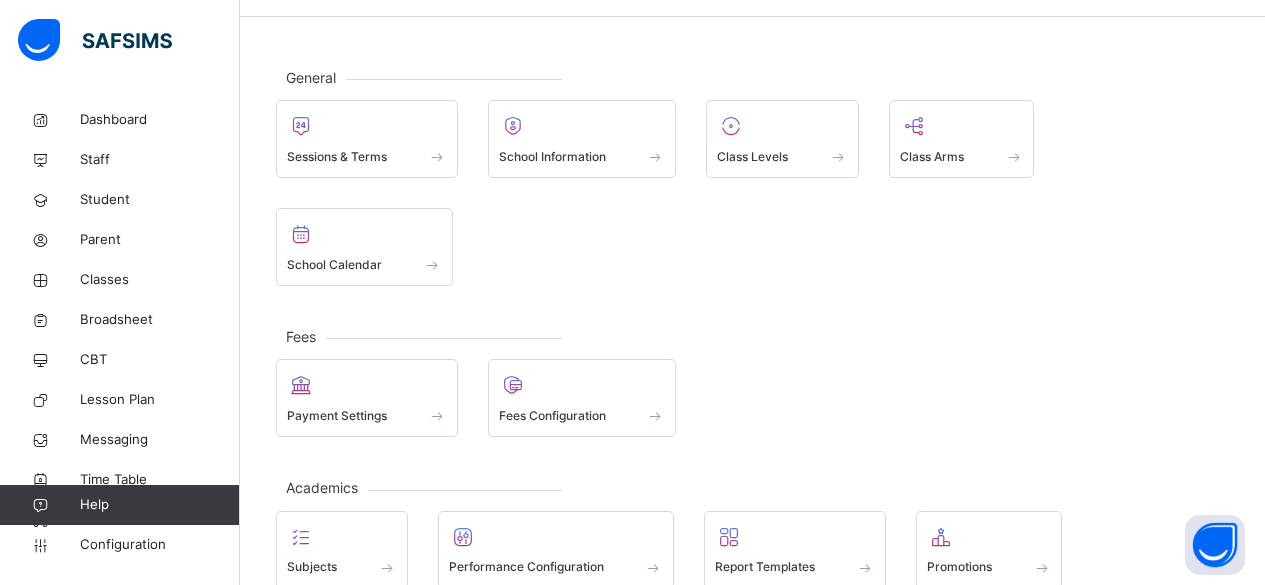 scroll, scrollTop: 0, scrollLeft: 0, axis: both 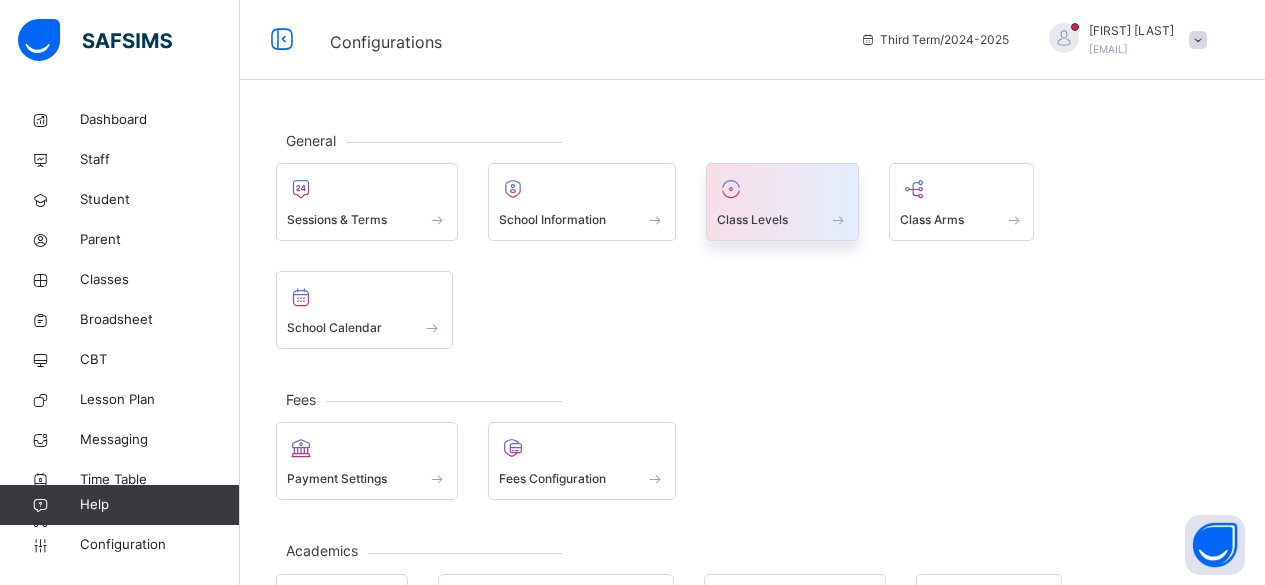 click on "Class Levels" at bounding box center (782, 219) 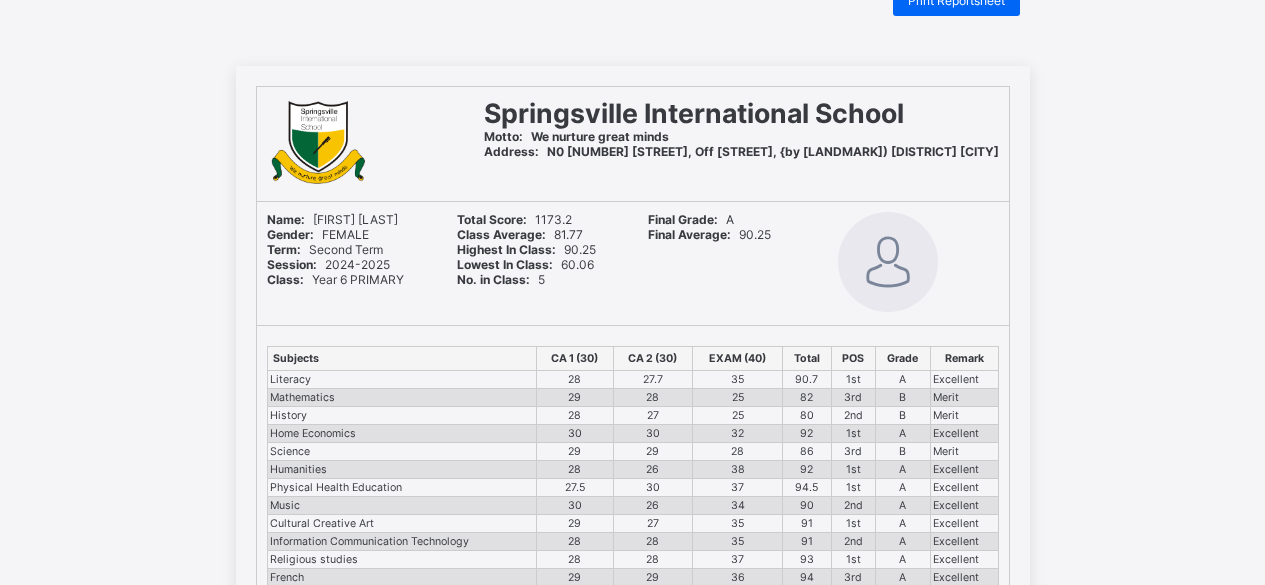 scroll, scrollTop: 0, scrollLeft: 0, axis: both 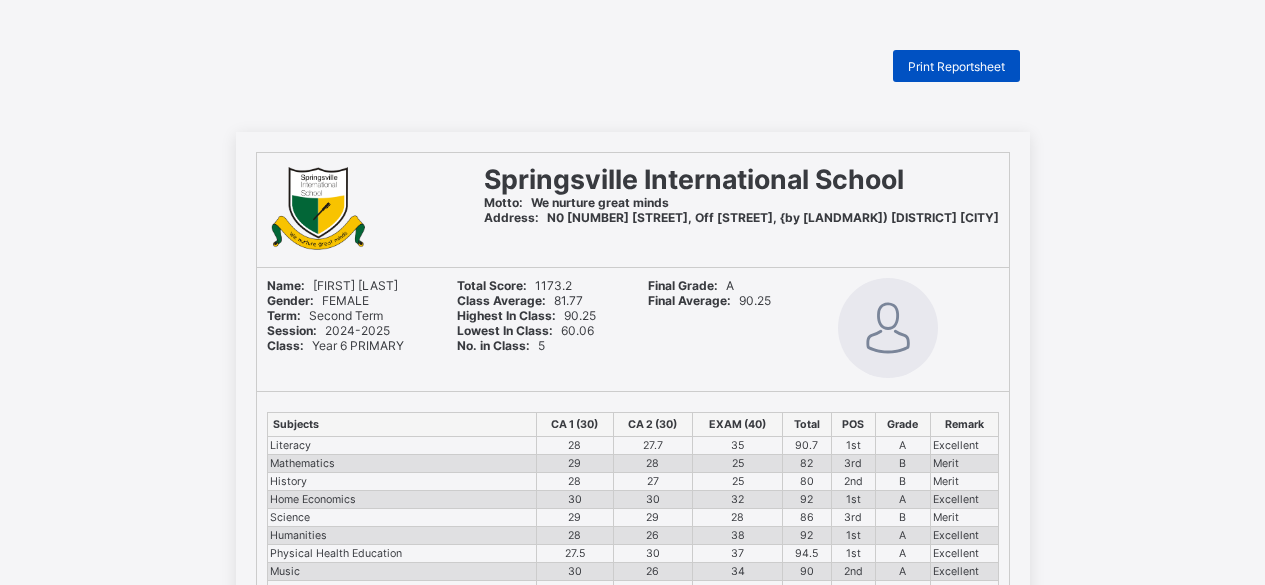 click on "Print Reportsheet" at bounding box center (956, 66) 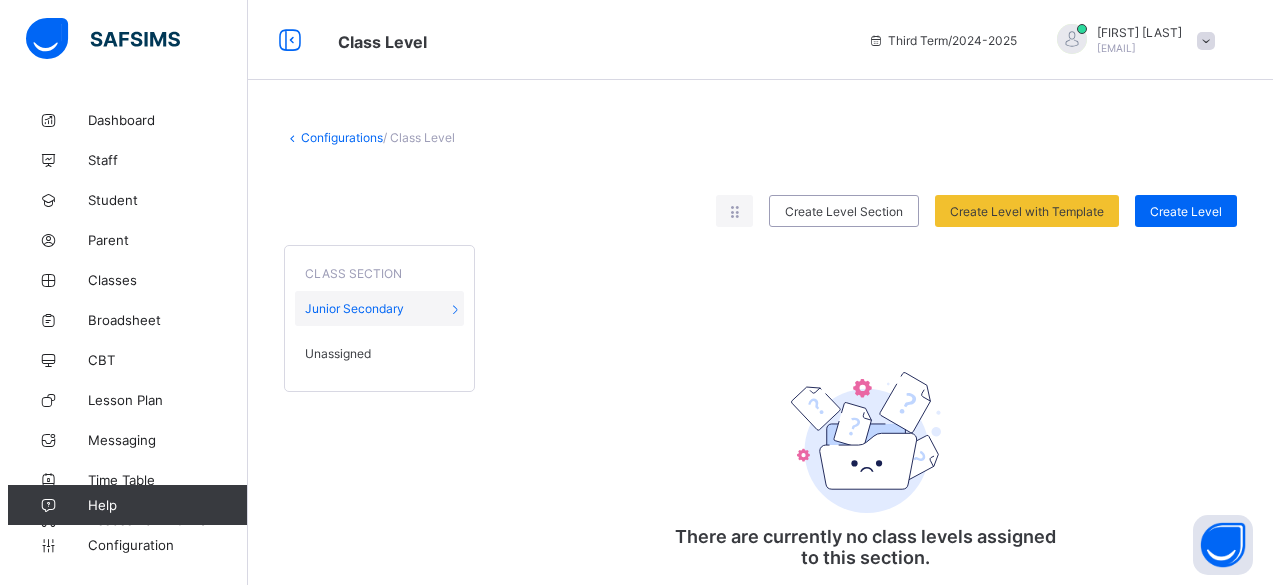 scroll, scrollTop: 0, scrollLeft: 0, axis: both 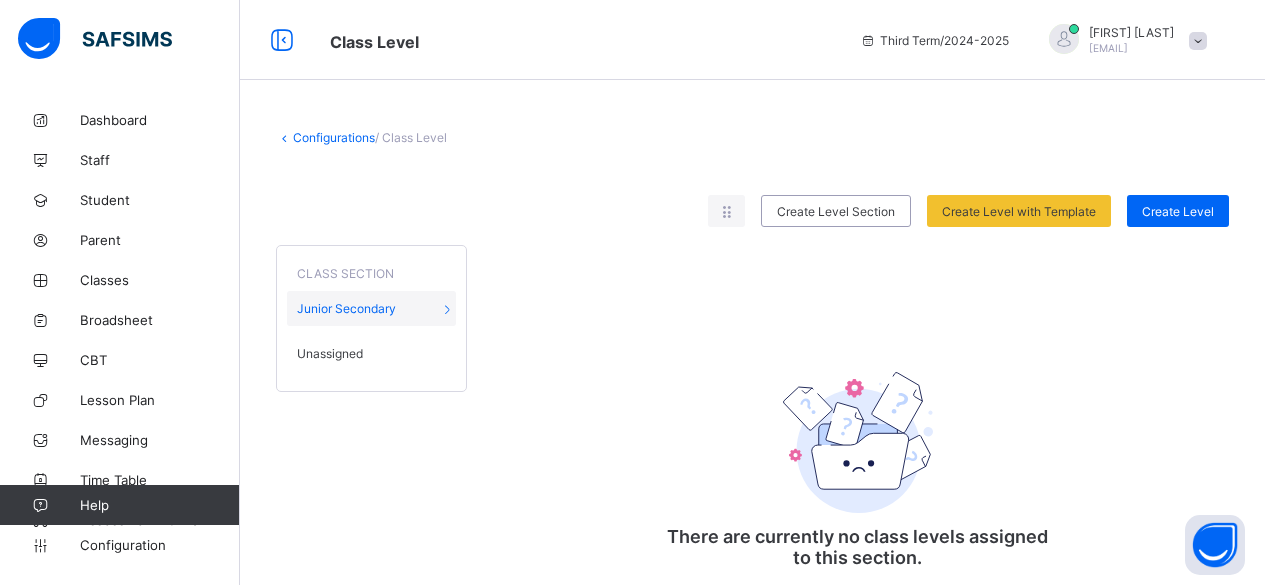 click on "Rearrange levels Create Level Section Create Level with Template Select from our already define templates to make things faster Create Level" at bounding box center (752, 211) 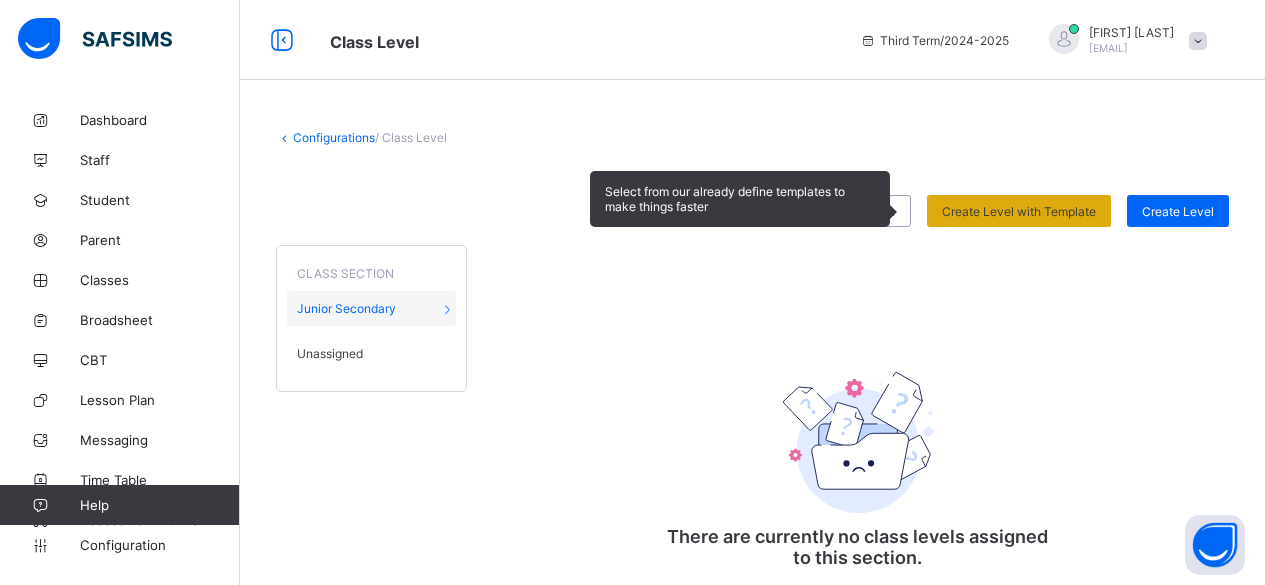 click on "Create Level with Template" at bounding box center [1019, 211] 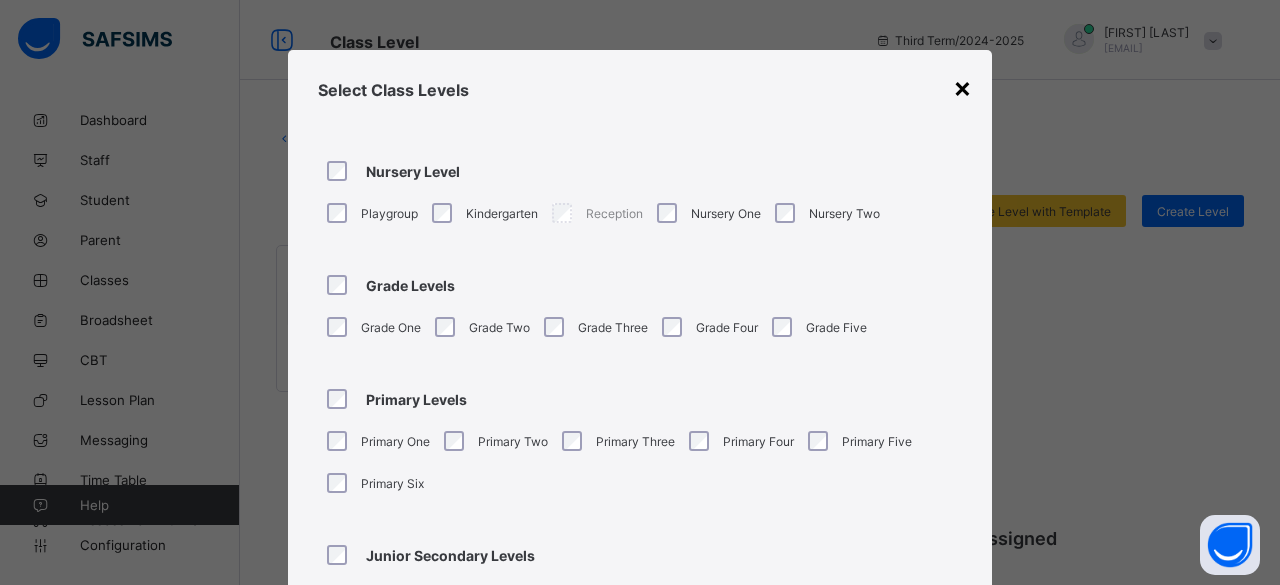 click on "×" at bounding box center [962, 87] 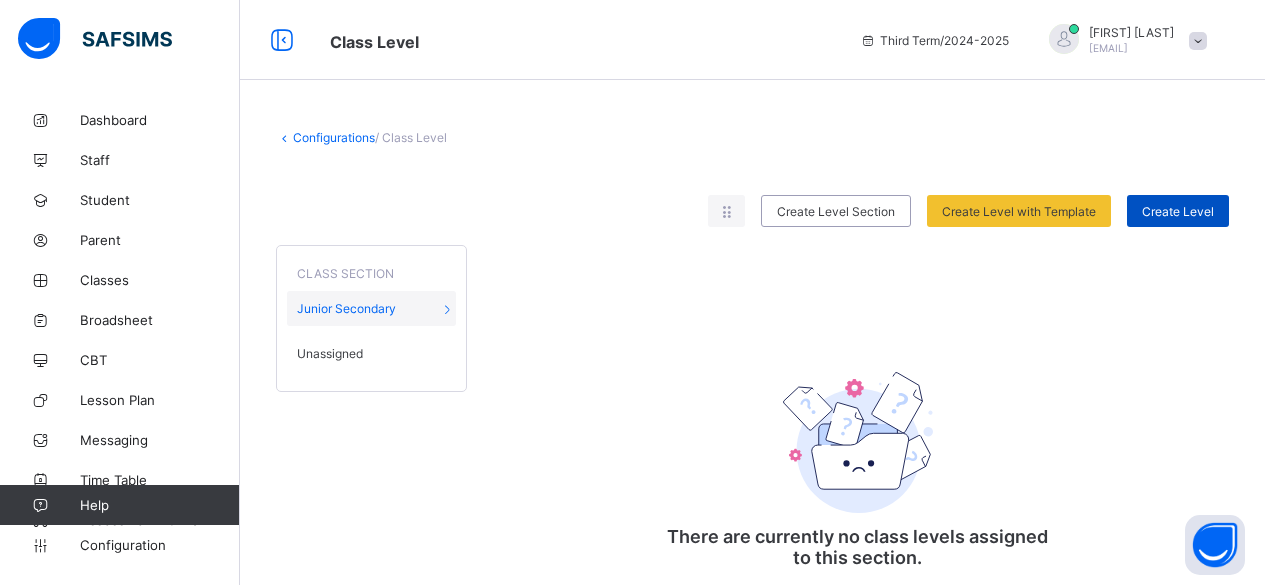 click on "Create Level" at bounding box center (1178, 211) 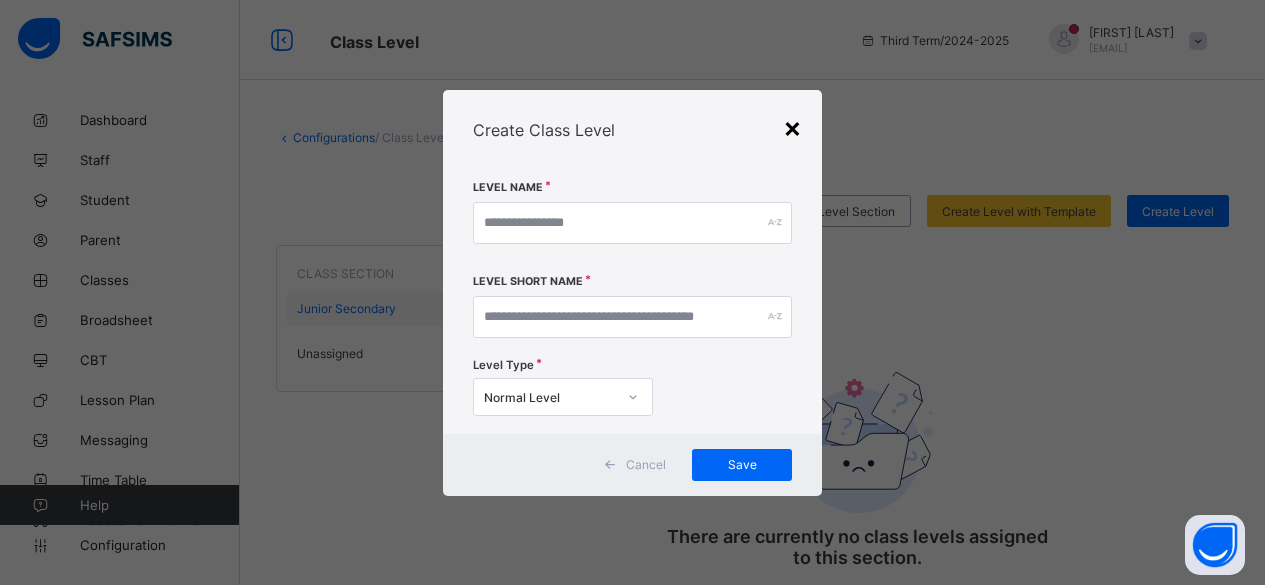 click on "×" at bounding box center [792, 127] 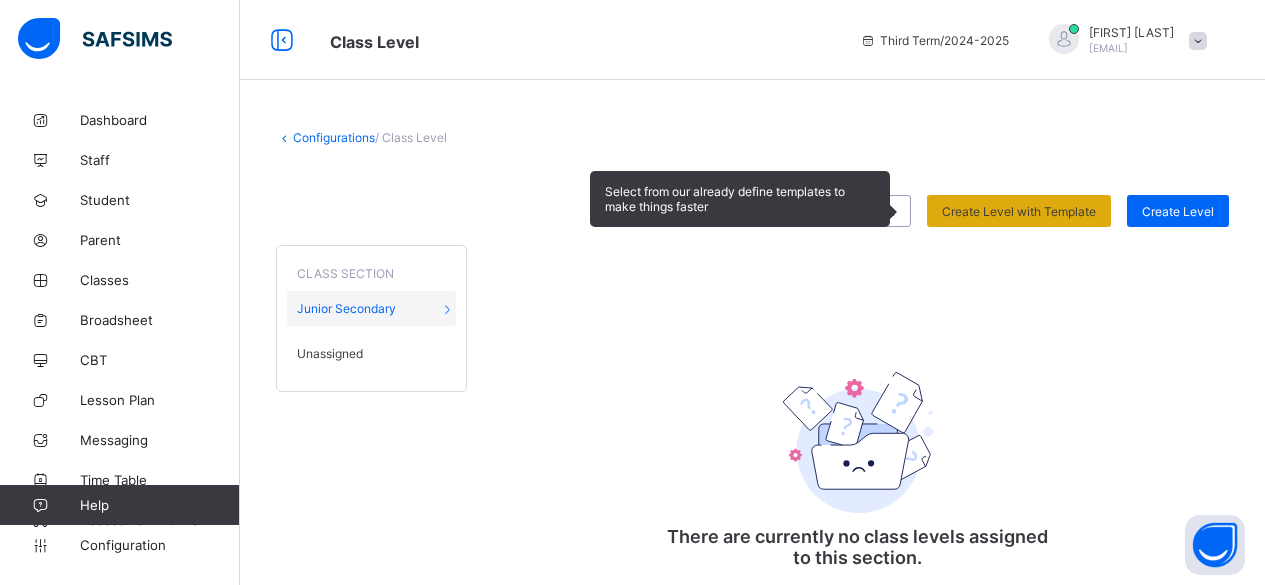 click on "Create Level with Template" at bounding box center [1019, 211] 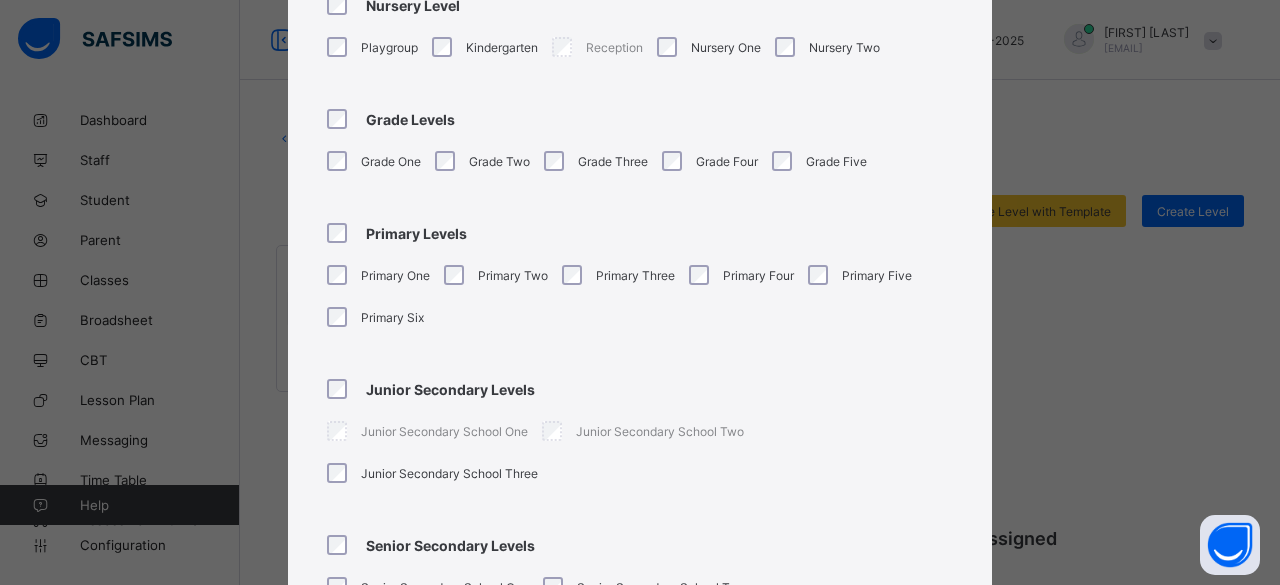 scroll, scrollTop: 165, scrollLeft: 0, axis: vertical 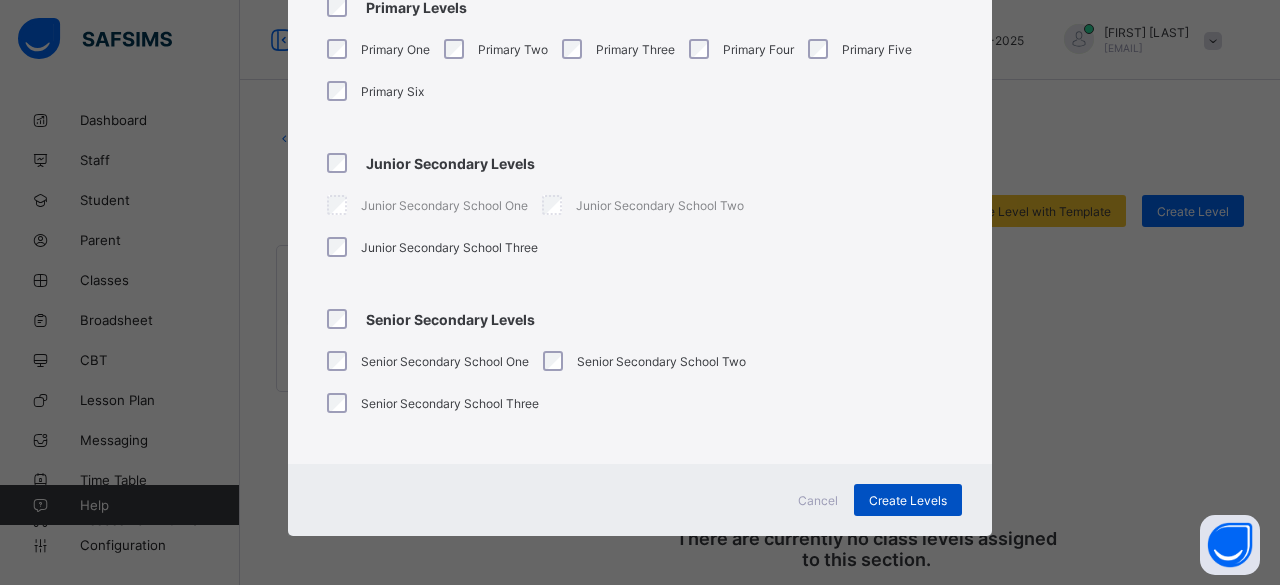 click on "Create Levels" at bounding box center [908, 500] 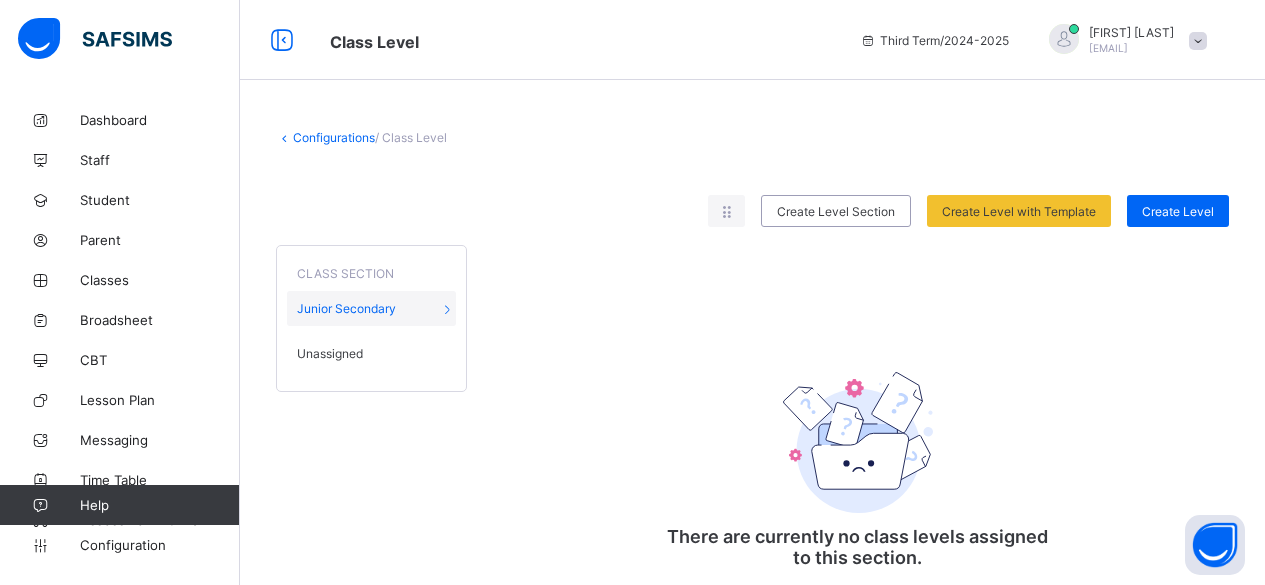 click on "Configurations" at bounding box center (334, 137) 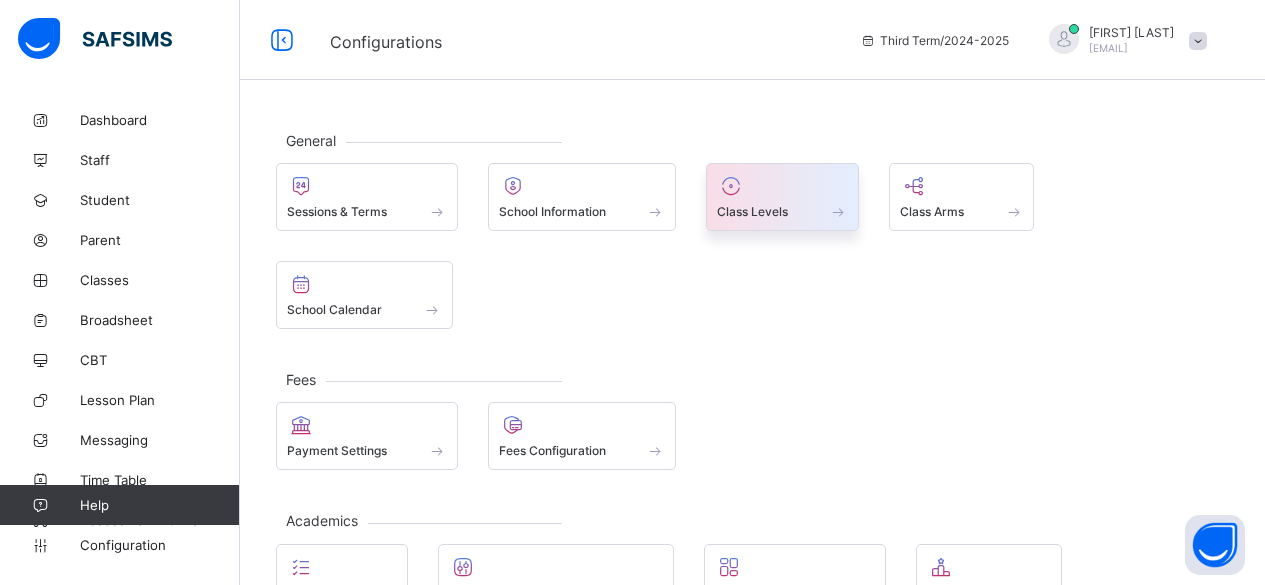 click on "Class Levels" at bounding box center [782, 211] 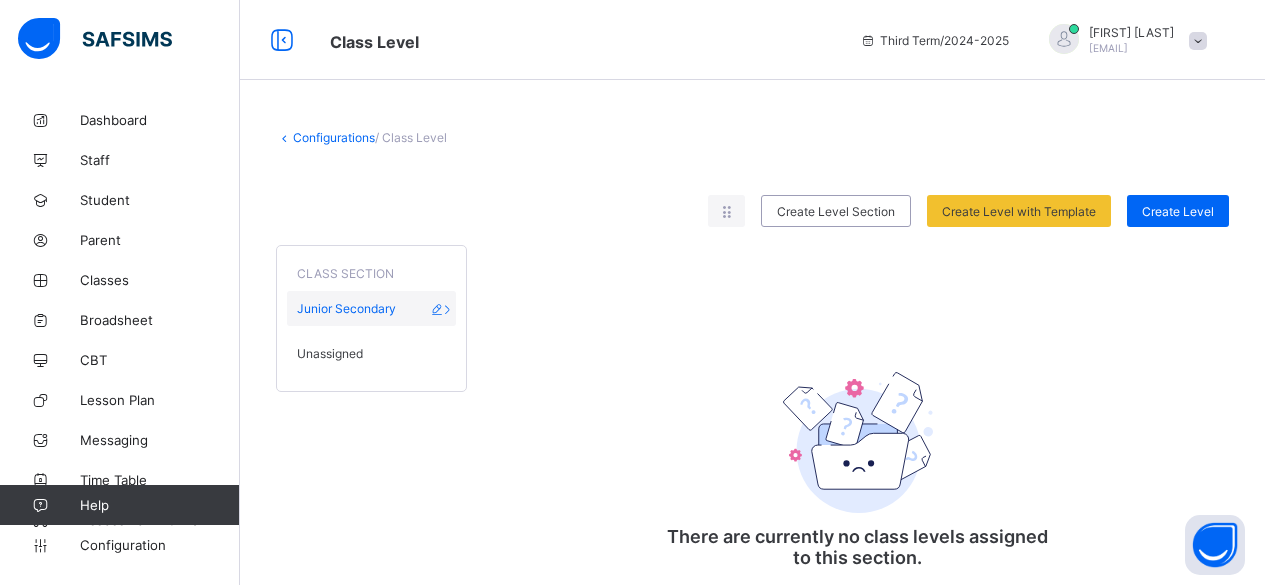 click on "Junior Secondary" at bounding box center (371, 308) 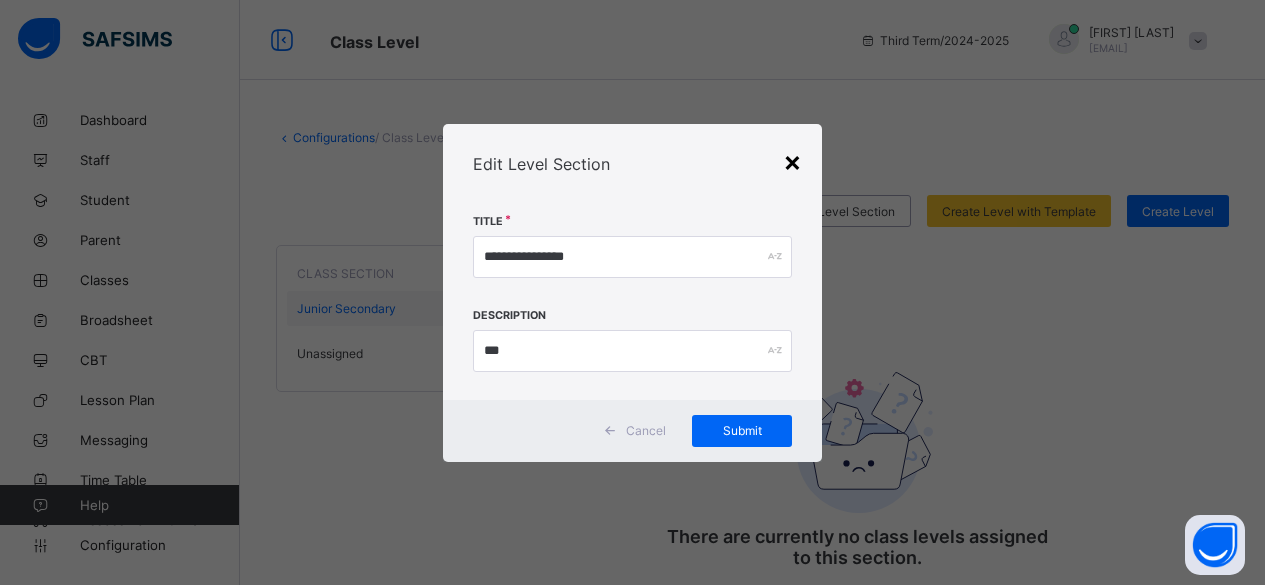 click on "×" at bounding box center [792, 161] 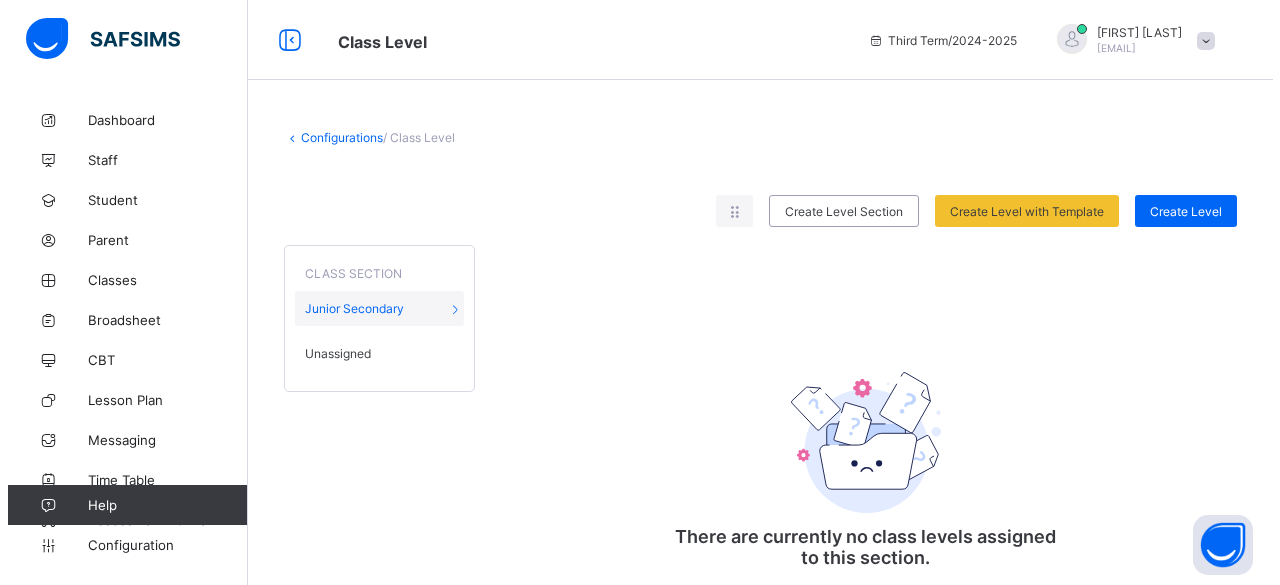 scroll, scrollTop: 46, scrollLeft: 0, axis: vertical 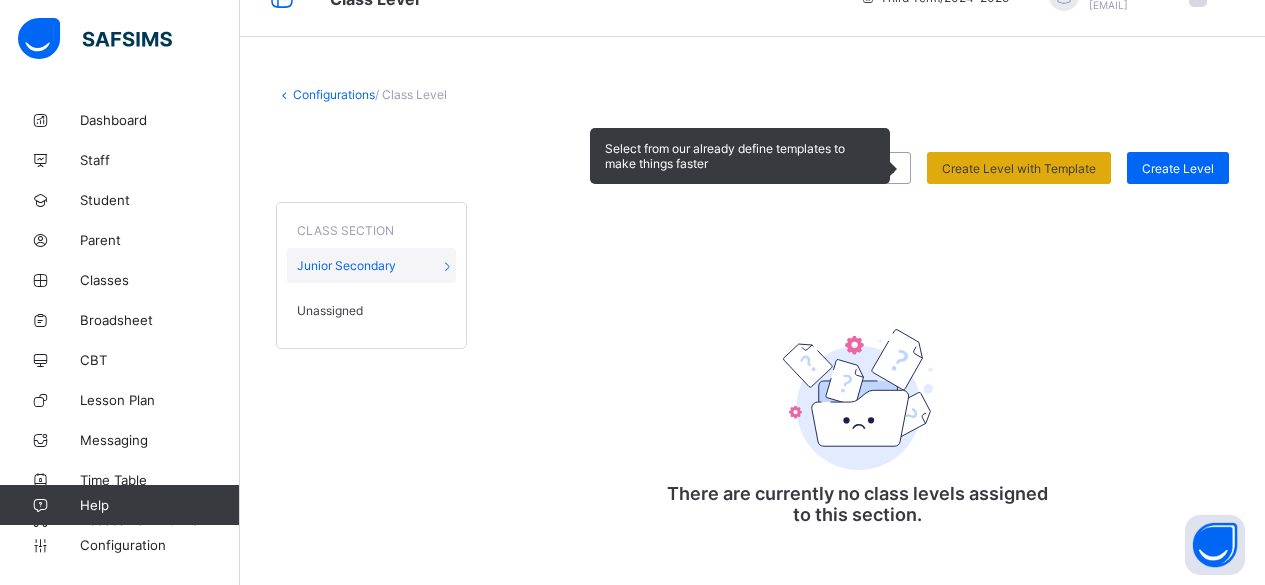 click on "Create Level with Template" at bounding box center (1019, 168) 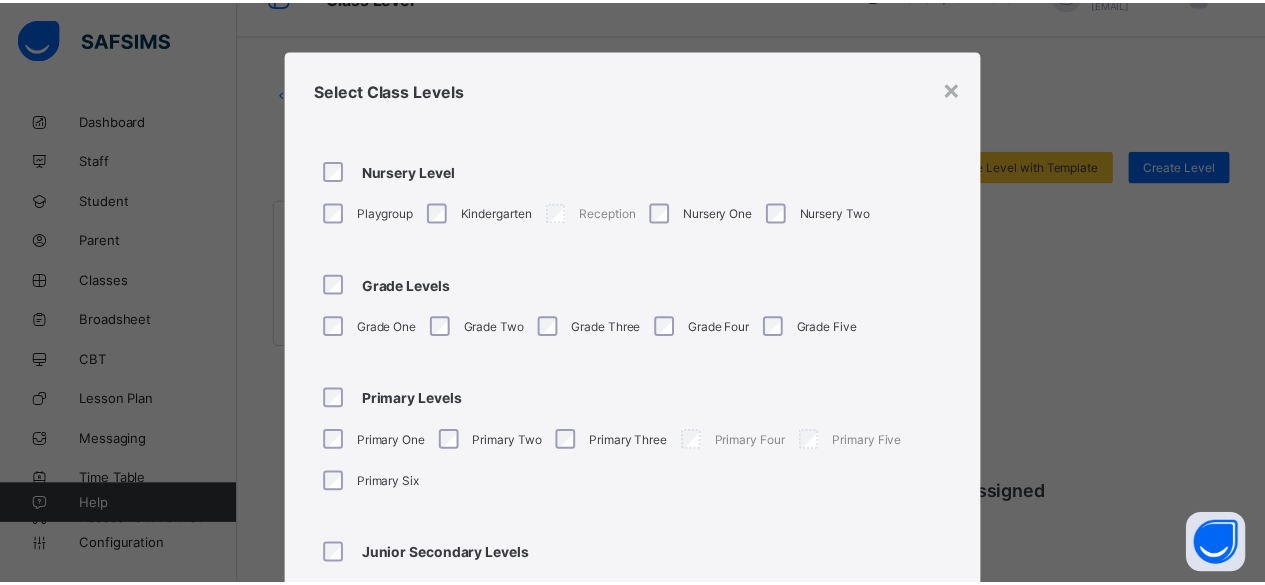 scroll, scrollTop: 392, scrollLeft: 0, axis: vertical 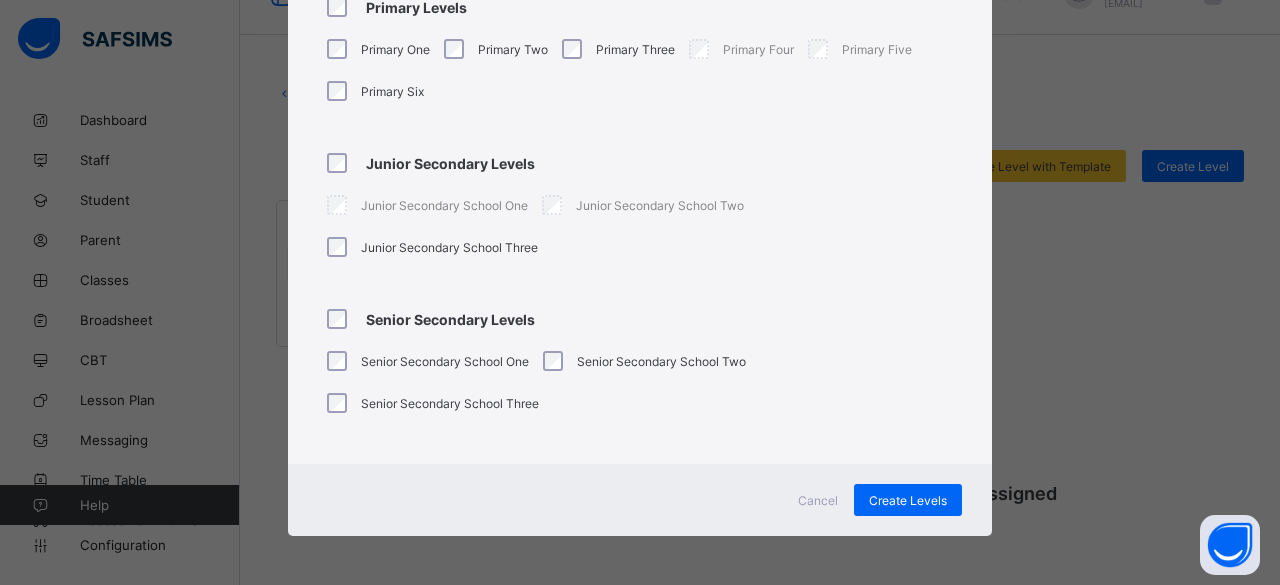 click on "Cancel Create Levels" at bounding box center [640, 500] 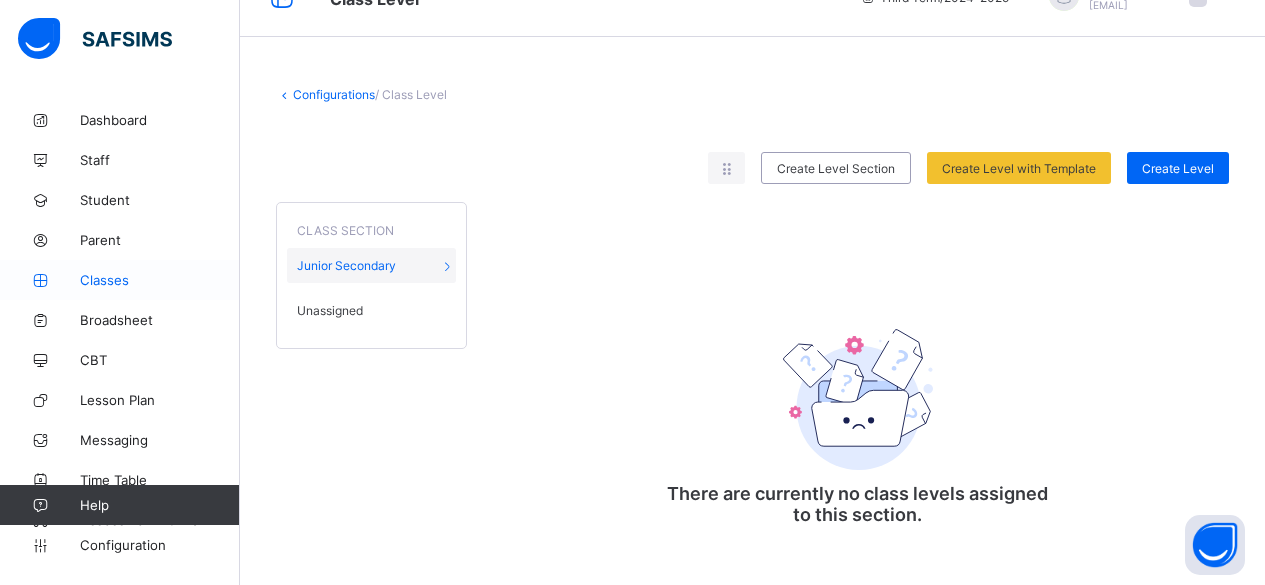 click on "Classes" at bounding box center (160, 280) 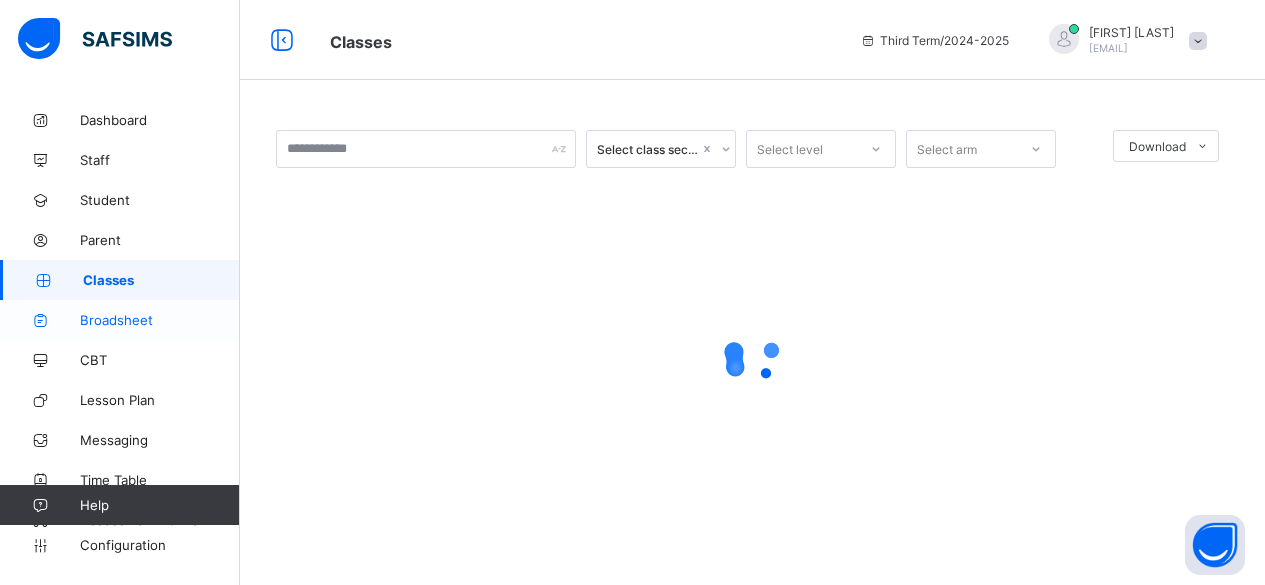 scroll, scrollTop: 0, scrollLeft: 0, axis: both 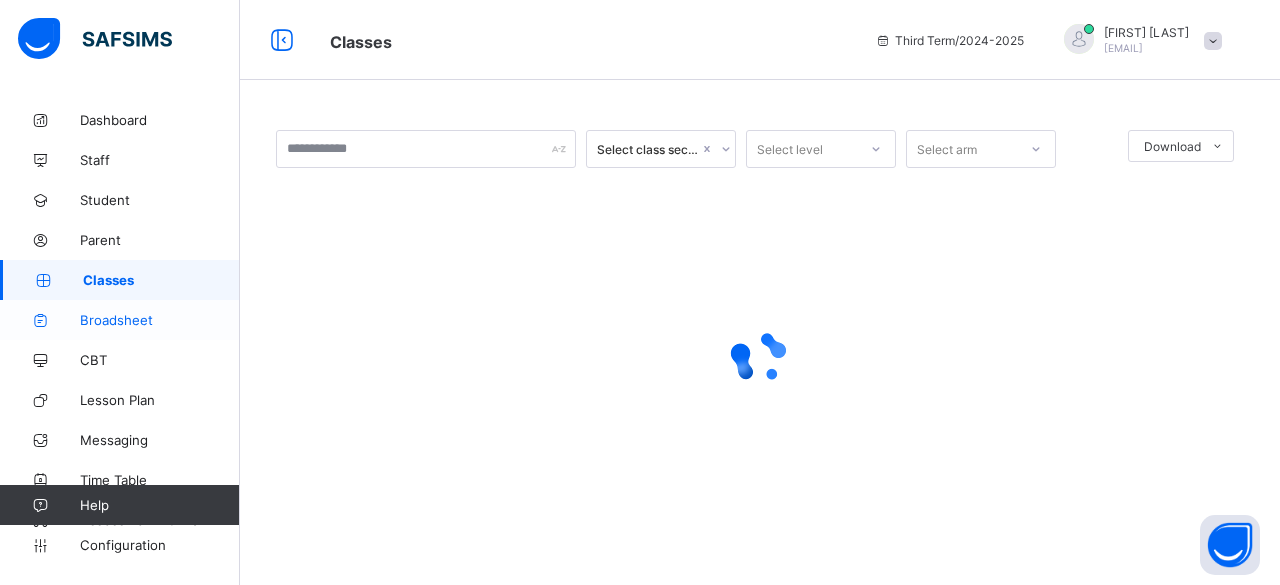 click on "Broadsheet" at bounding box center (160, 320) 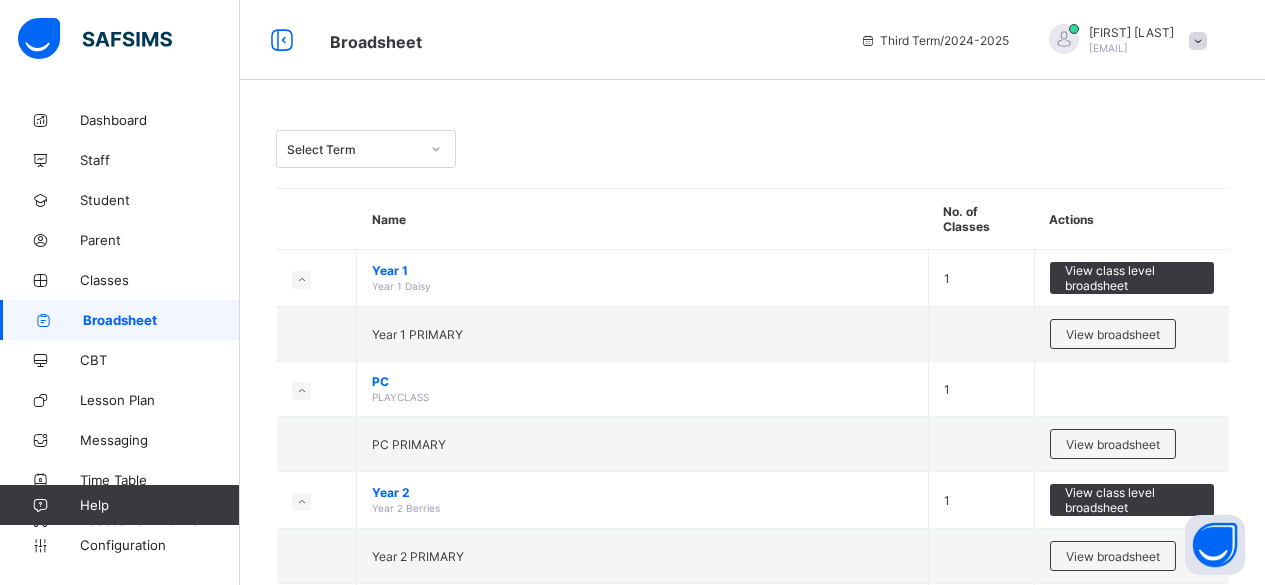 click on "PC" at bounding box center (642, 381) 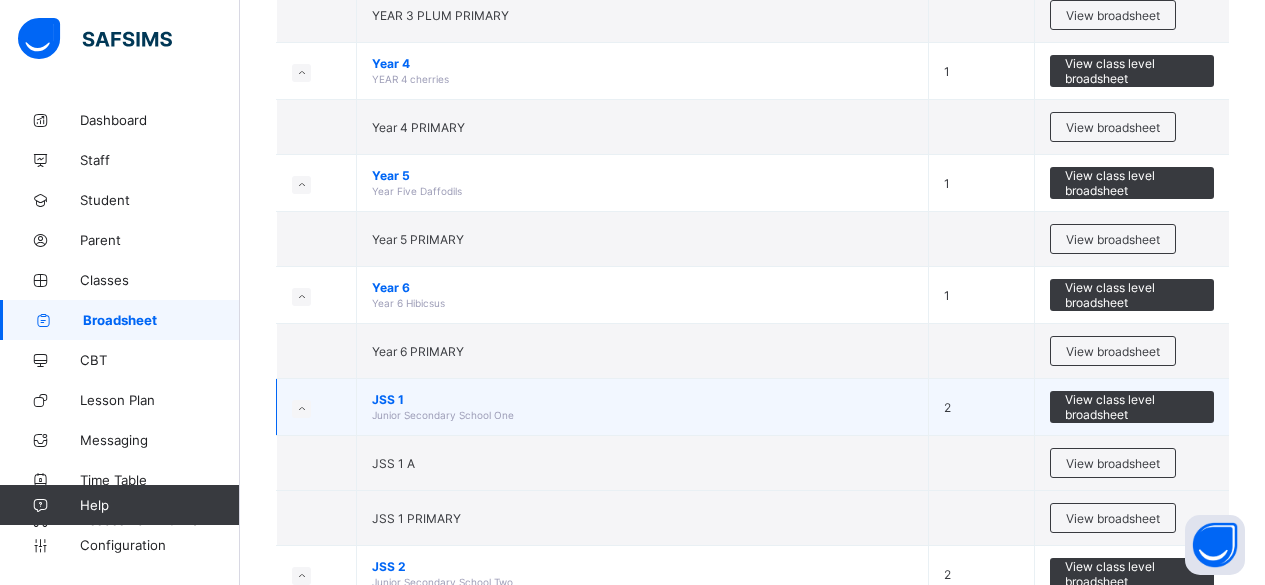 scroll, scrollTop: 765, scrollLeft: 0, axis: vertical 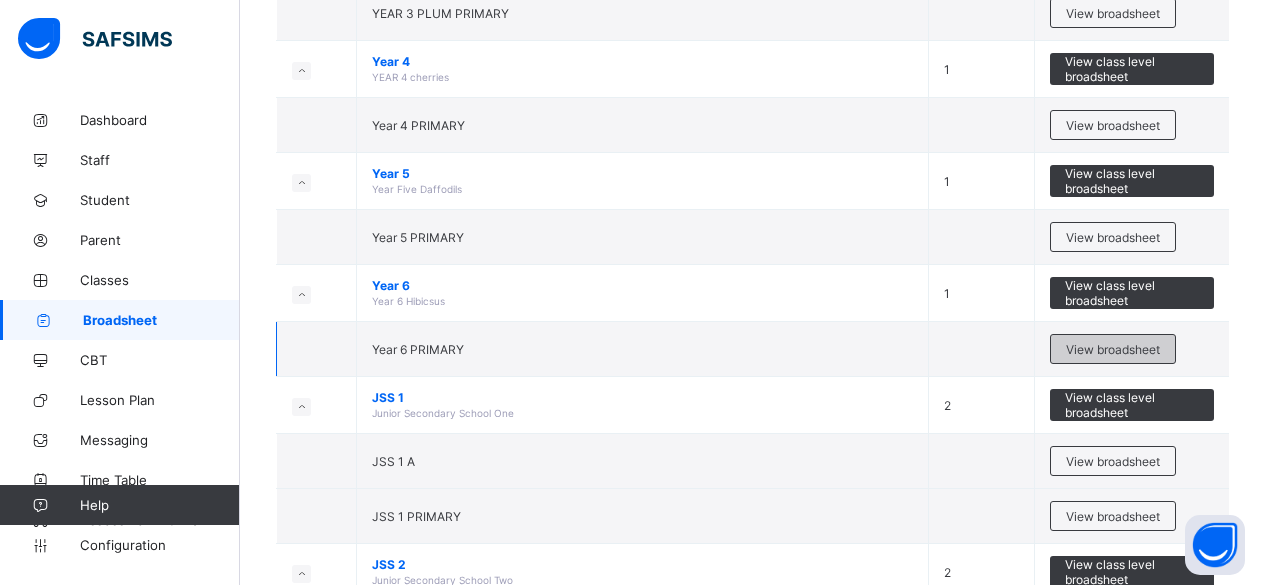 click on "View broadsheet" at bounding box center (1113, 349) 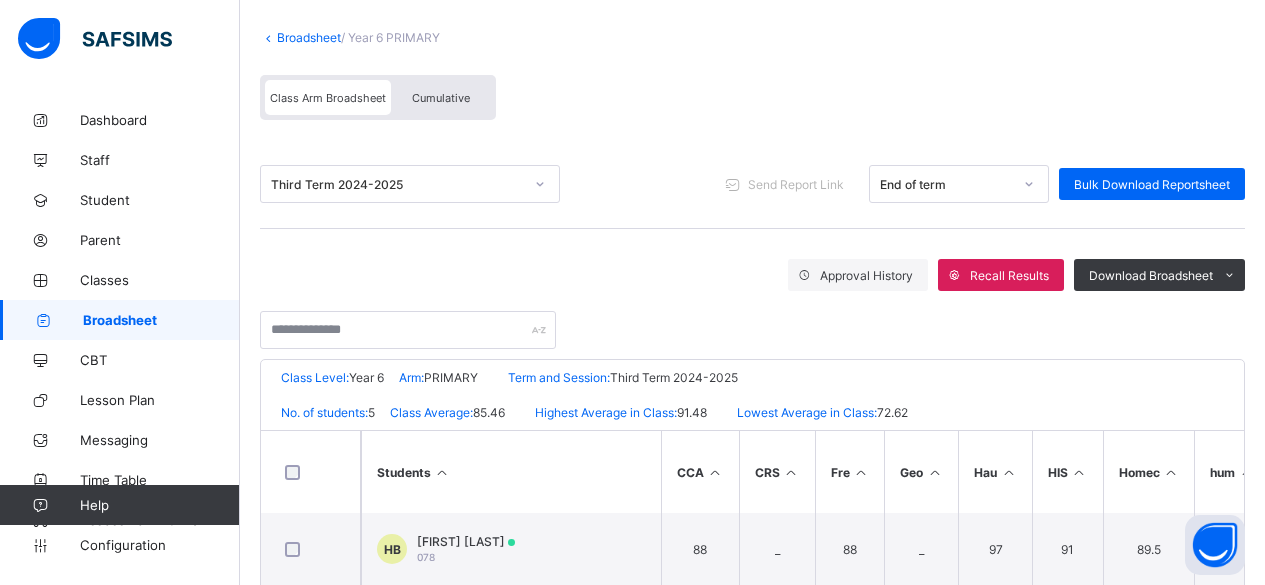 scroll, scrollTop: 106, scrollLeft: 0, axis: vertical 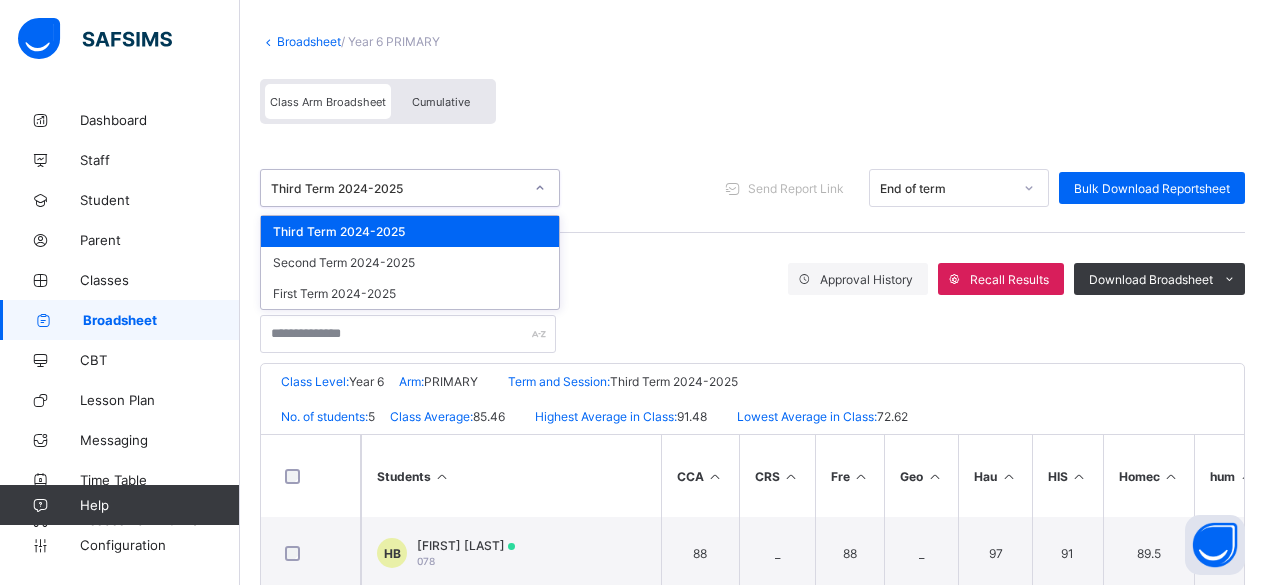 click on "Third Term 2024-2025" at bounding box center (397, 188) 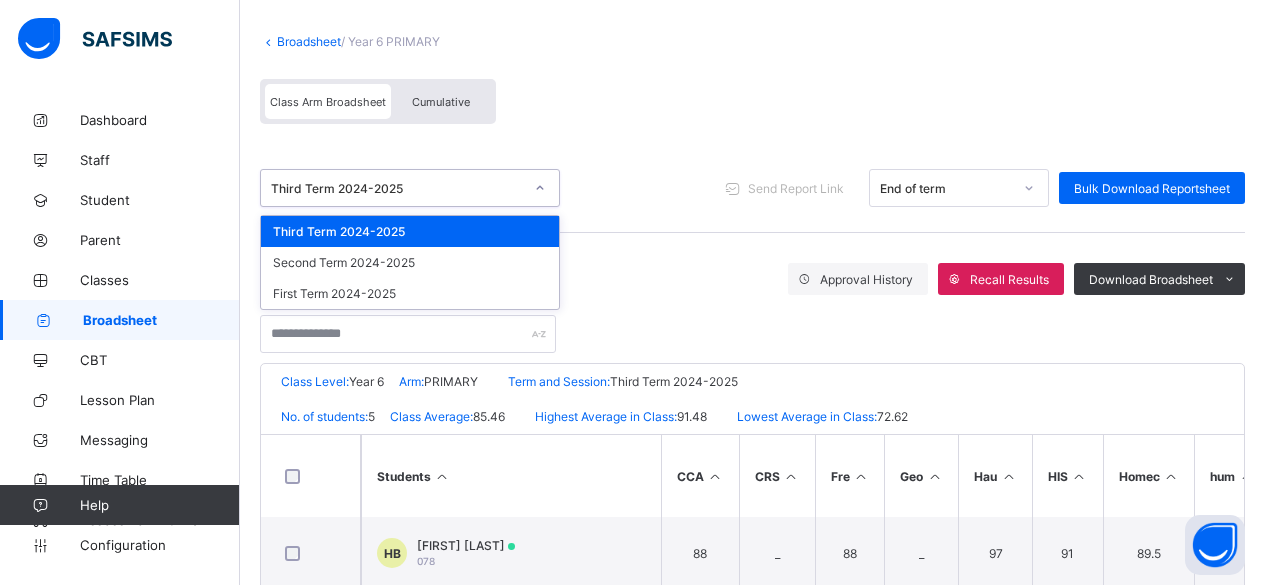 click at bounding box center [540, 188] 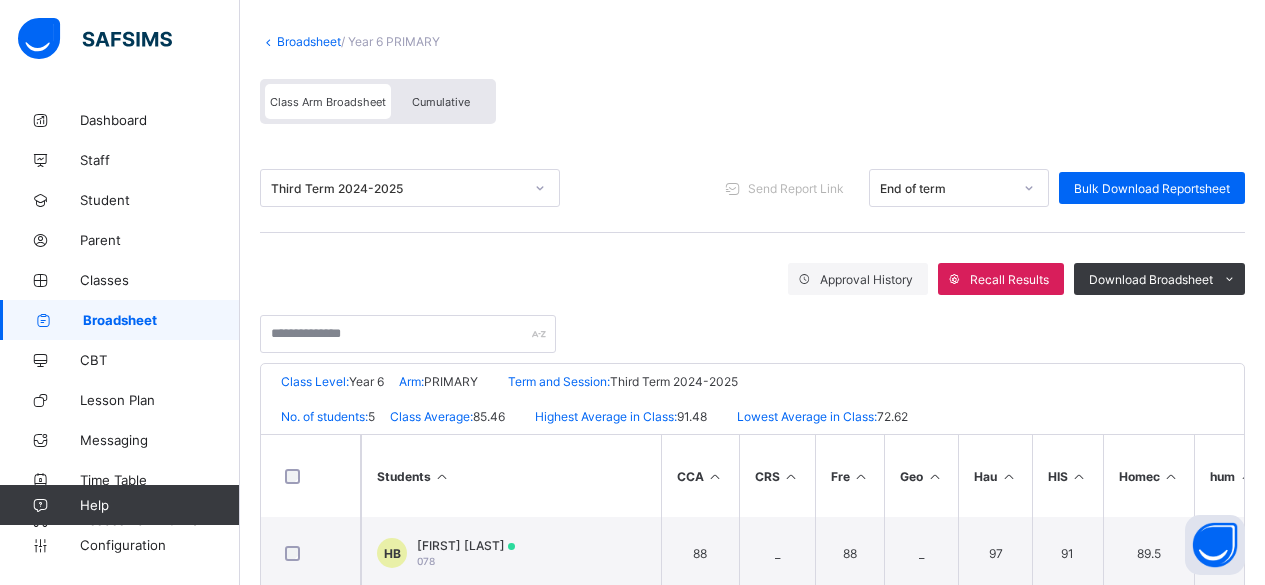 click on "Class Arm Broadsheet Cumulative" at bounding box center (752, 106) 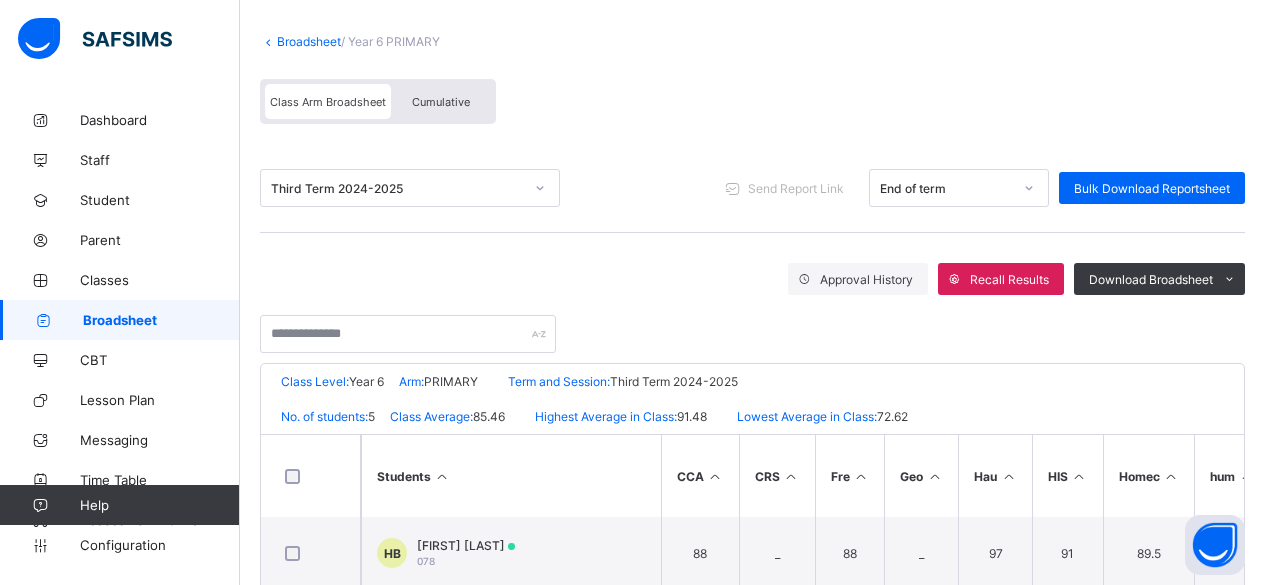 click on "Broadsheet" at bounding box center [120, 320] 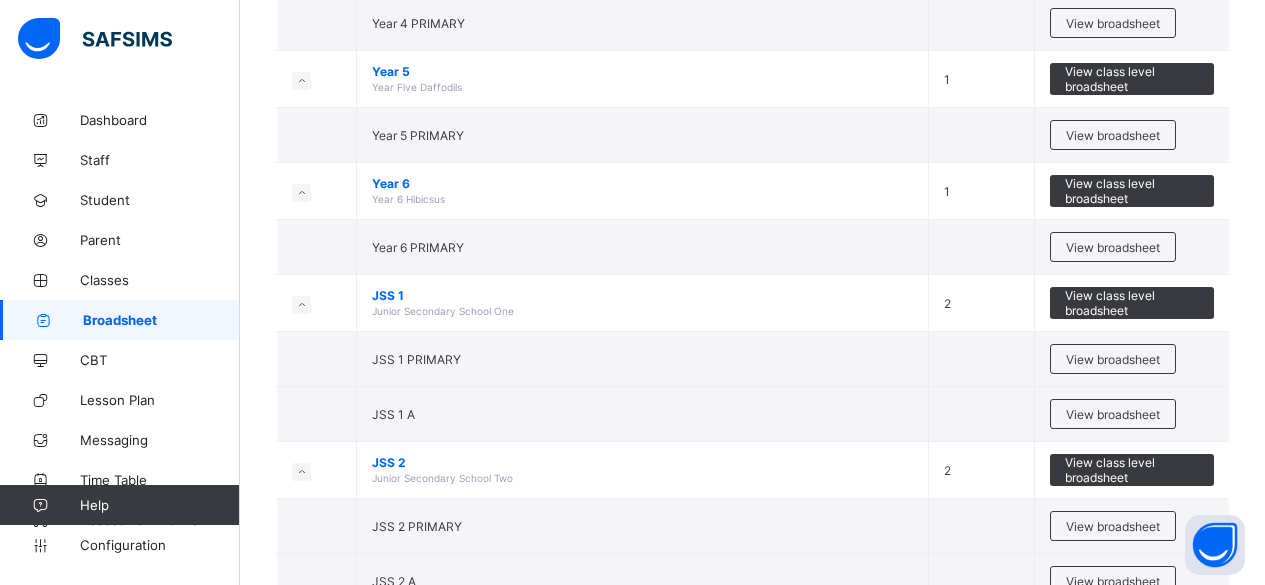 scroll, scrollTop: 868, scrollLeft: 0, axis: vertical 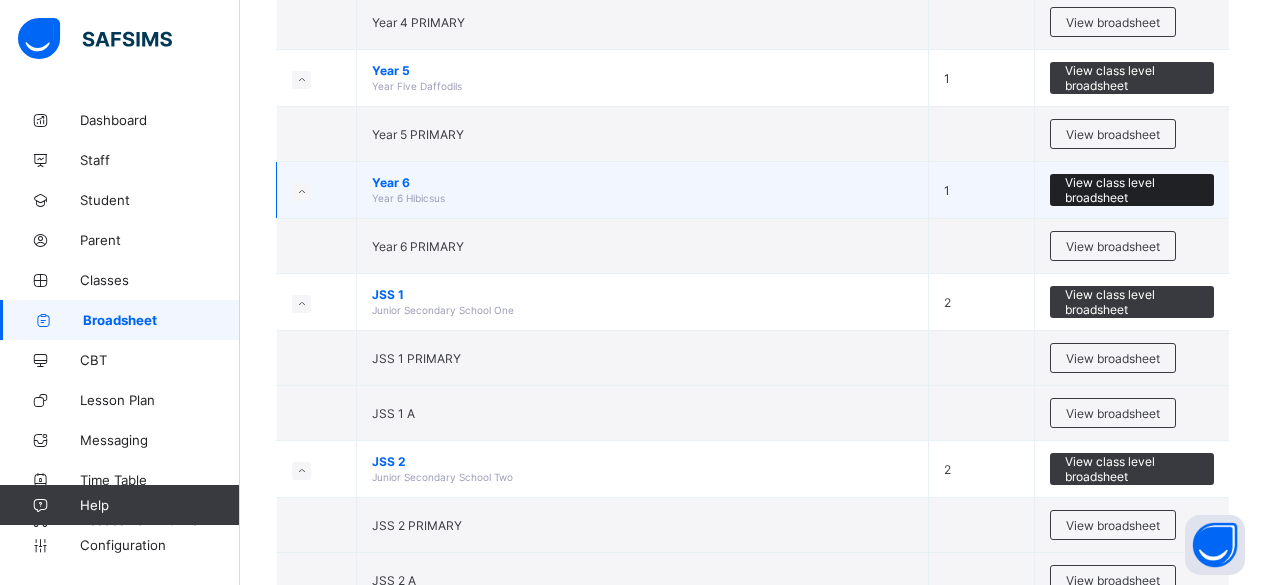 click on "View class level broadsheet" at bounding box center [1132, 190] 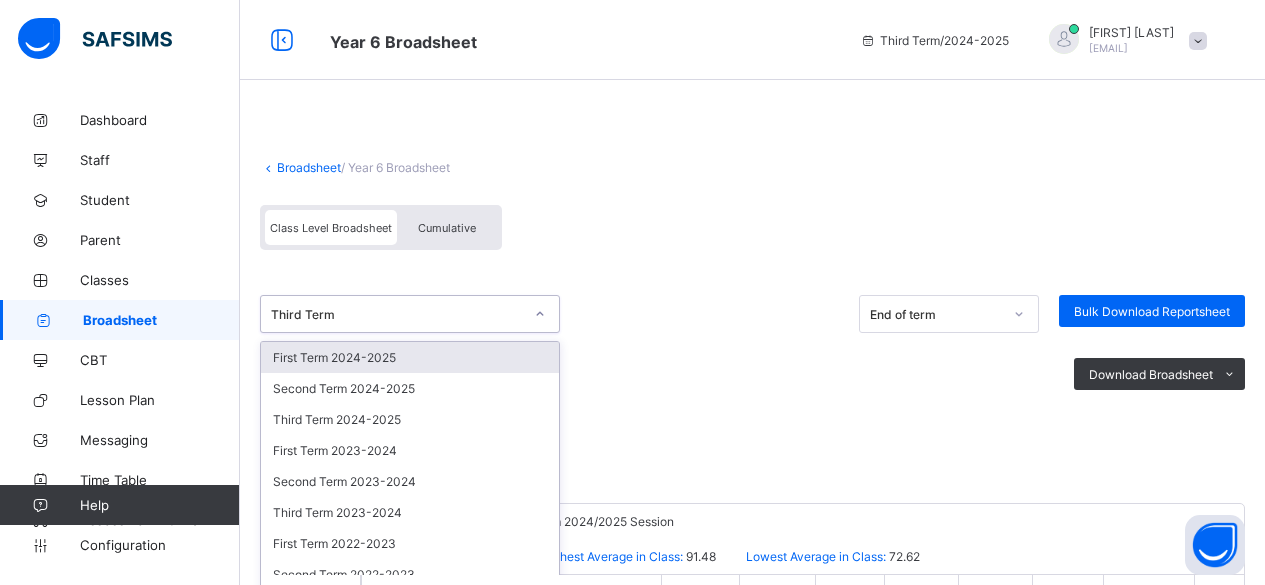 click on "option First Term 2024-2025 focused, 1 of 9. 9 results available. Use Up and Down to choose options, press Enter to select the currently focused option, press Escape to exit the menu, press Tab to select the option and exit the menu. Third Term First Term 2024-2025 Second Term 2024-2025 Third Term 2024-2025 First Term 2023-2024 Second Term 2023-2024 Third Term 2023-2024 First Term 2022-2023 Second Term 2022-2023 Third Term 2022-2023" at bounding box center [410, 314] 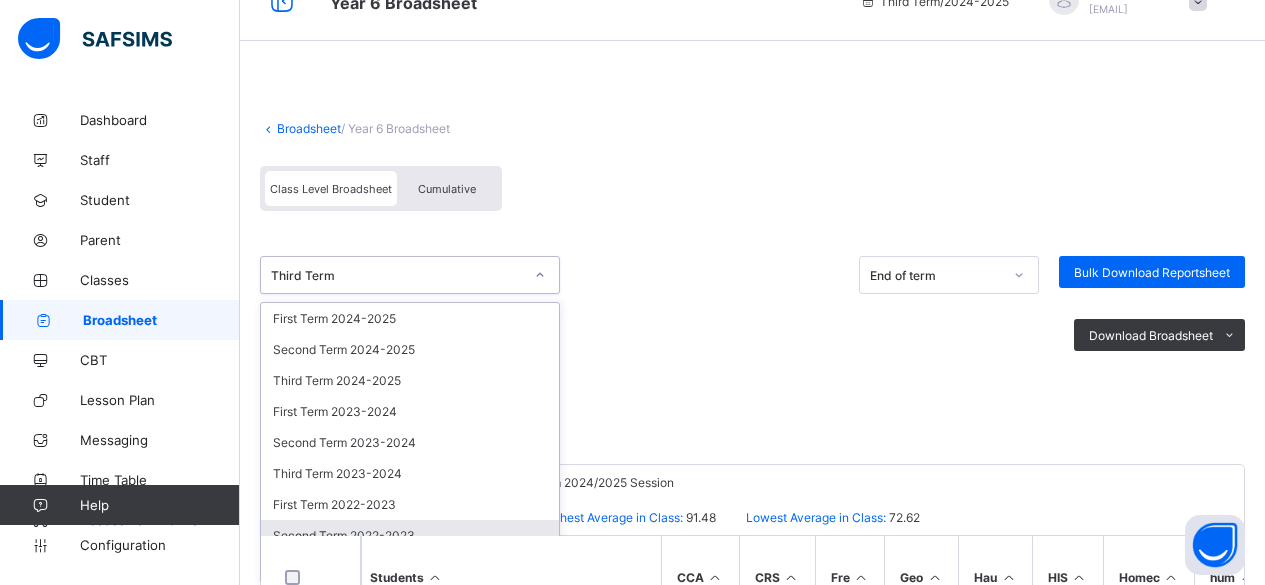 click on "Second Term 2022-2023" at bounding box center (410, 535) 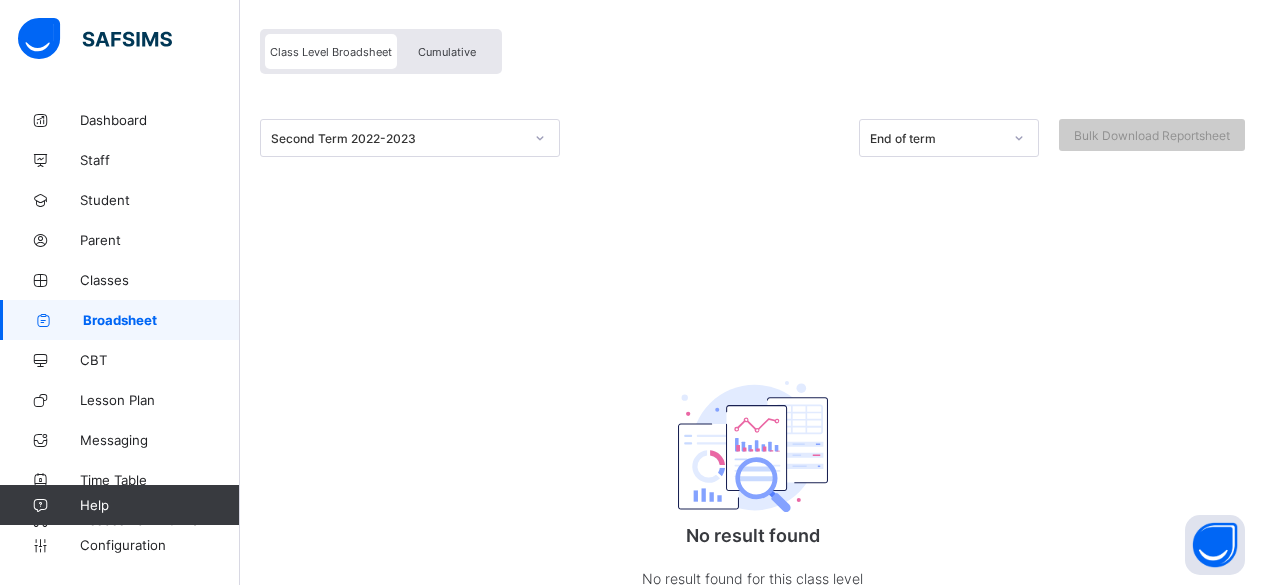 scroll, scrollTop: 175, scrollLeft: 0, axis: vertical 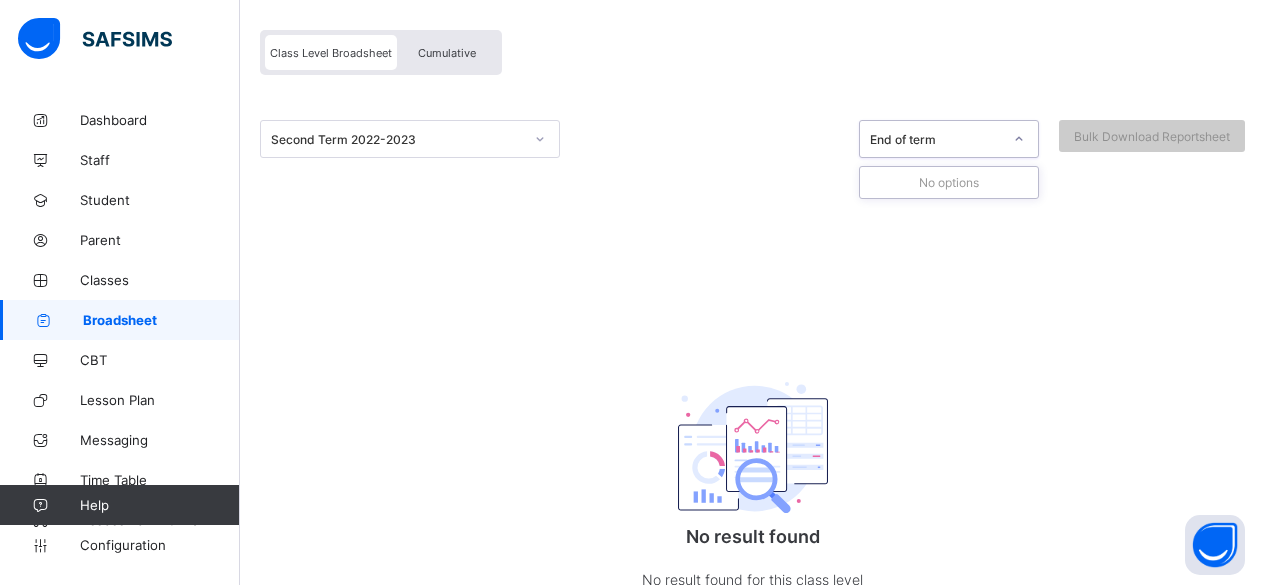 click on "End of term" at bounding box center (930, 139) 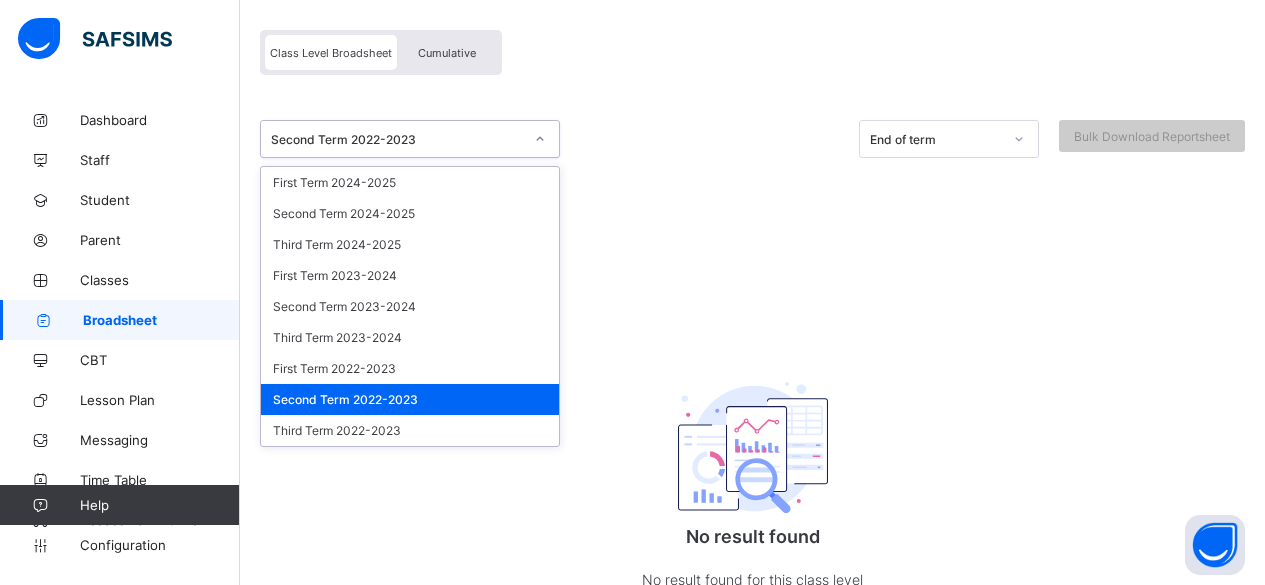 click on "Second Term 2022-2023" at bounding box center (397, 139) 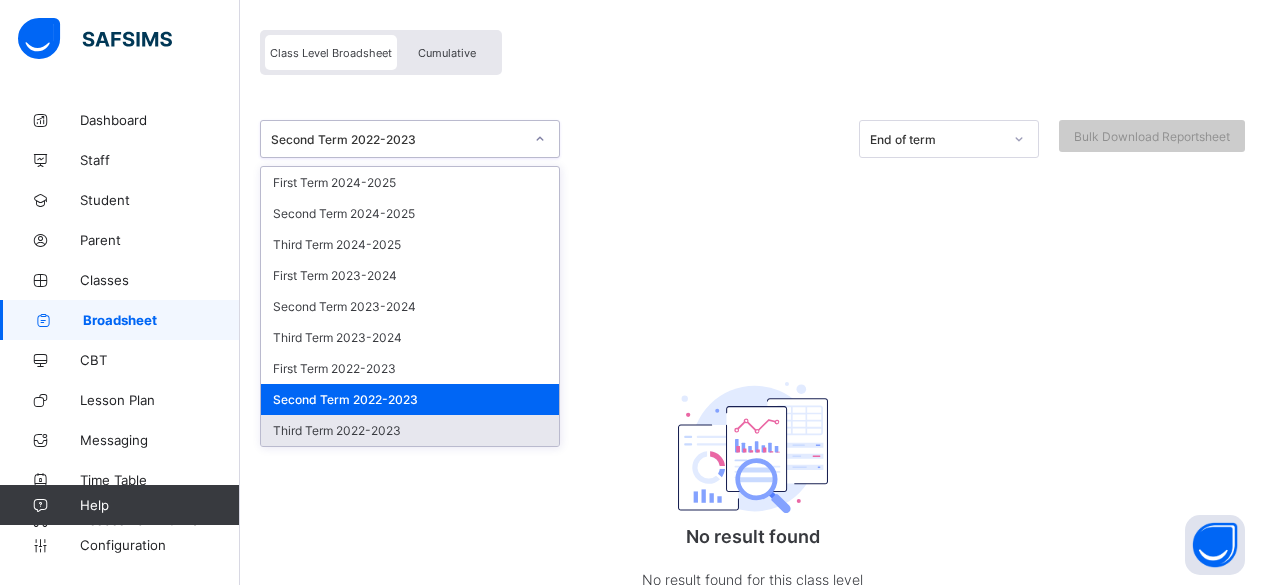click on "Third Term 2022-2023" at bounding box center [410, 430] 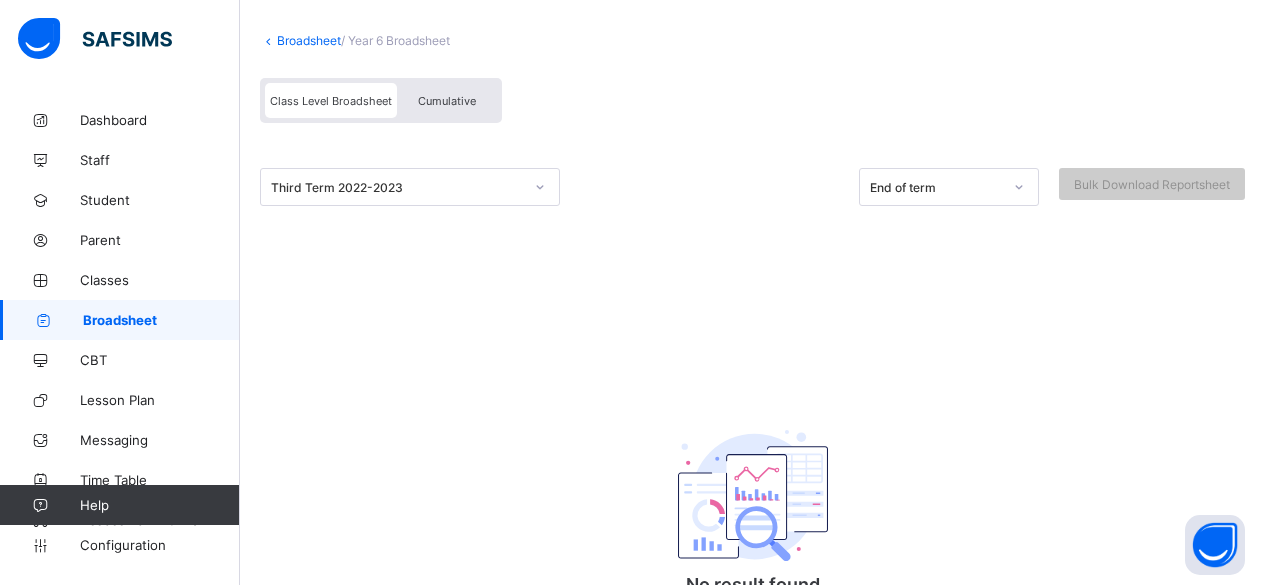 scroll, scrollTop: 149, scrollLeft: 0, axis: vertical 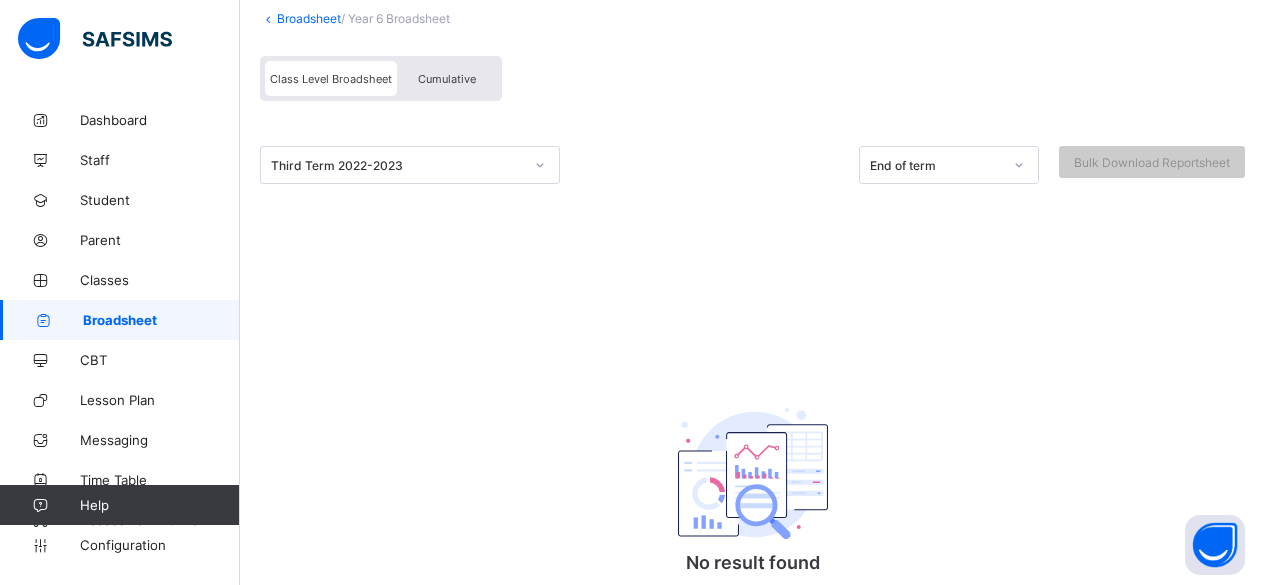 click on "Third Term 2022-2023" at bounding box center [397, 165] 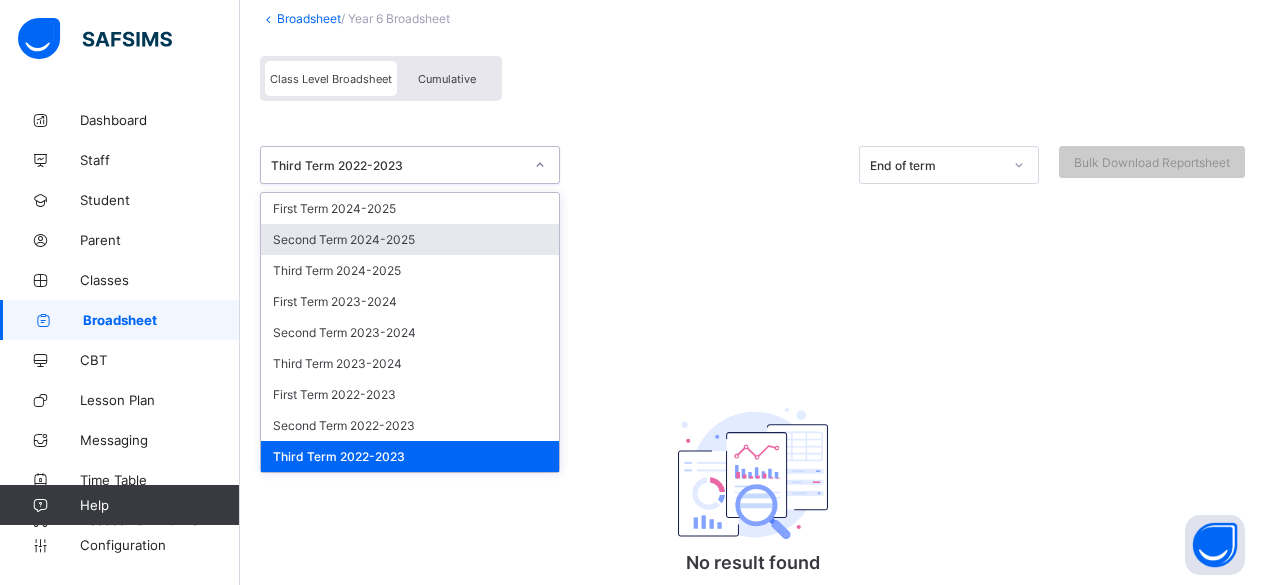 click on "Second Term 2024-2025" at bounding box center [410, 239] 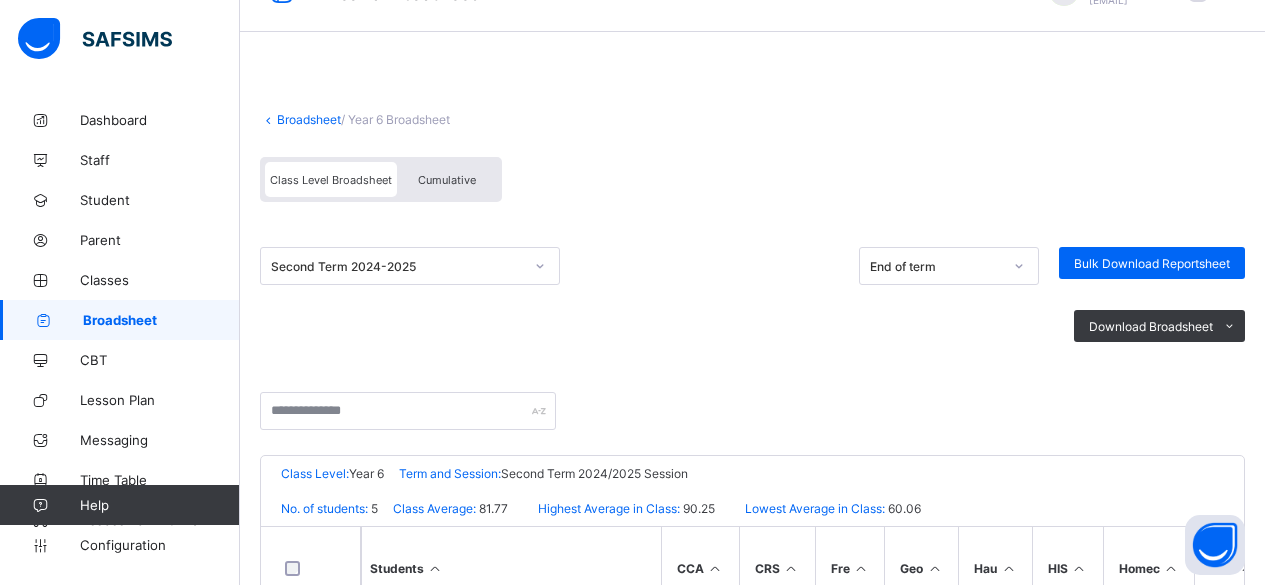 scroll, scrollTop: 0, scrollLeft: 0, axis: both 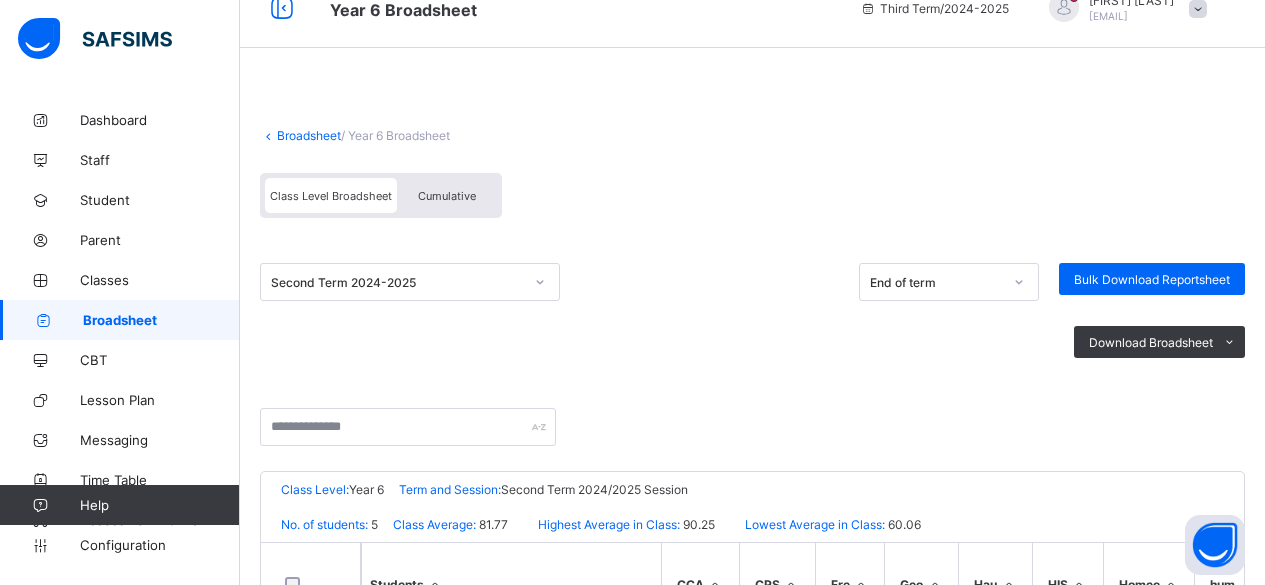 click on "Second Term 2024-2025" at bounding box center (410, 282) 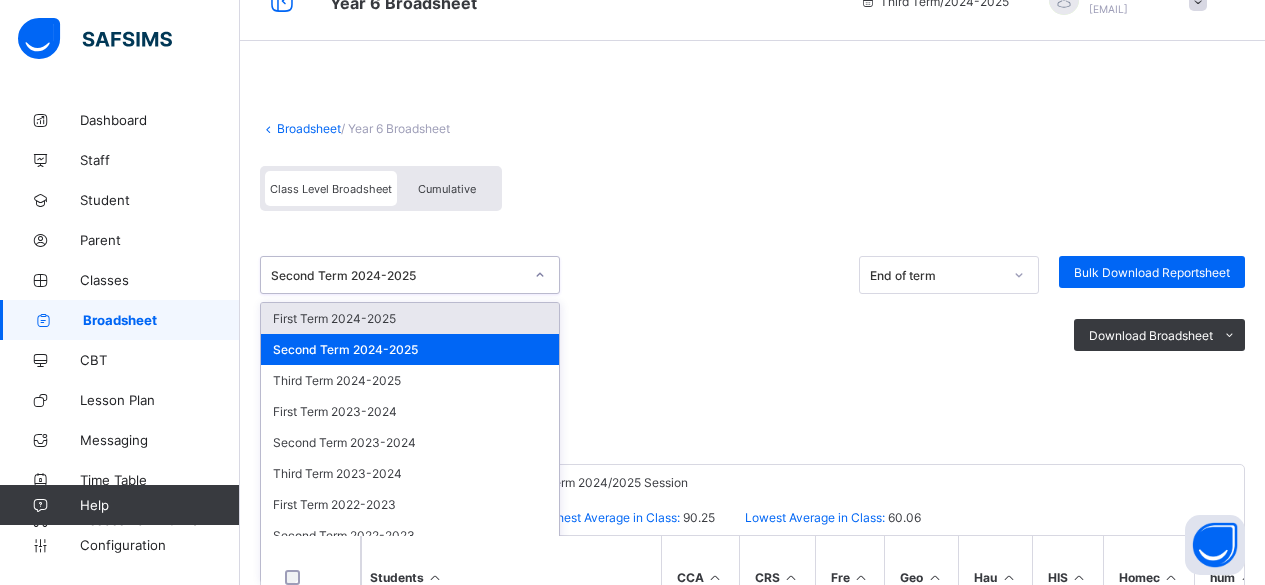 scroll, scrollTop: 39, scrollLeft: 0, axis: vertical 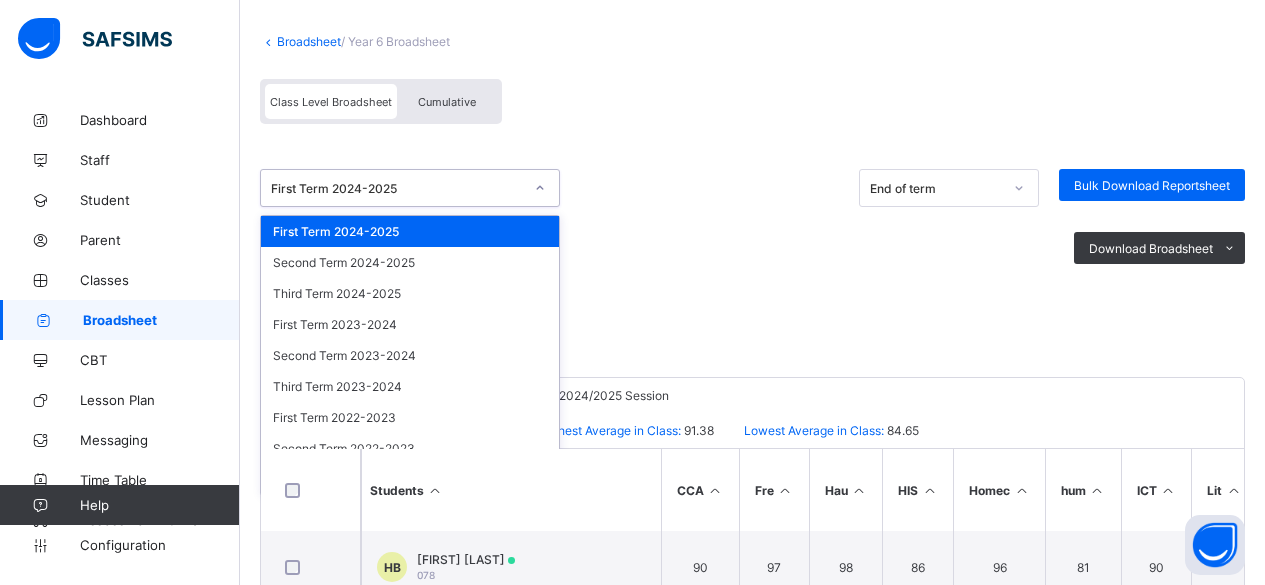 click on "First Term 2024-2025" at bounding box center [391, 188] 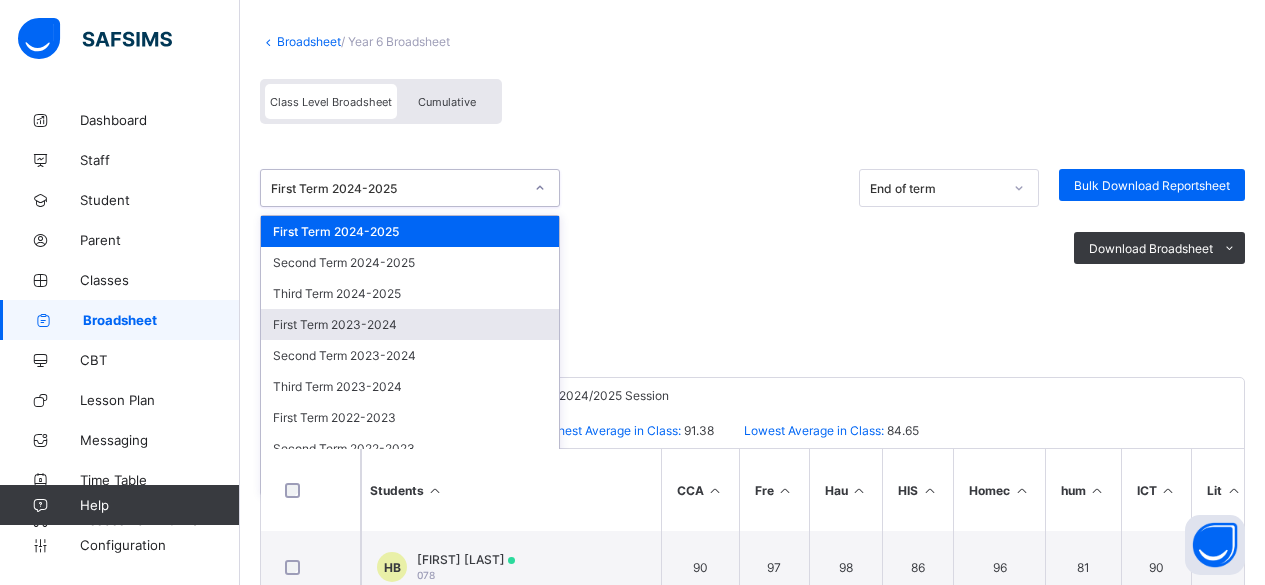 click on "First Term 2023-2024" at bounding box center (410, 324) 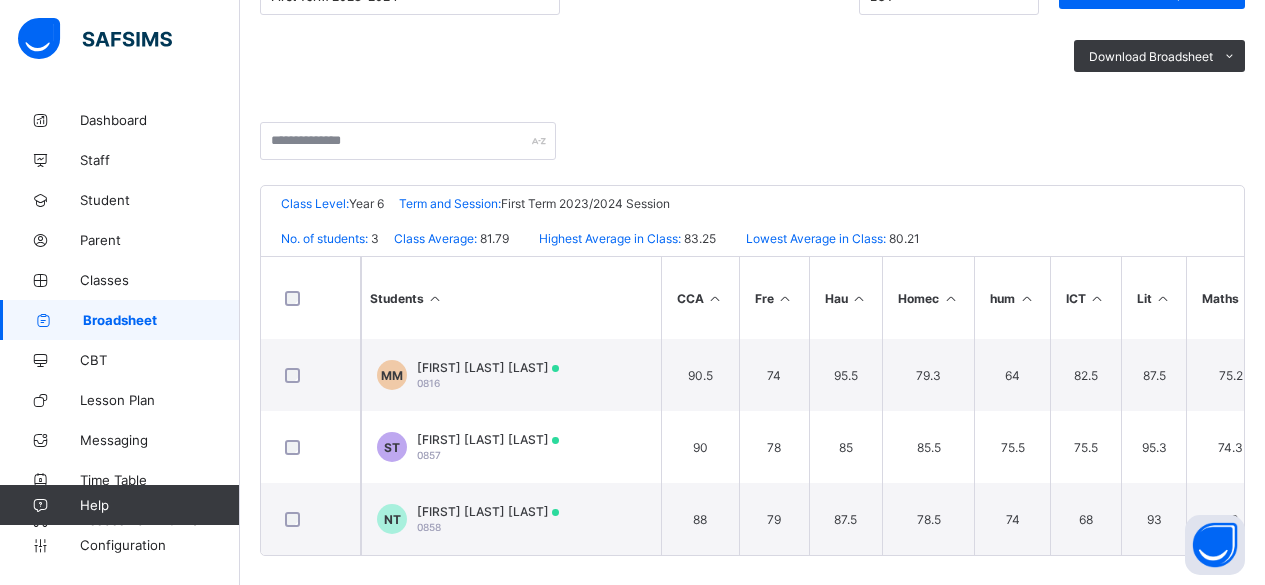 scroll, scrollTop: 335, scrollLeft: 0, axis: vertical 